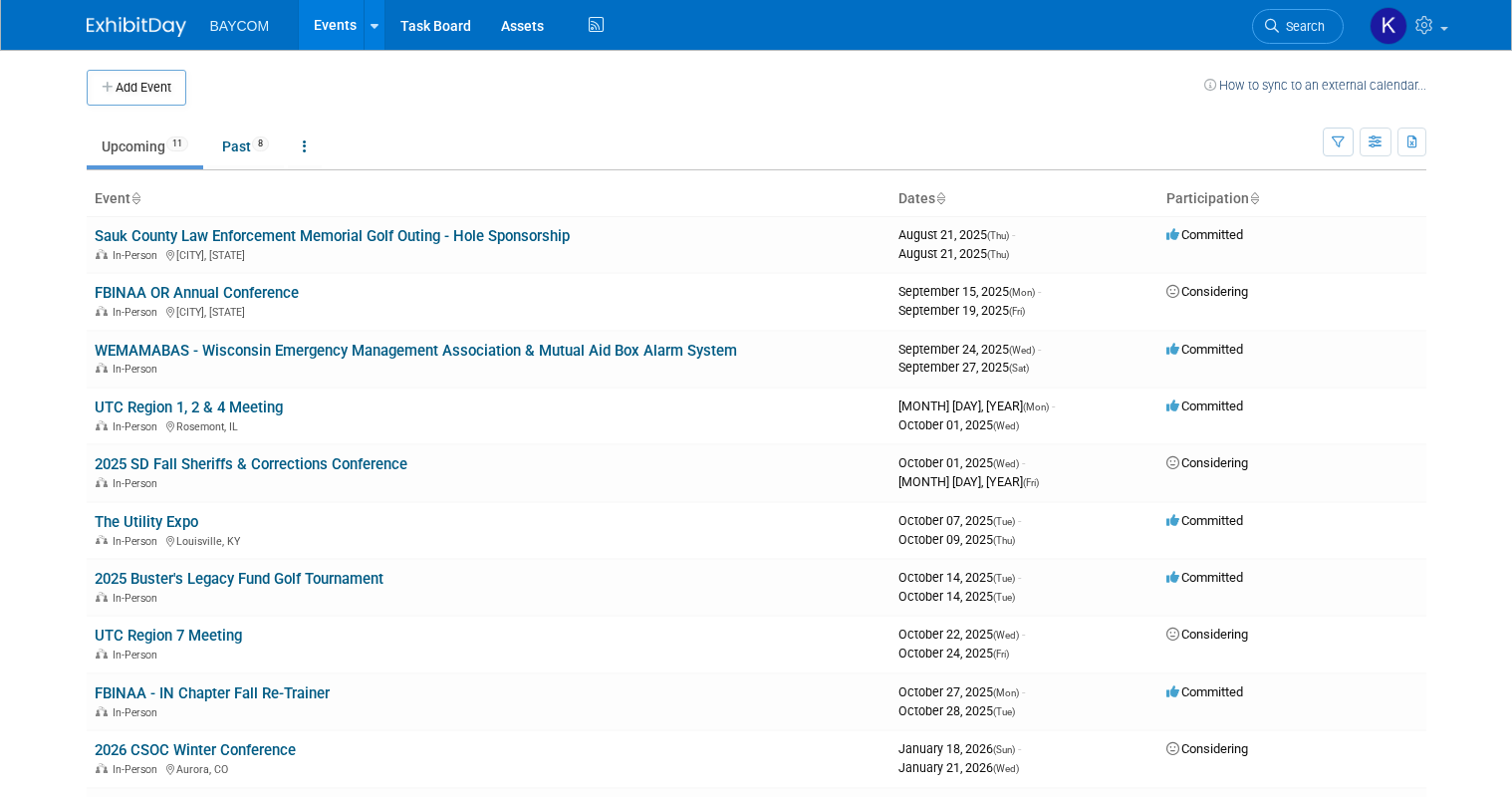 scroll, scrollTop: 0, scrollLeft: 0, axis: both 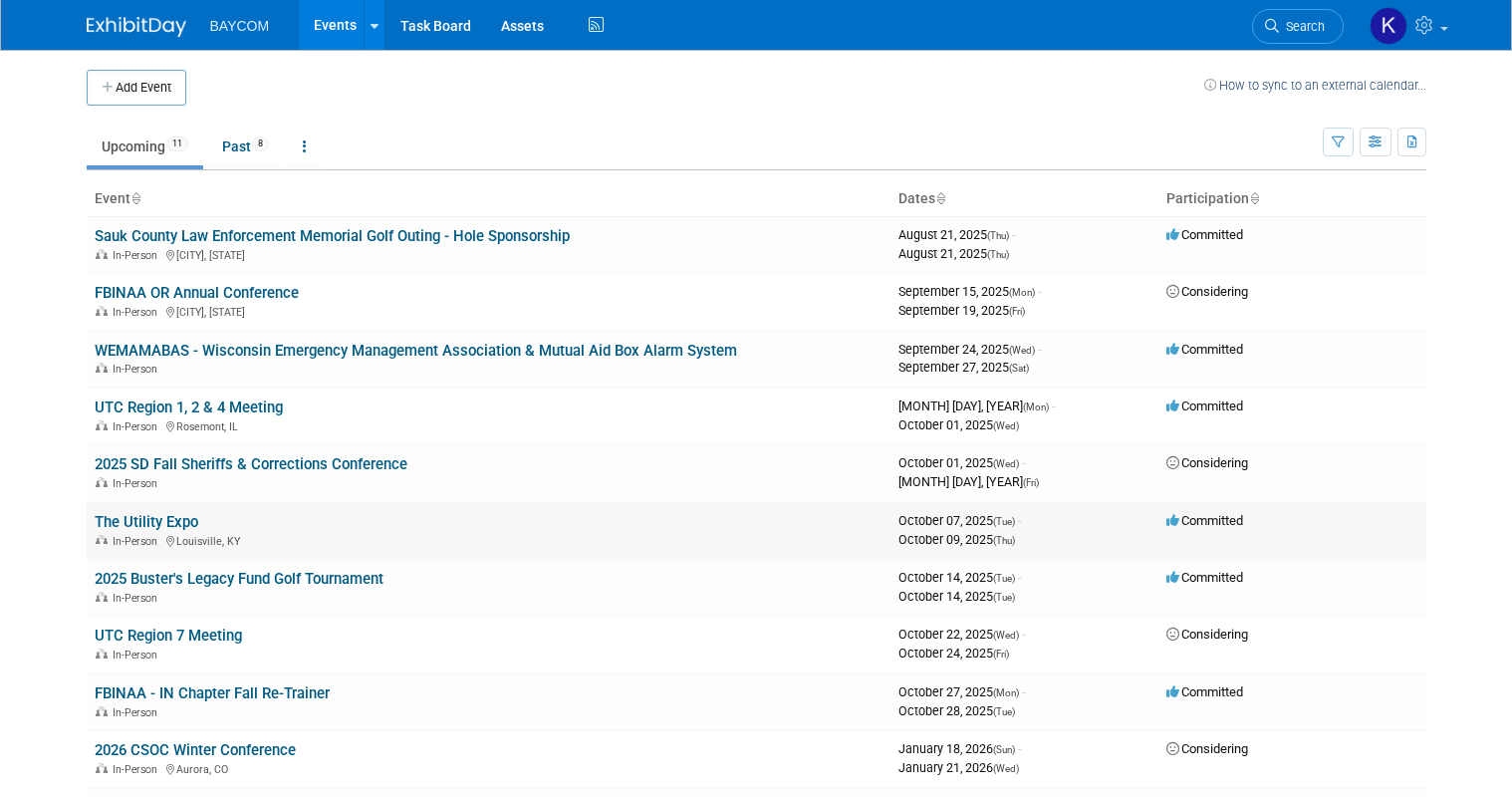 click on "The Utility Expo" at bounding box center (146, 522) 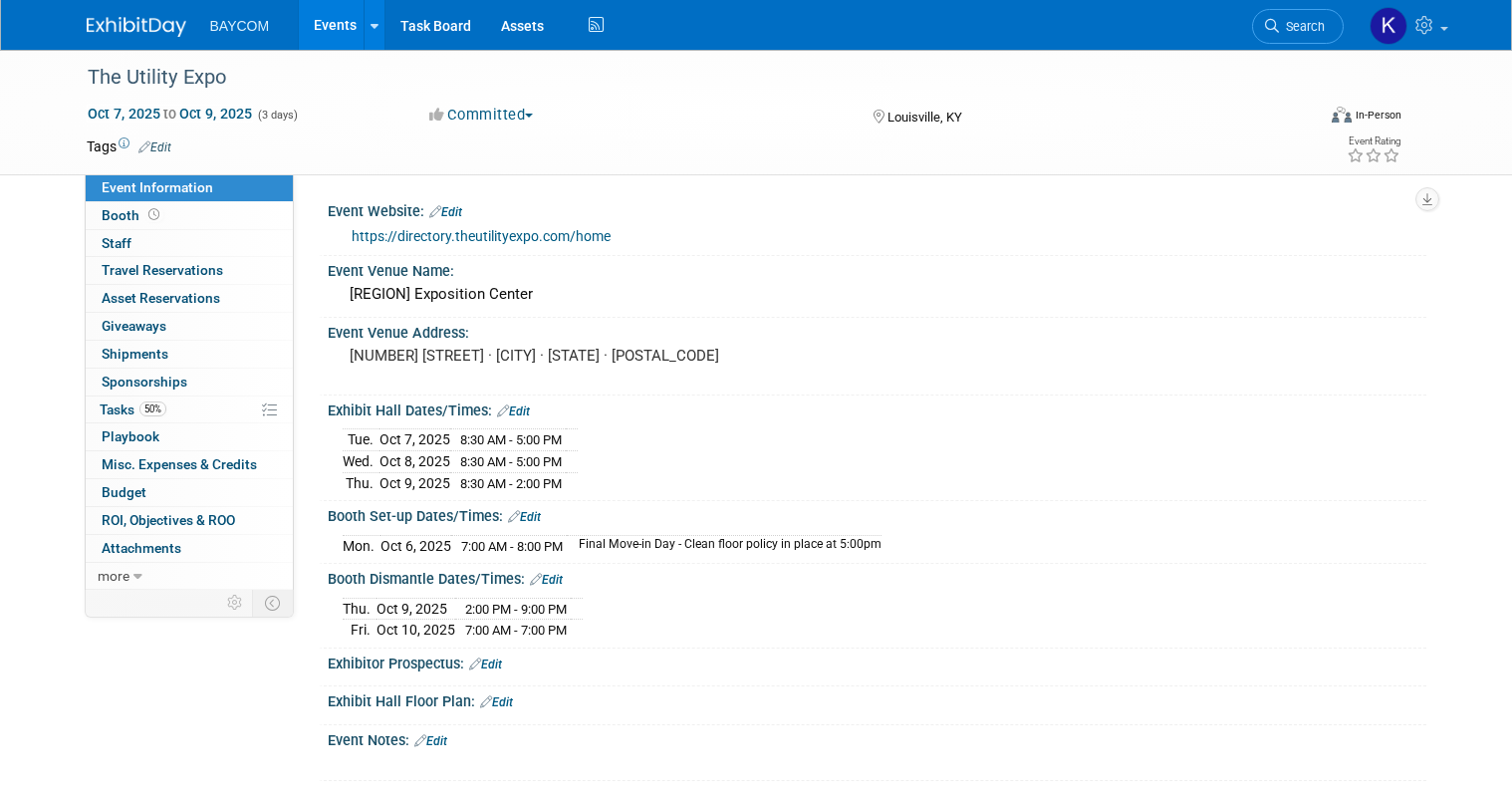 scroll, scrollTop: 0, scrollLeft: 0, axis: both 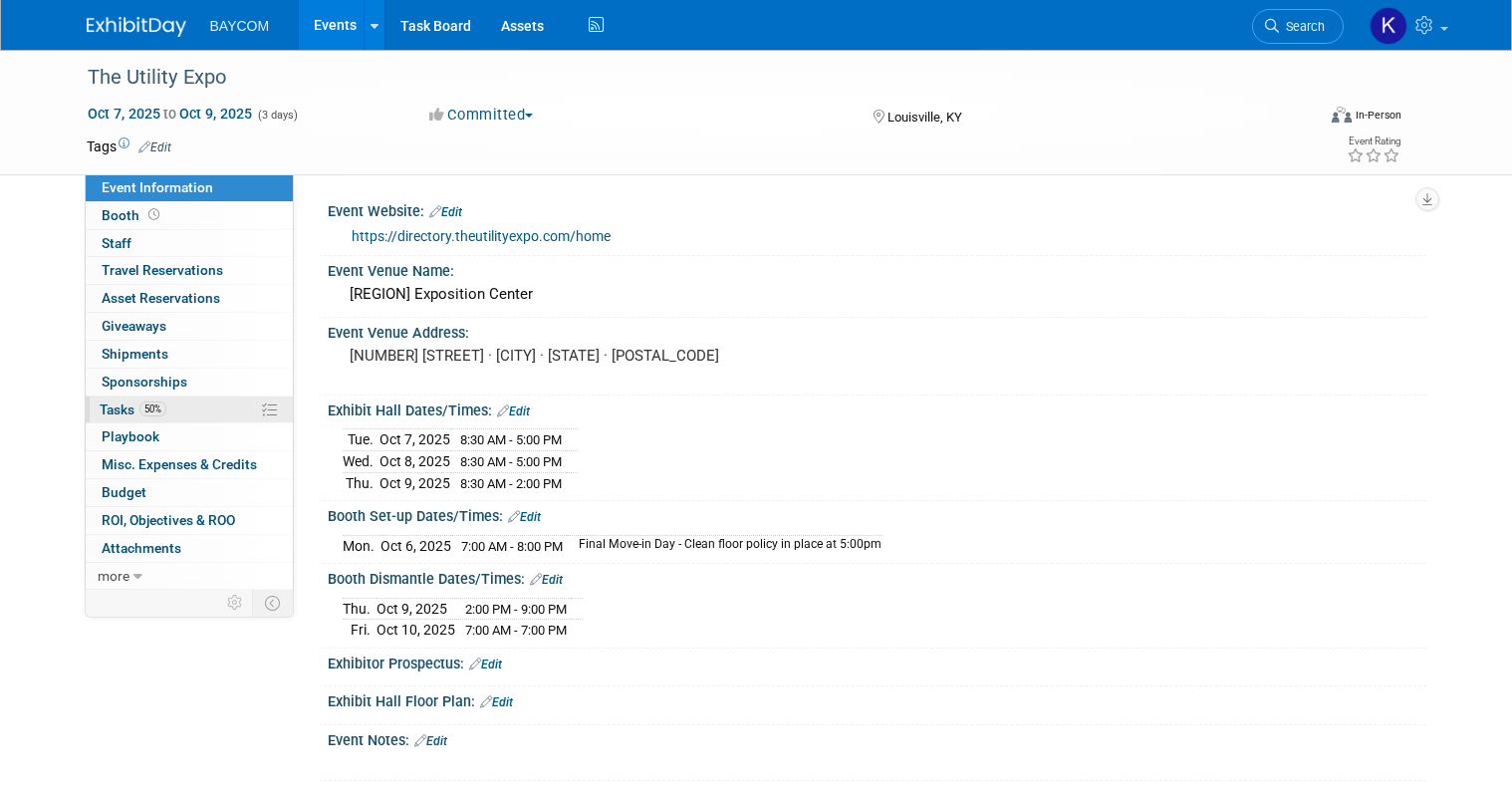 click on "50%" at bounding box center [152, 408] 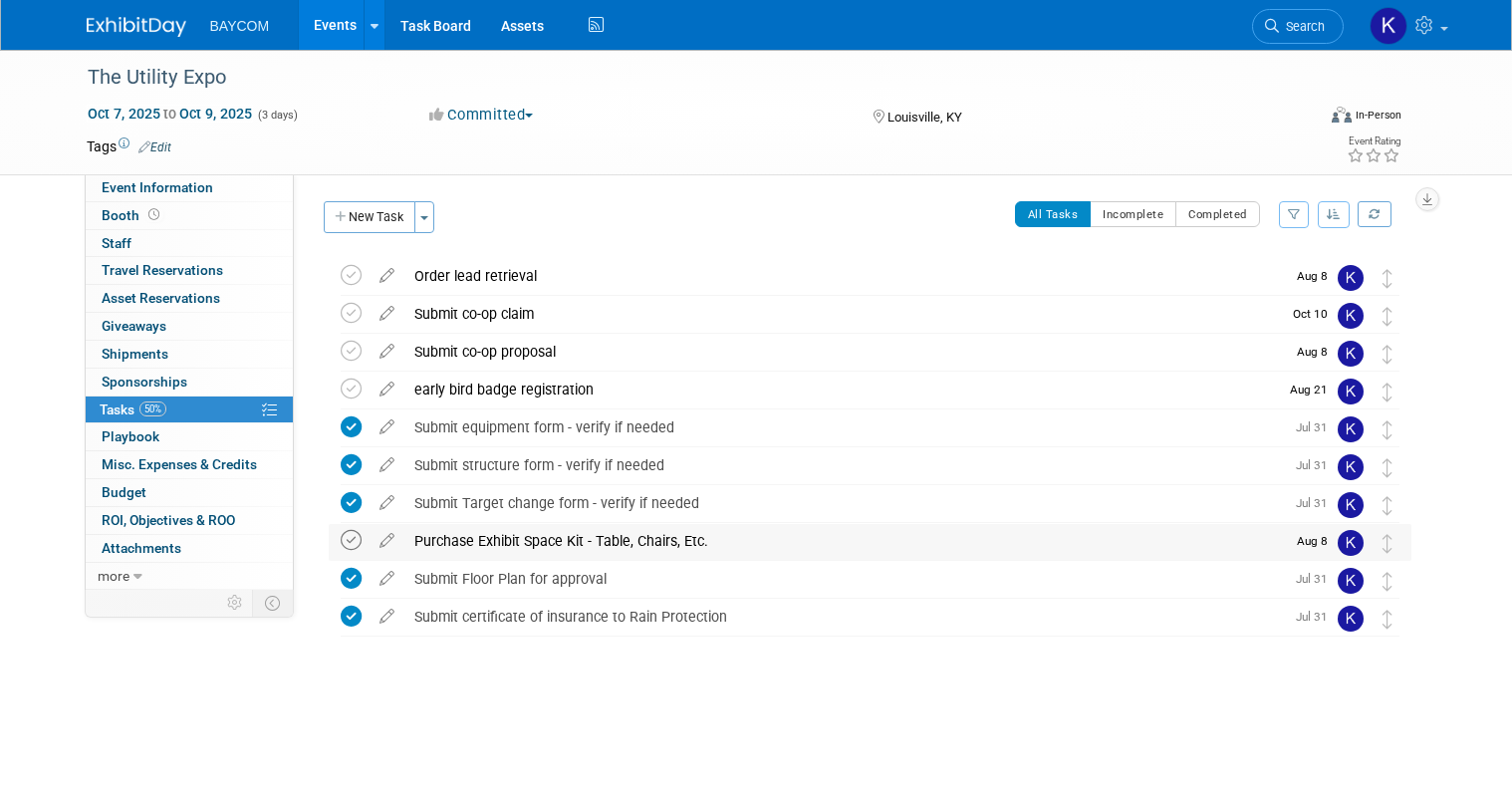 click at bounding box center [351, 540] 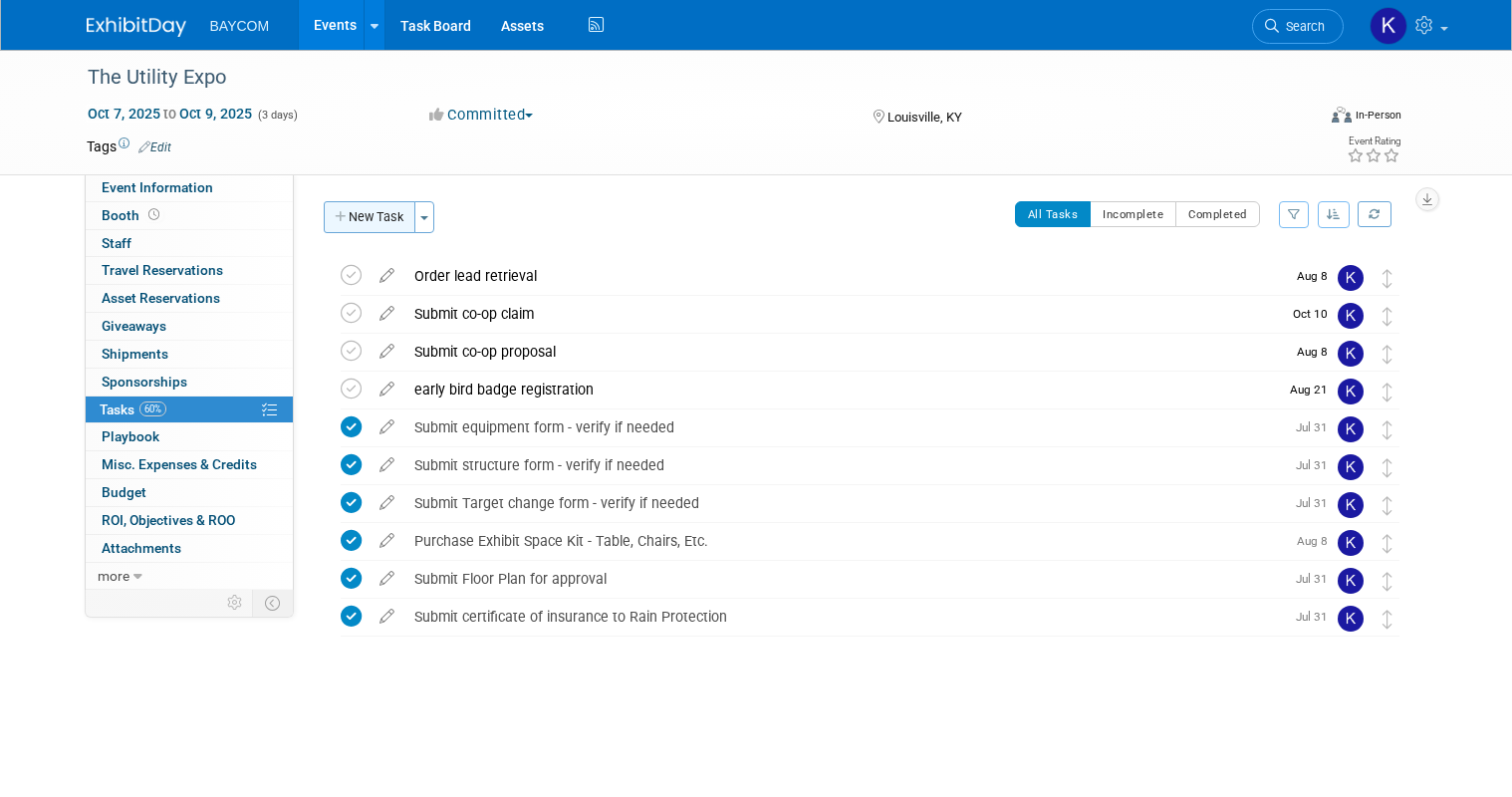 click on "New Task" at bounding box center [370, 217] 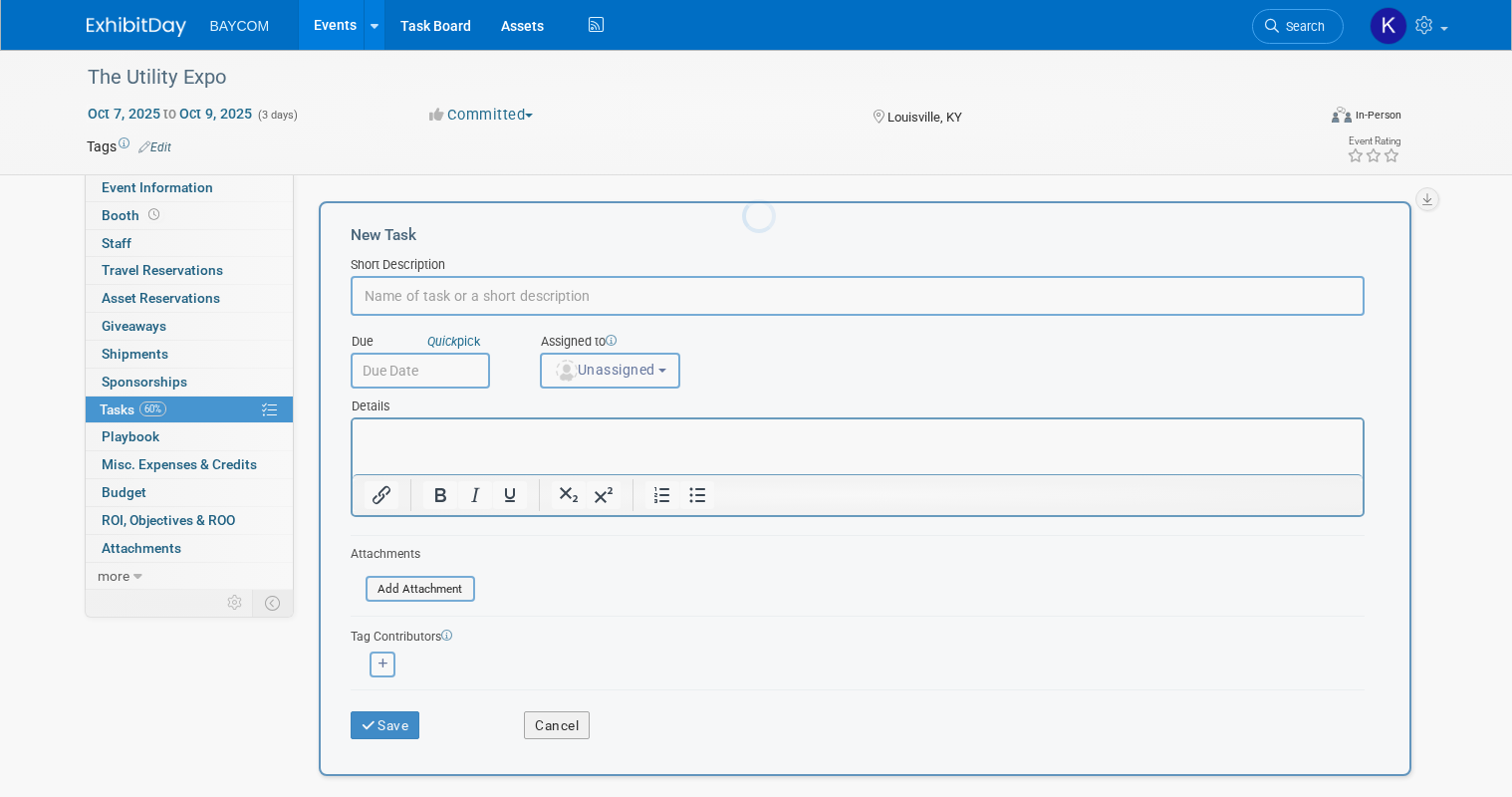 scroll, scrollTop: 0, scrollLeft: 0, axis: both 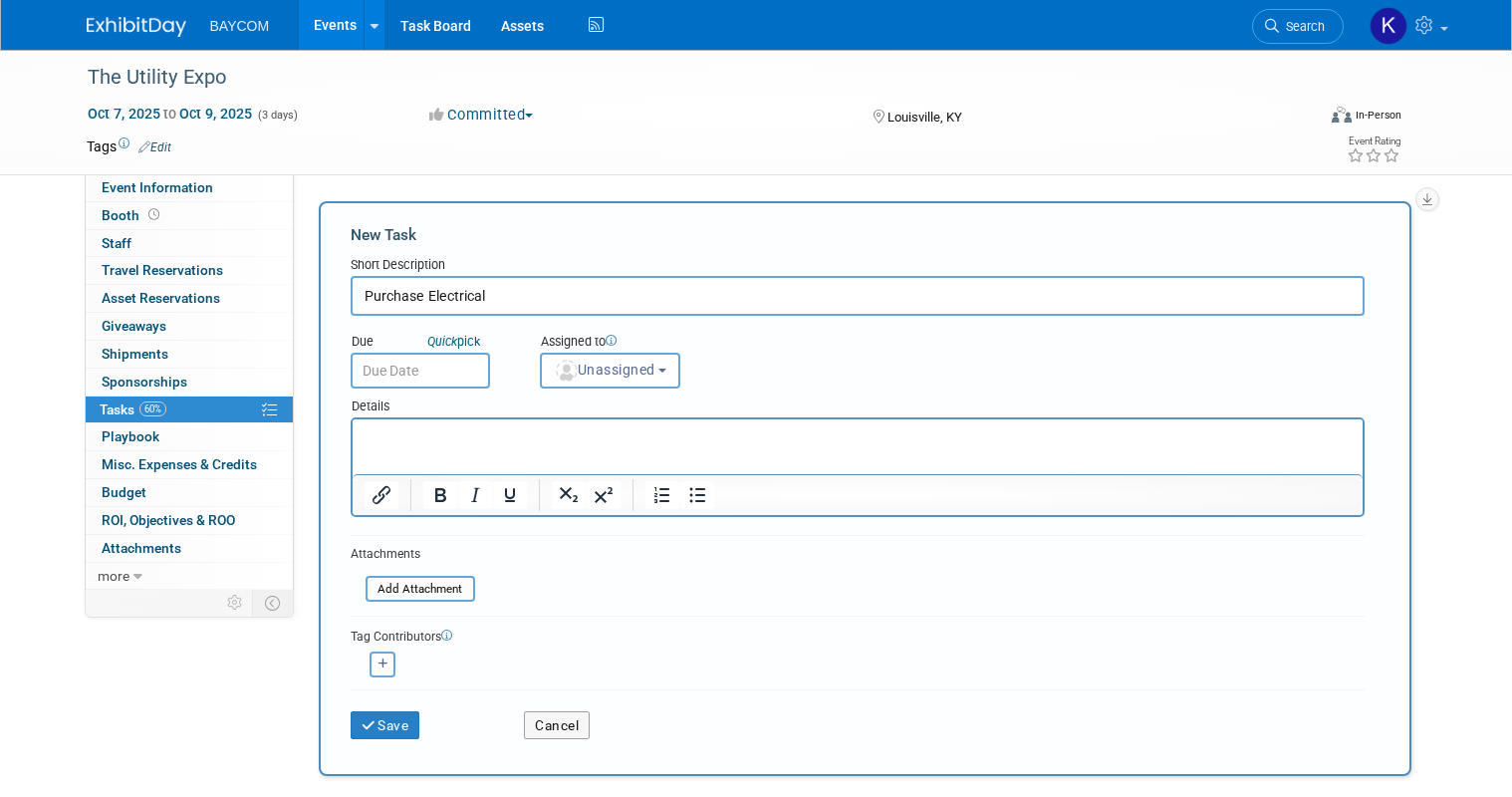 type on "Purchase Electrical" 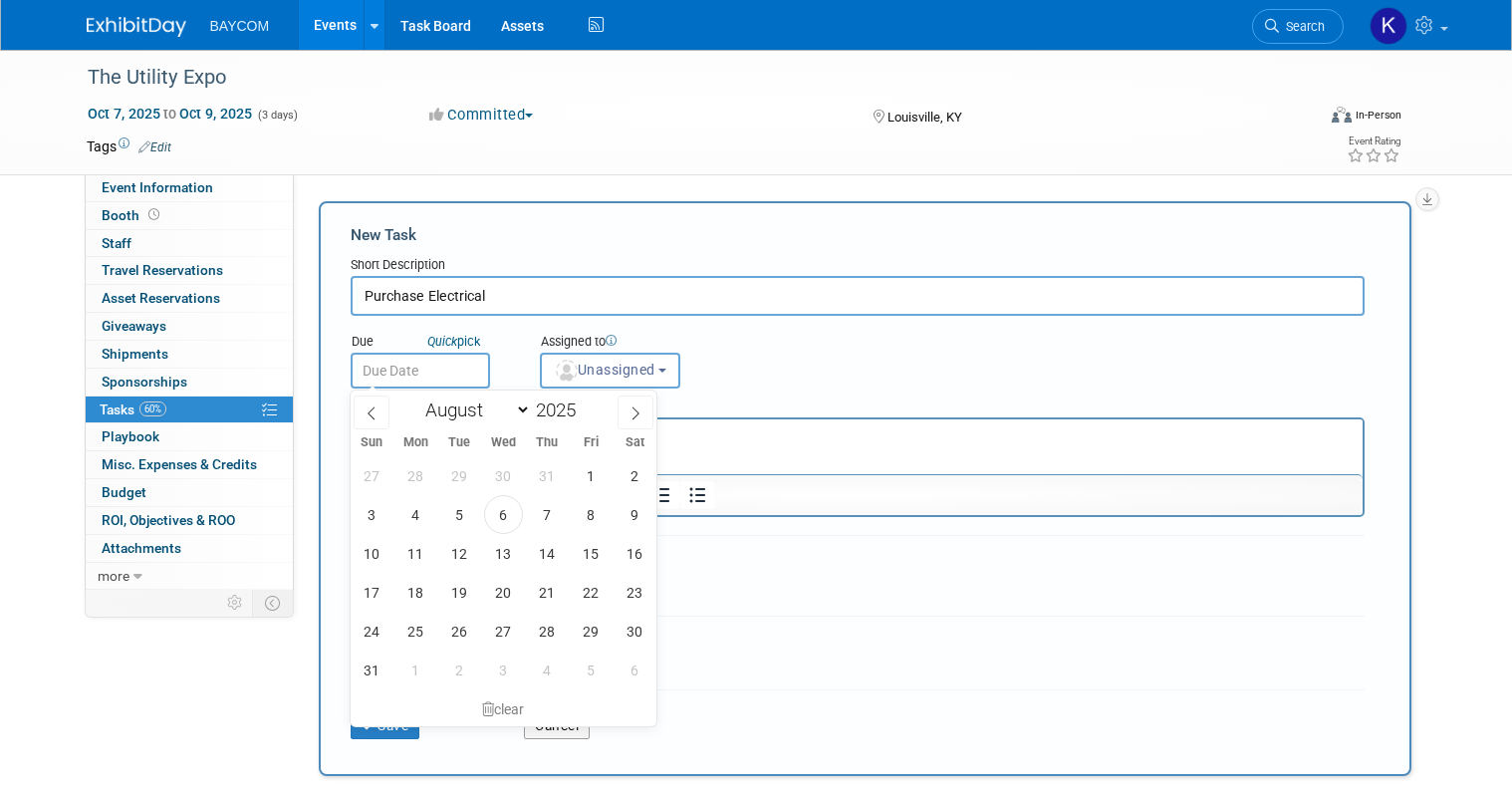 click at bounding box center [420, 371] 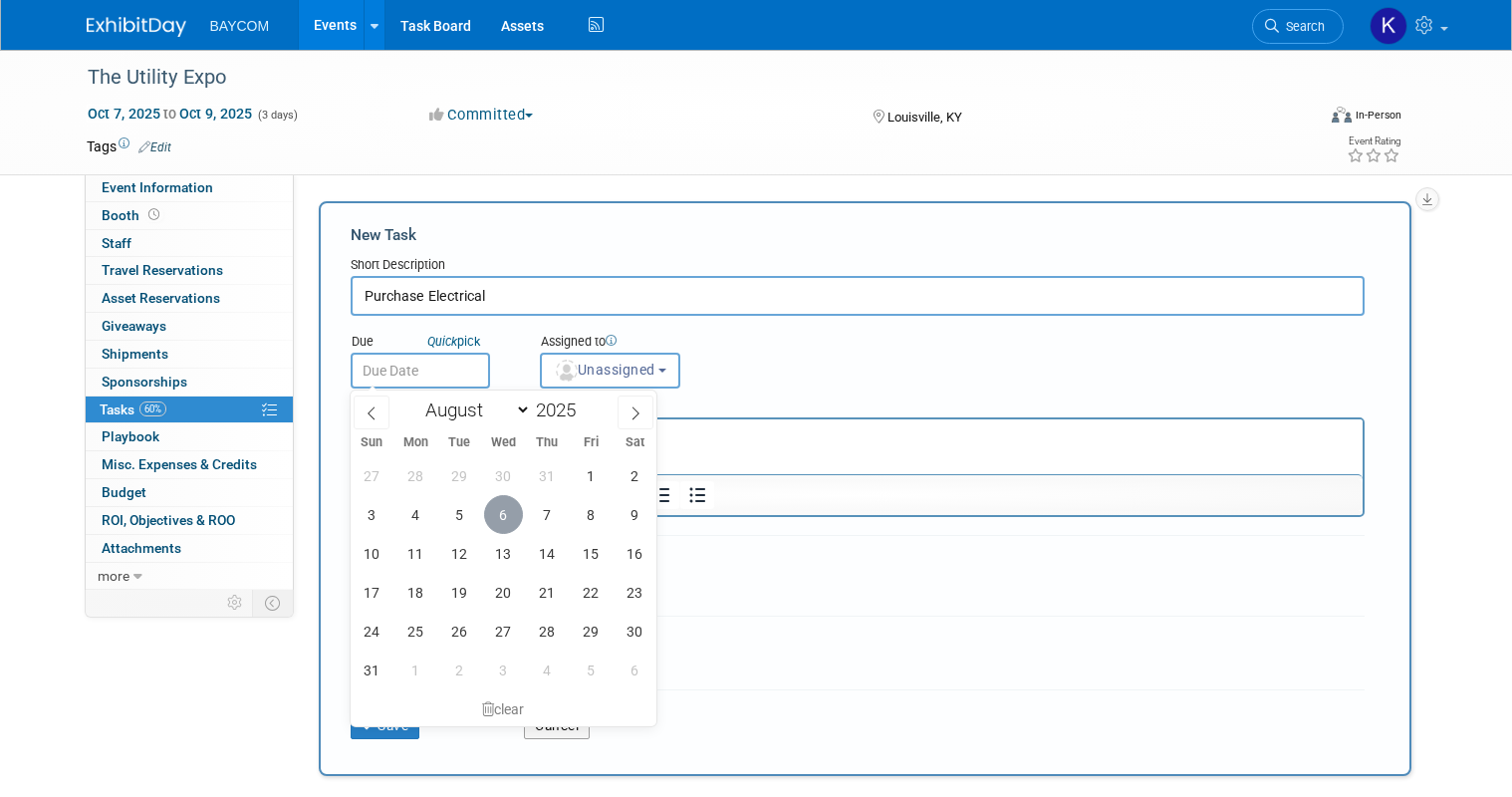 click on "6" at bounding box center (503, 514) 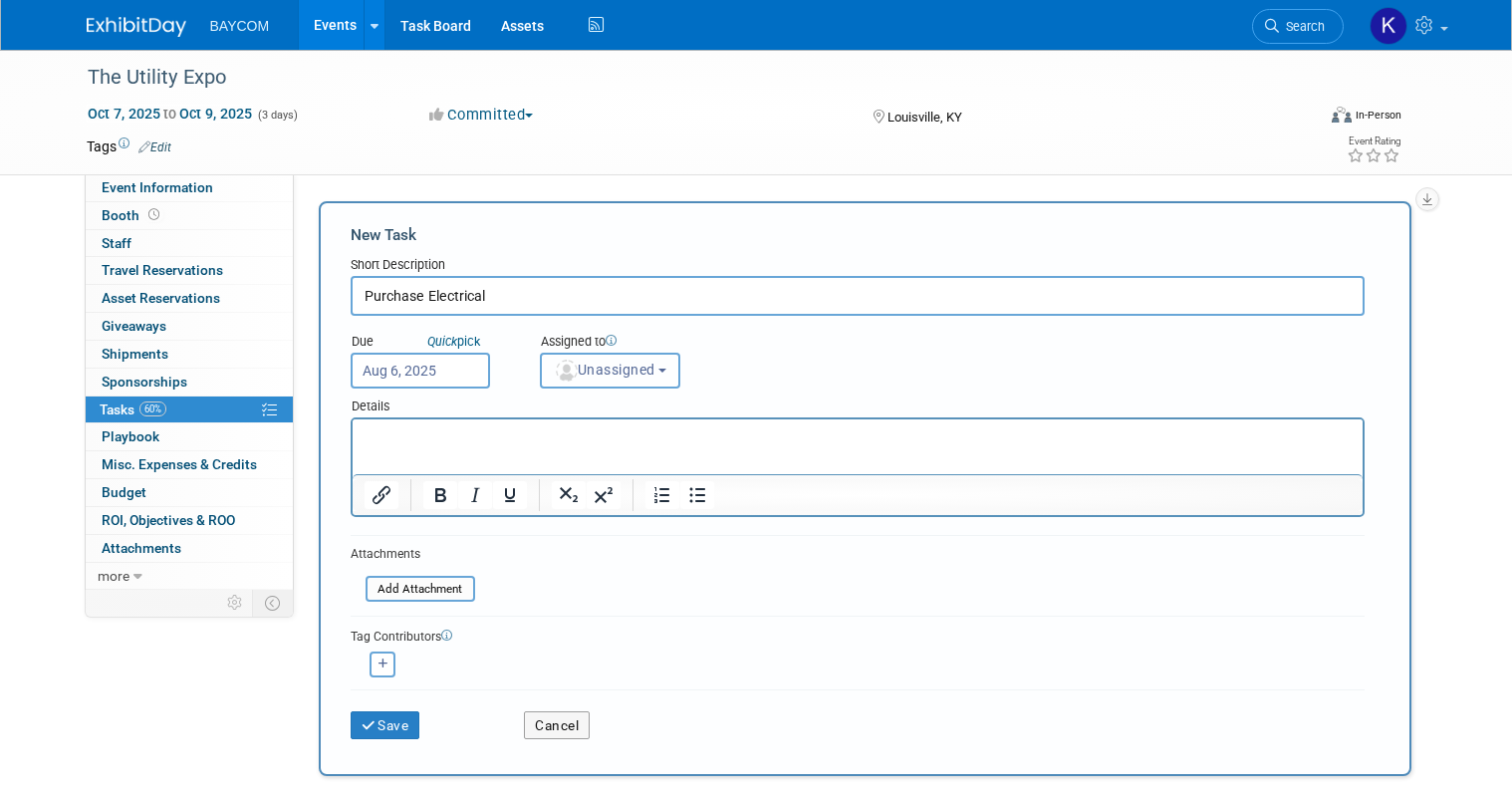 click on "Unassigned" at bounding box center [605, 370] 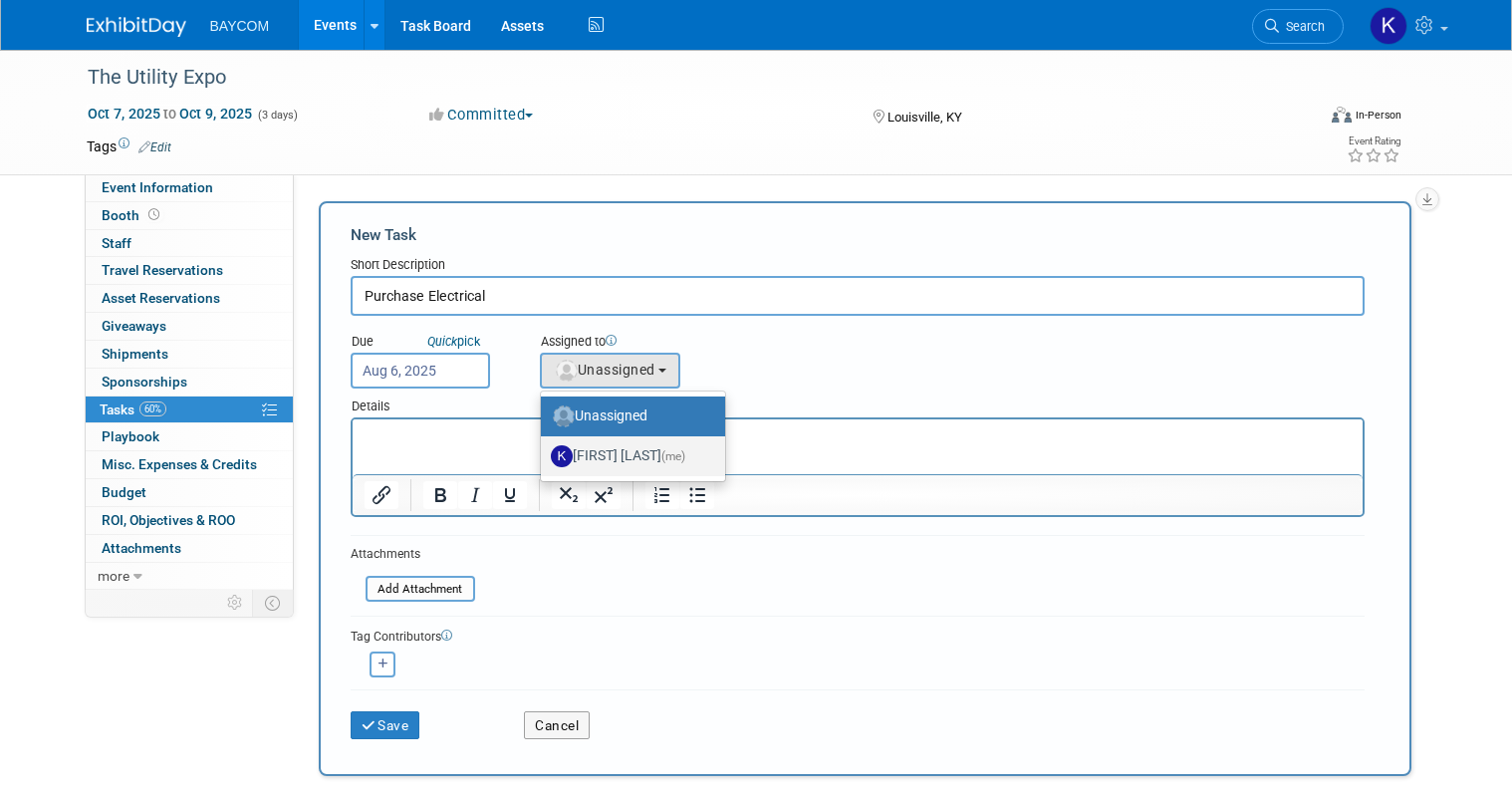 click on "Kayla Novak
(me)" at bounding box center (628, 456) 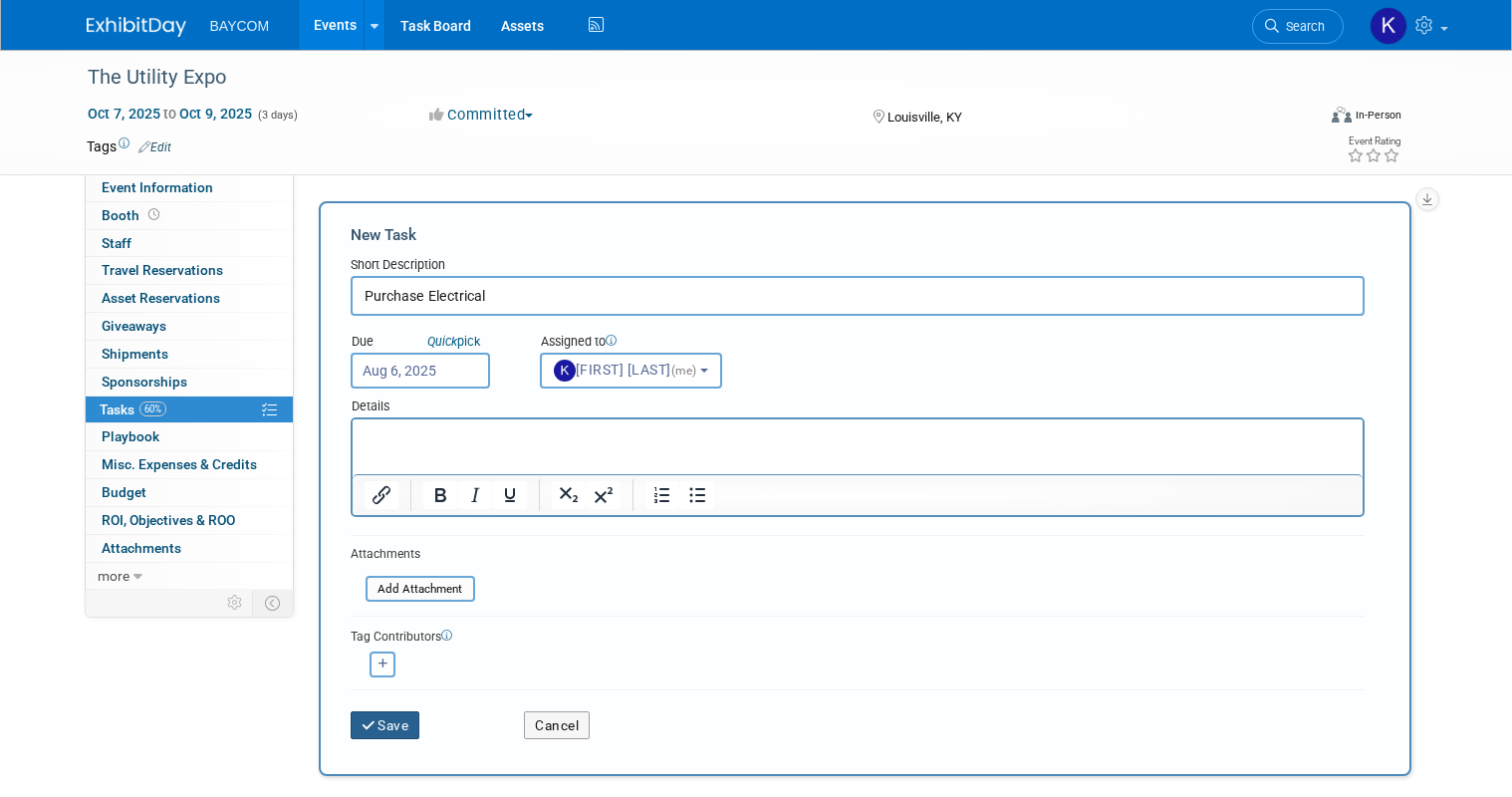 click on "Save" at bounding box center [385, 725] 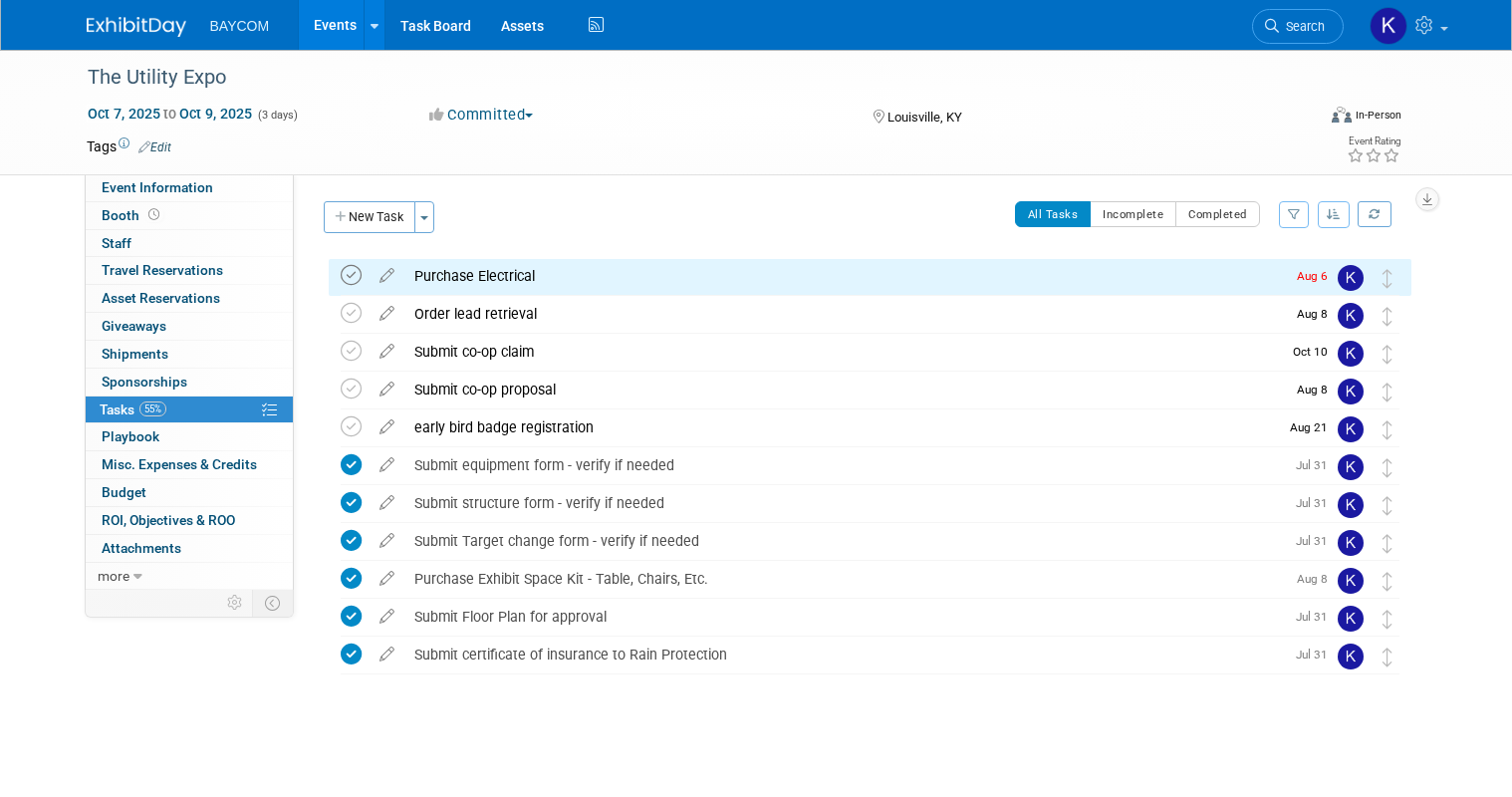 click at bounding box center [351, 275] 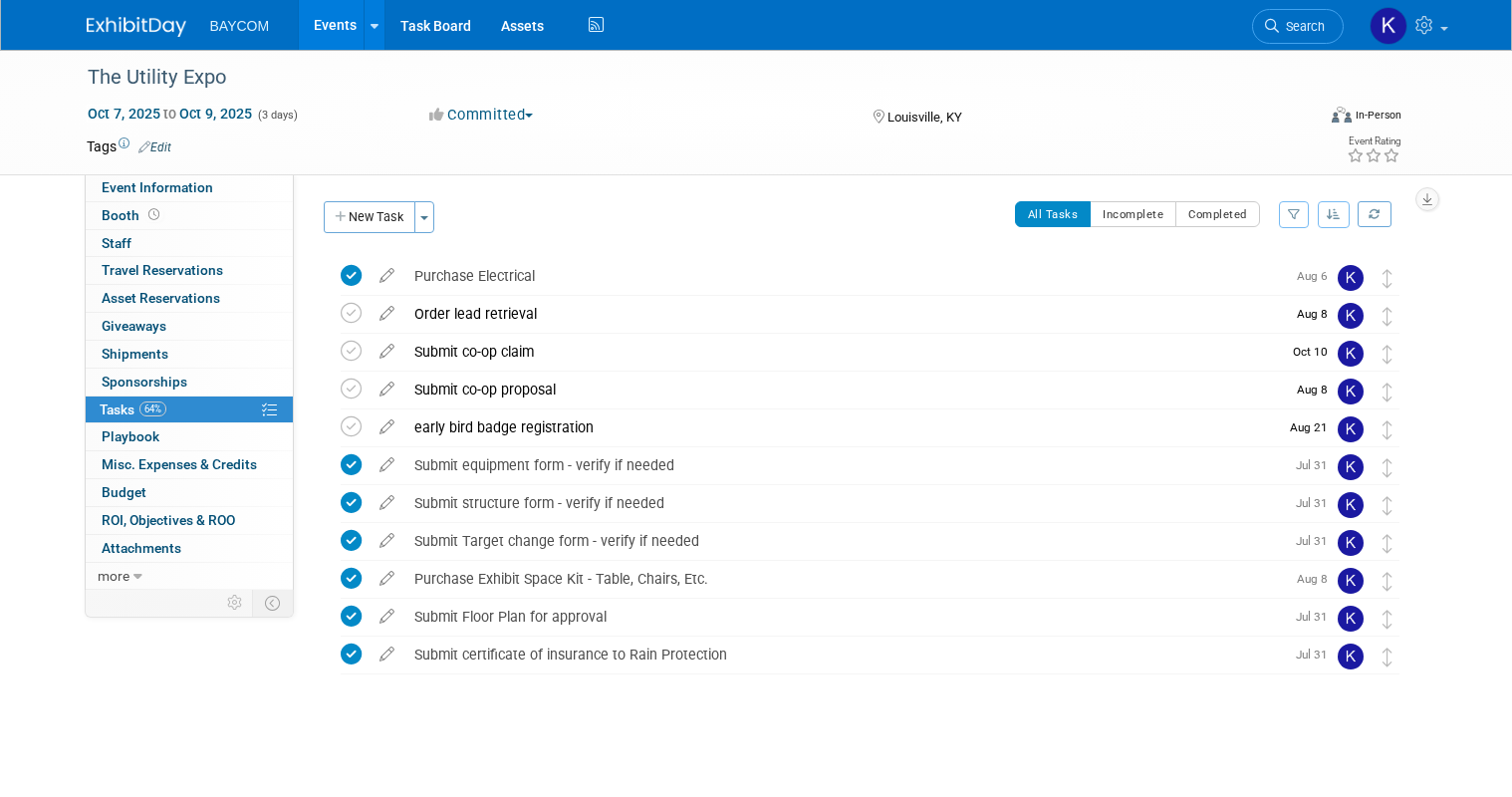 click on "Events" at bounding box center [335, 25] 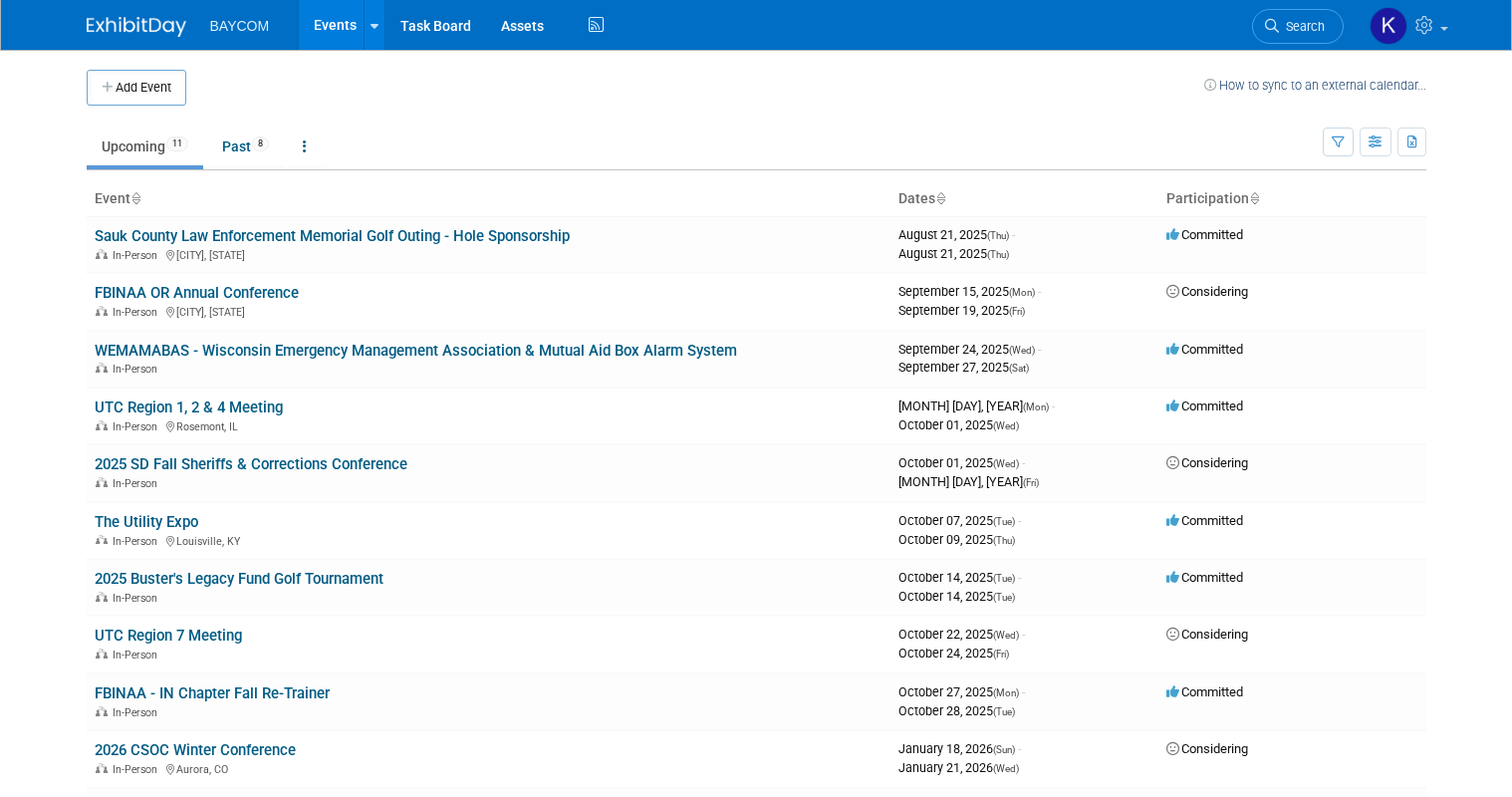 scroll, scrollTop: 0, scrollLeft: 0, axis: both 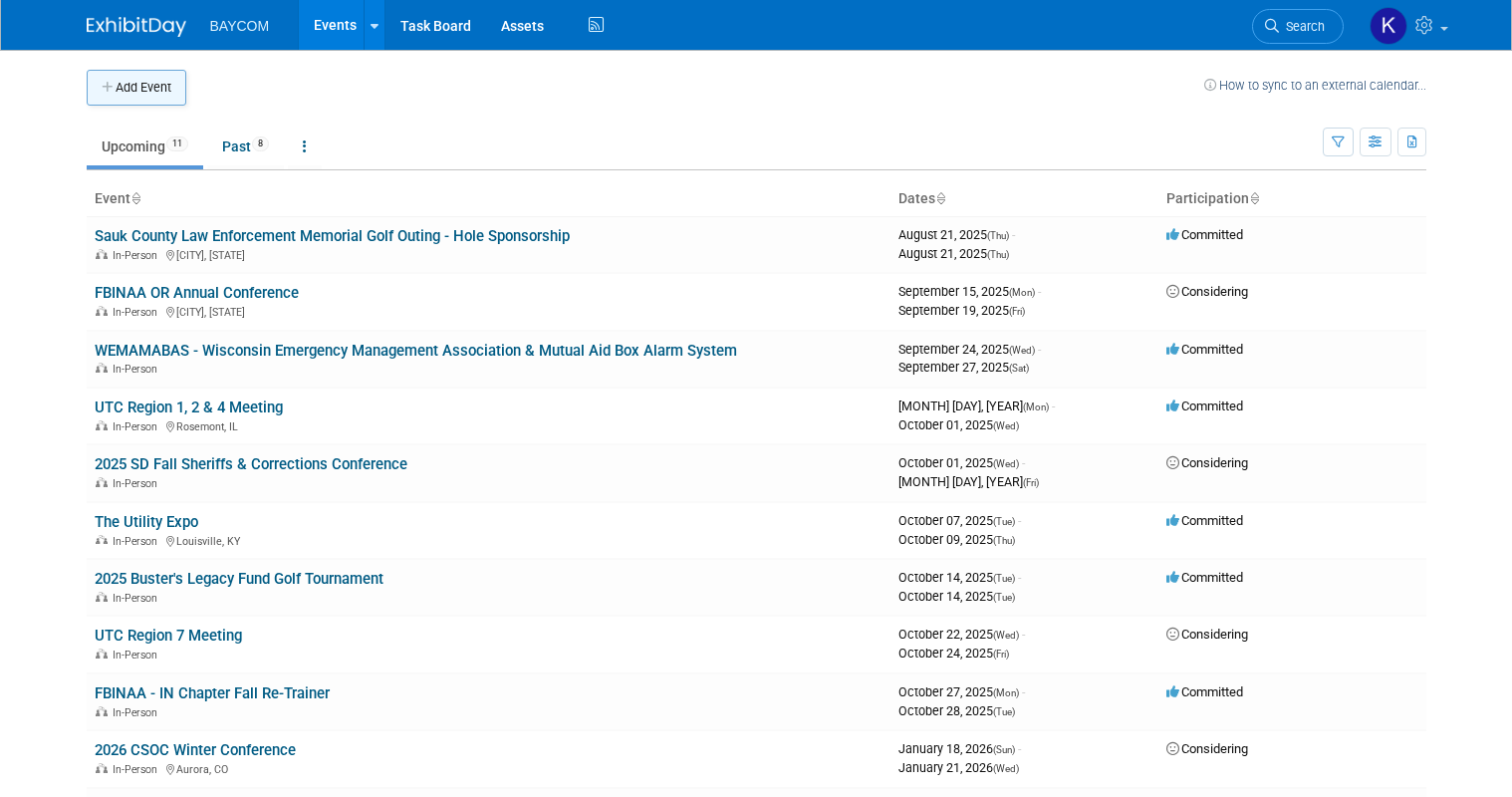 click on "Add Event" at bounding box center [136, 88] 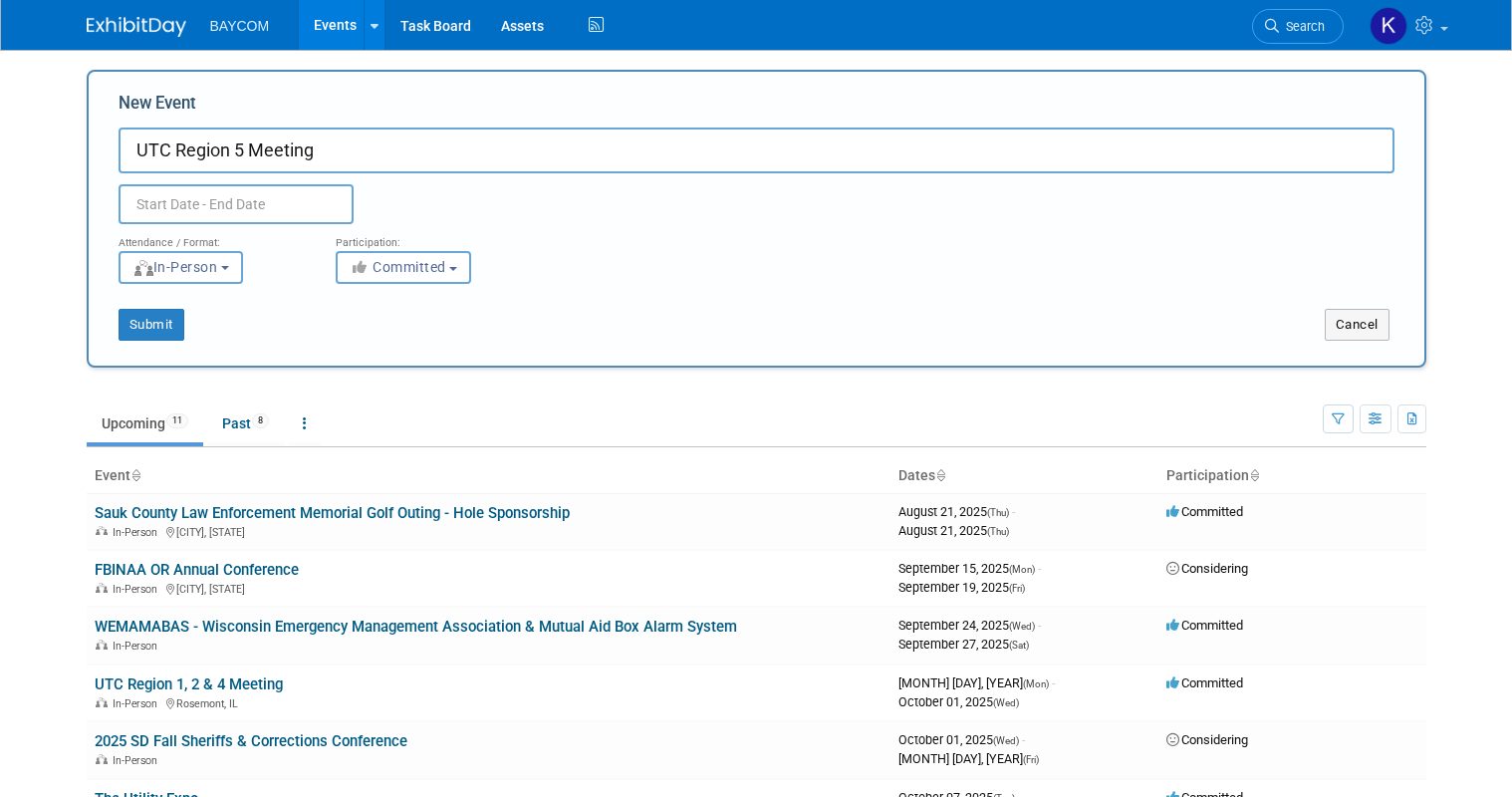 type on "UTC Region 5 Meeting" 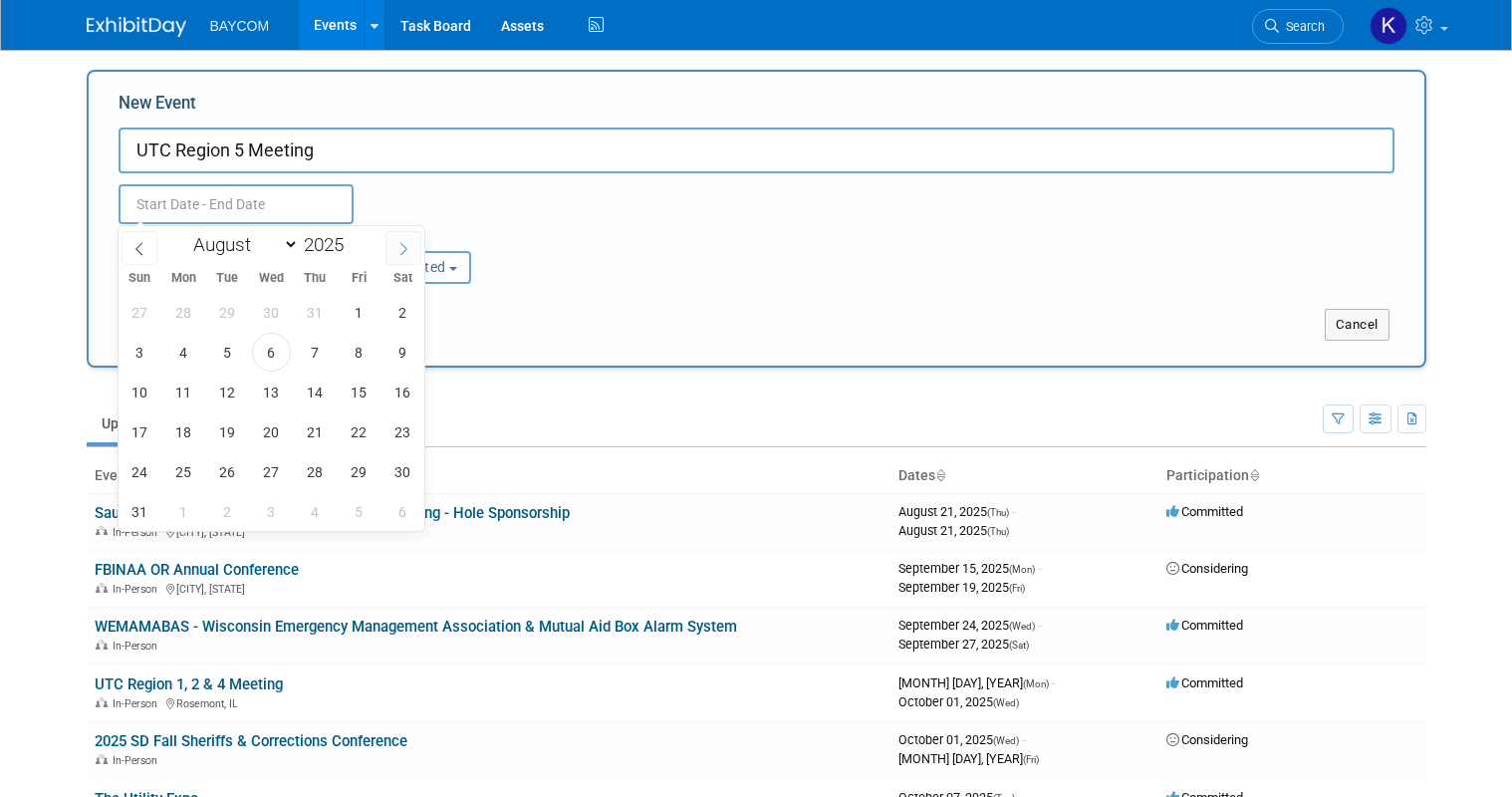 click 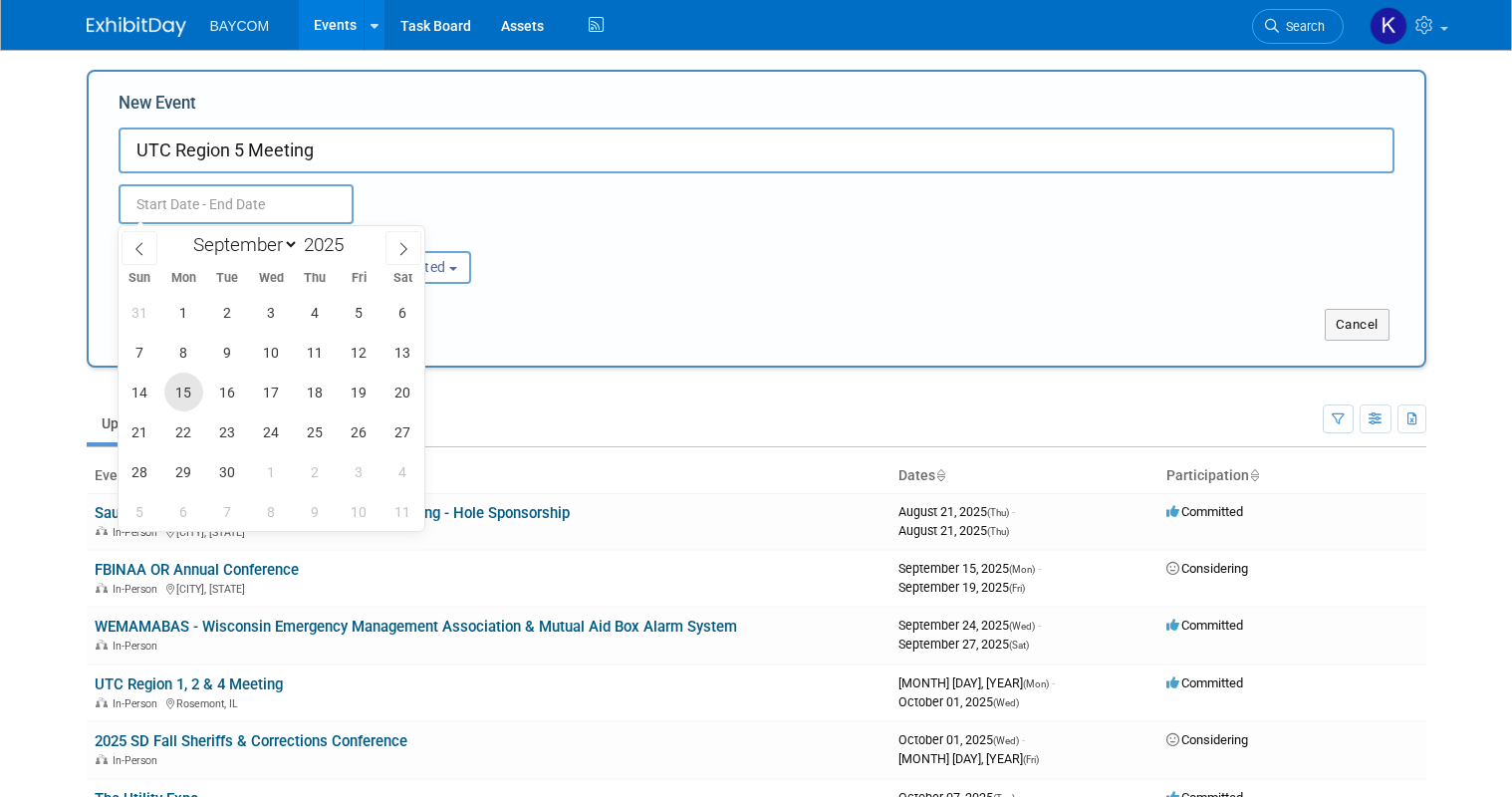 click on "15" at bounding box center [183, 392] 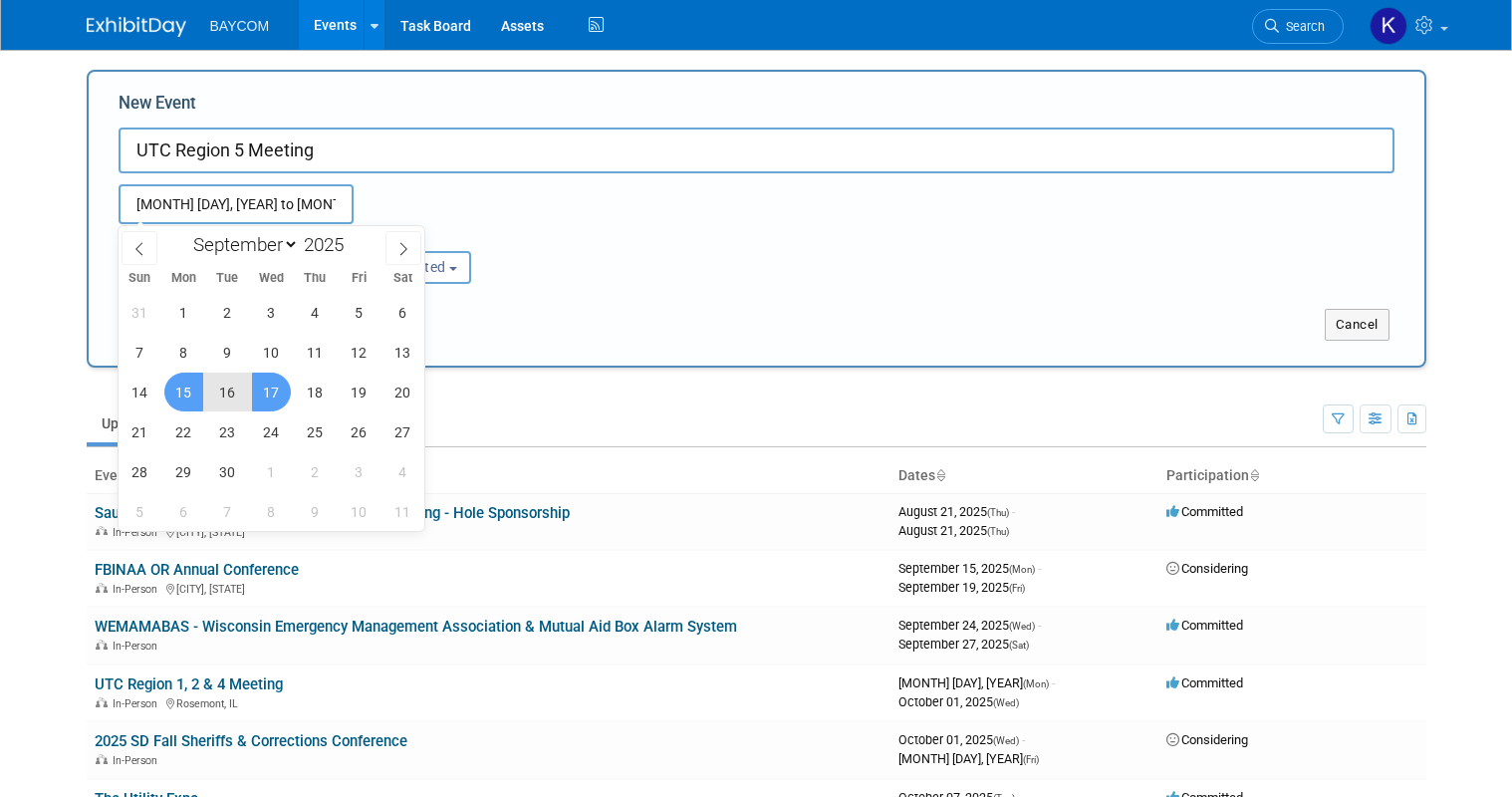 click on "17" at bounding box center [271, 392] 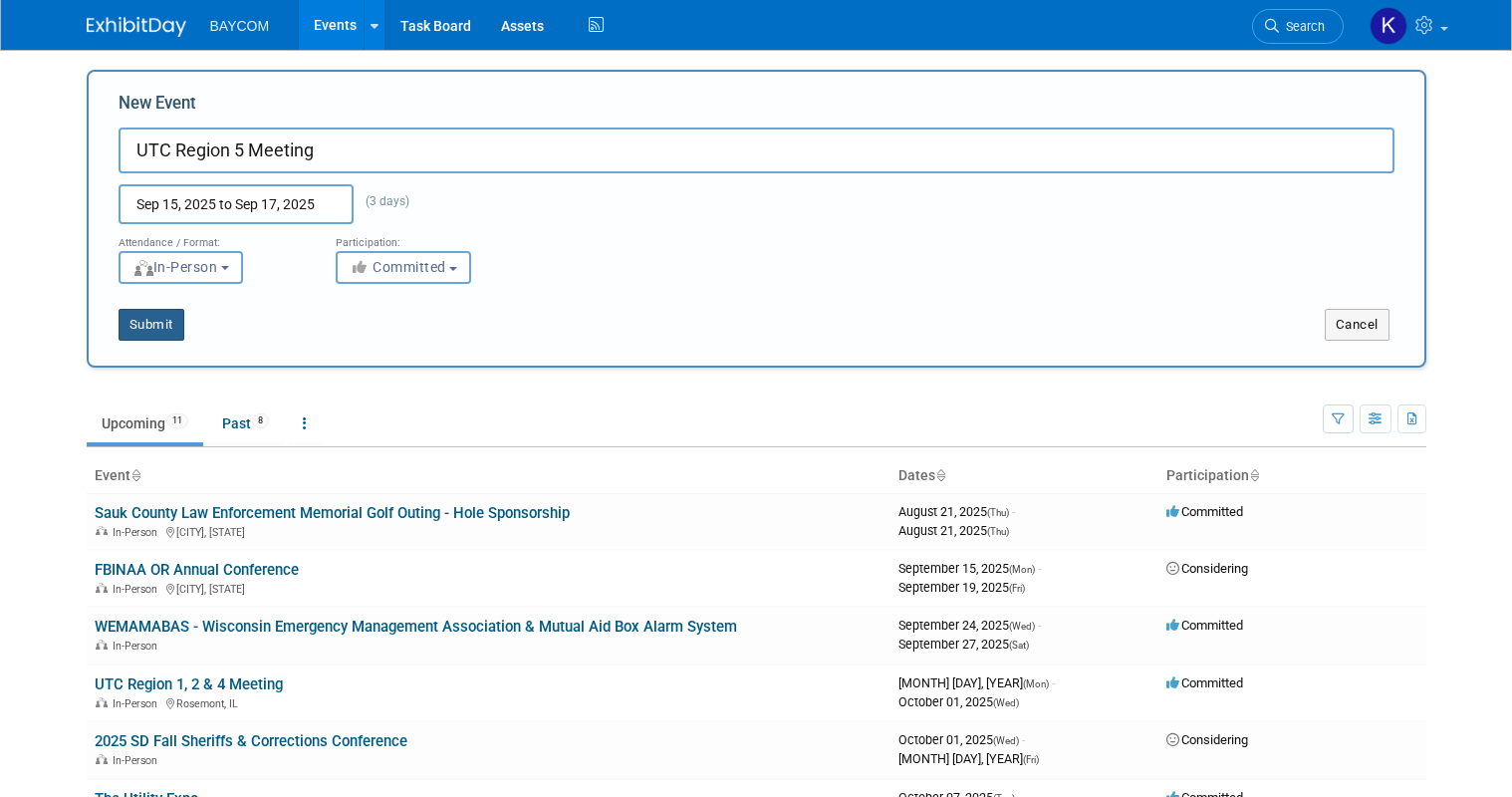 click on "Submit" at bounding box center [151, 325] 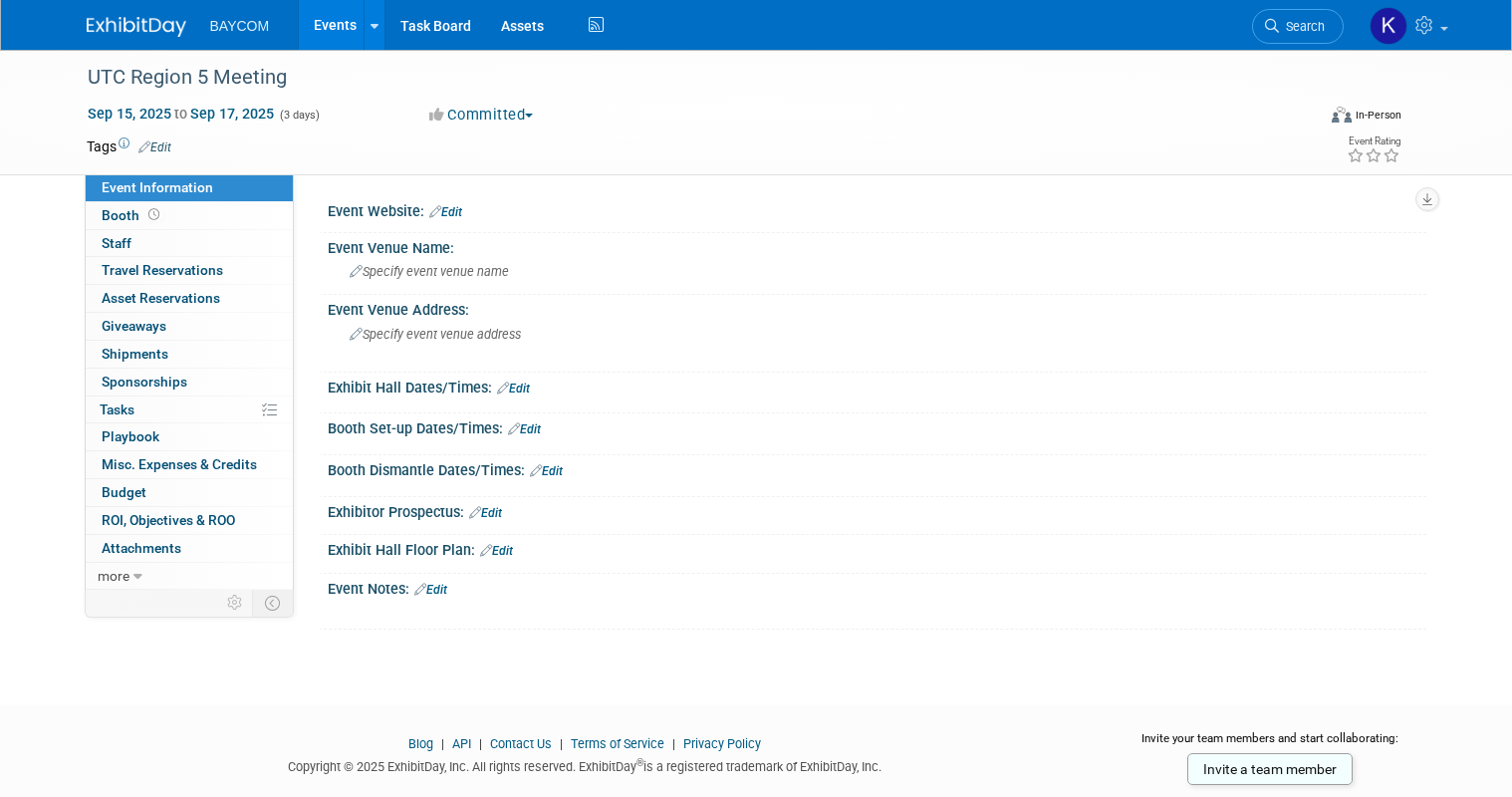 scroll, scrollTop: 0, scrollLeft: 0, axis: both 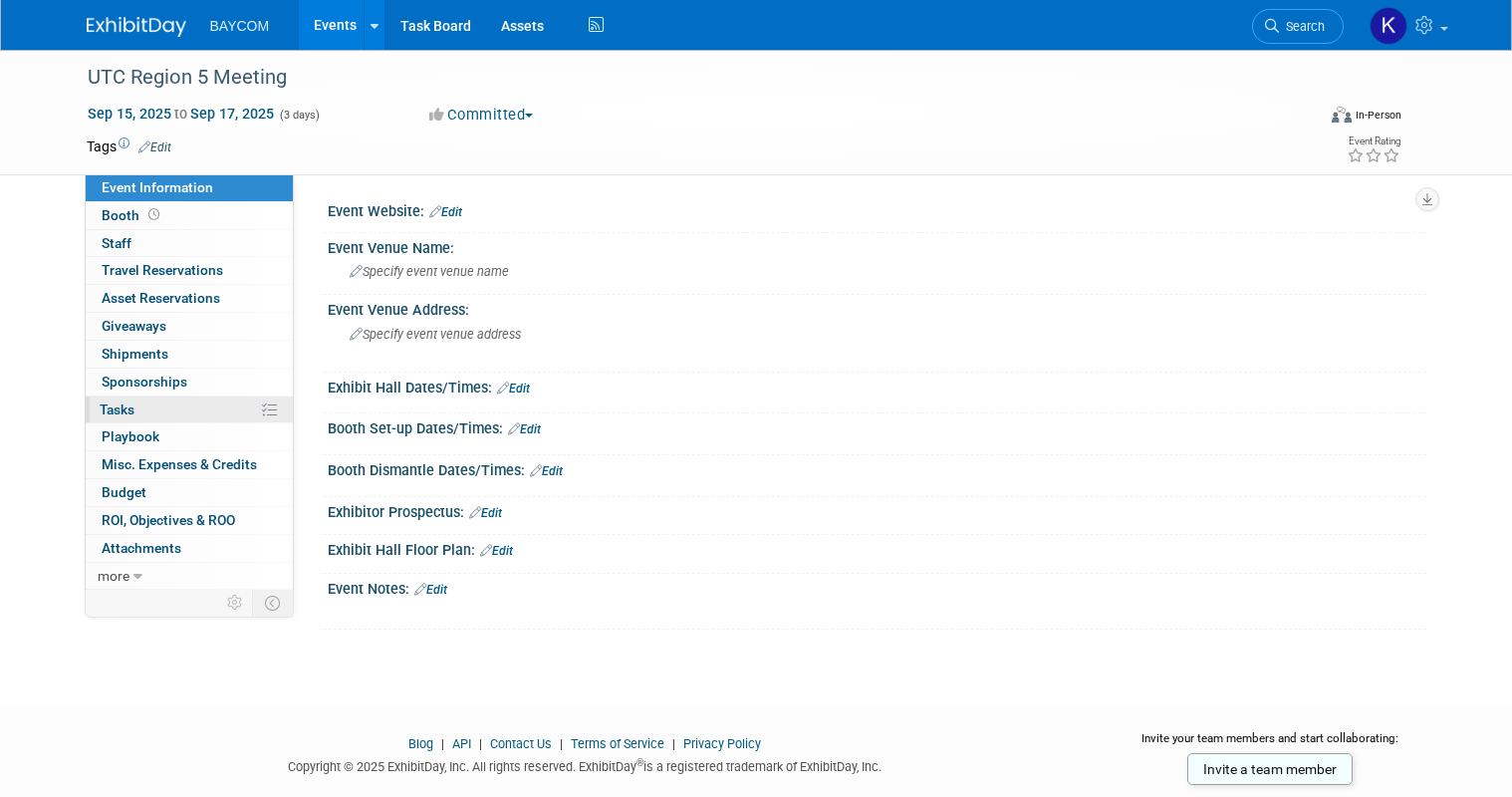 click on "0%
Tasks 0%" at bounding box center [189, 409] 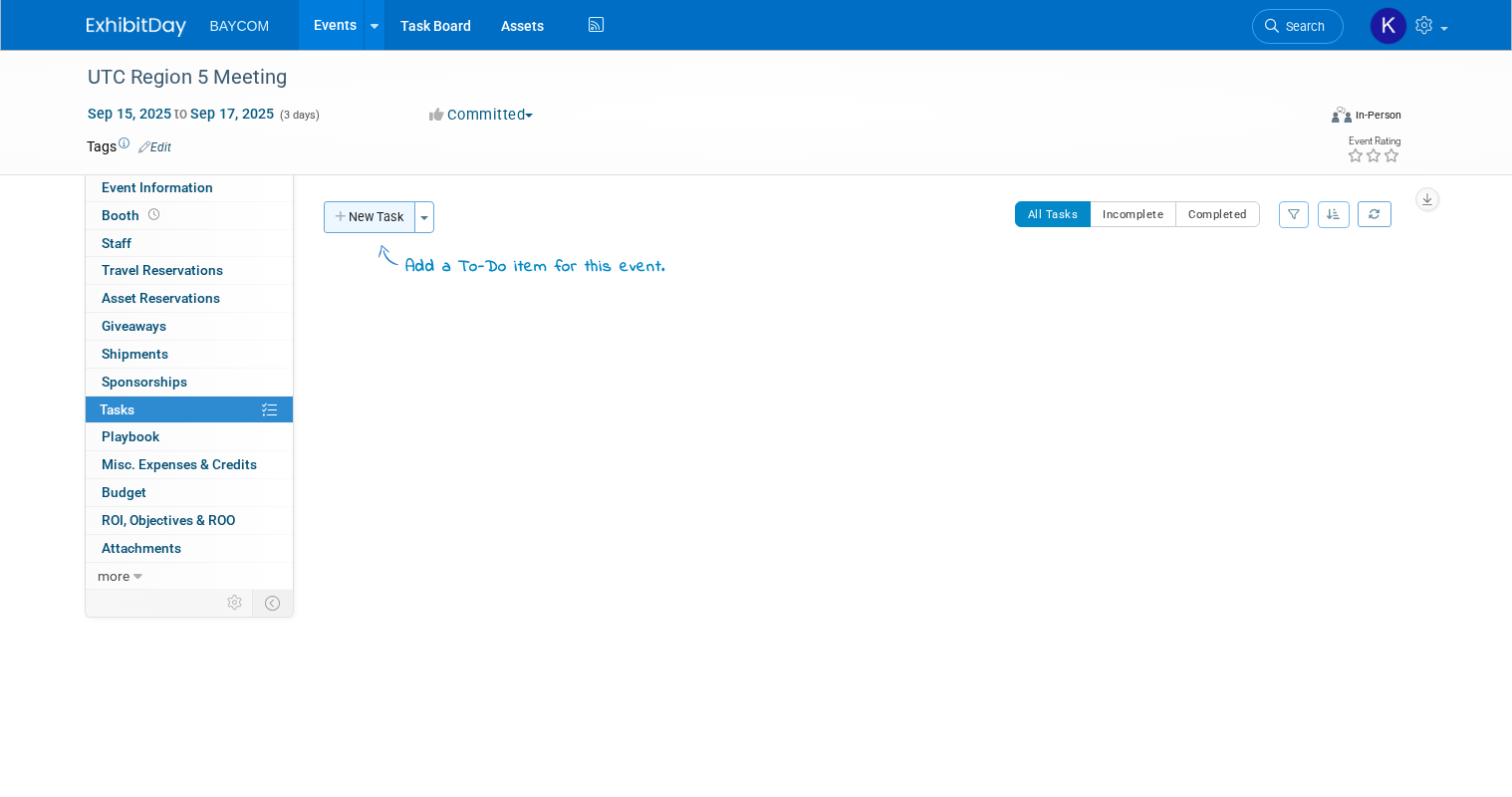 click on "New Task" at bounding box center (370, 217) 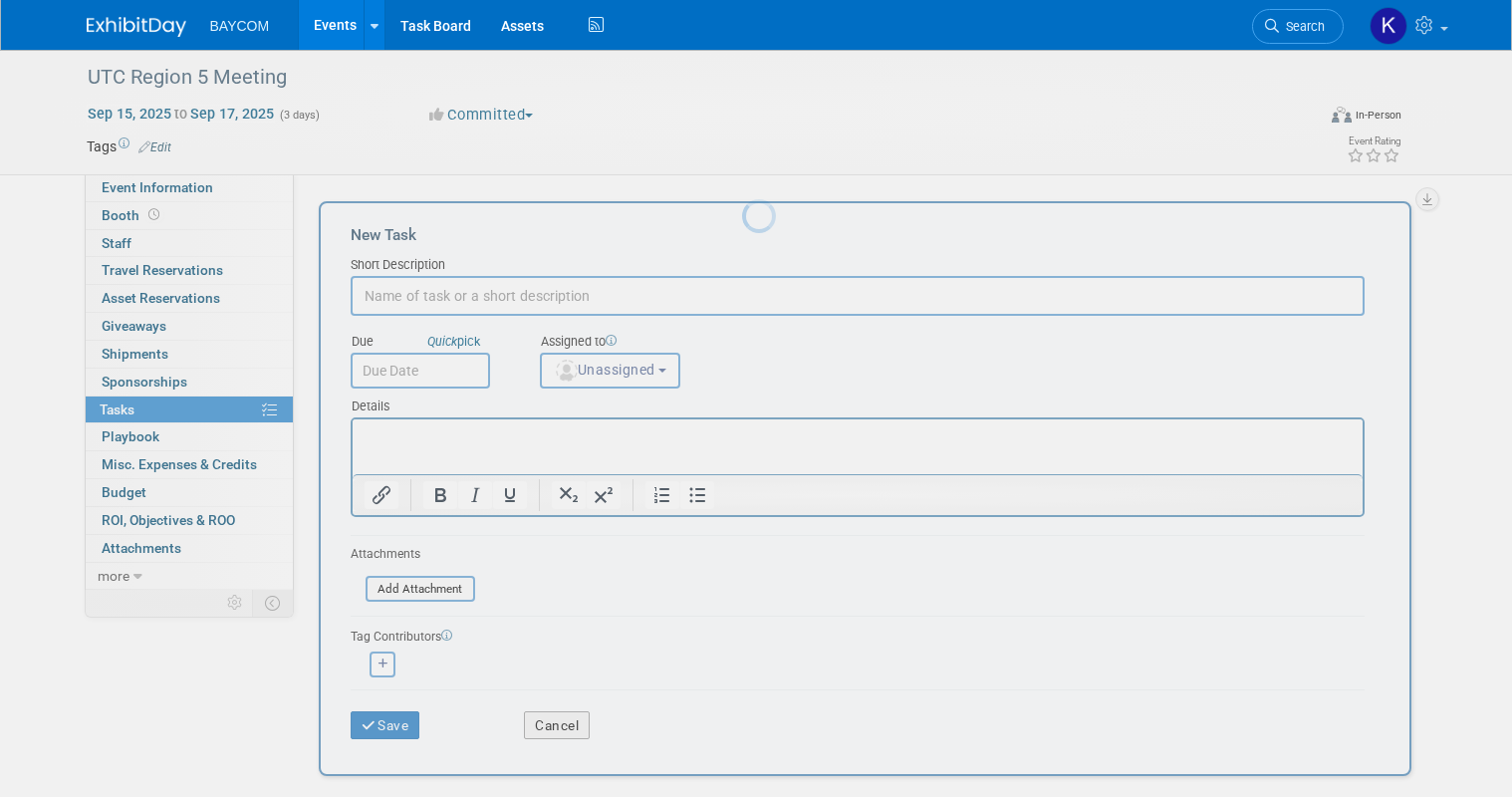 scroll, scrollTop: 0, scrollLeft: 0, axis: both 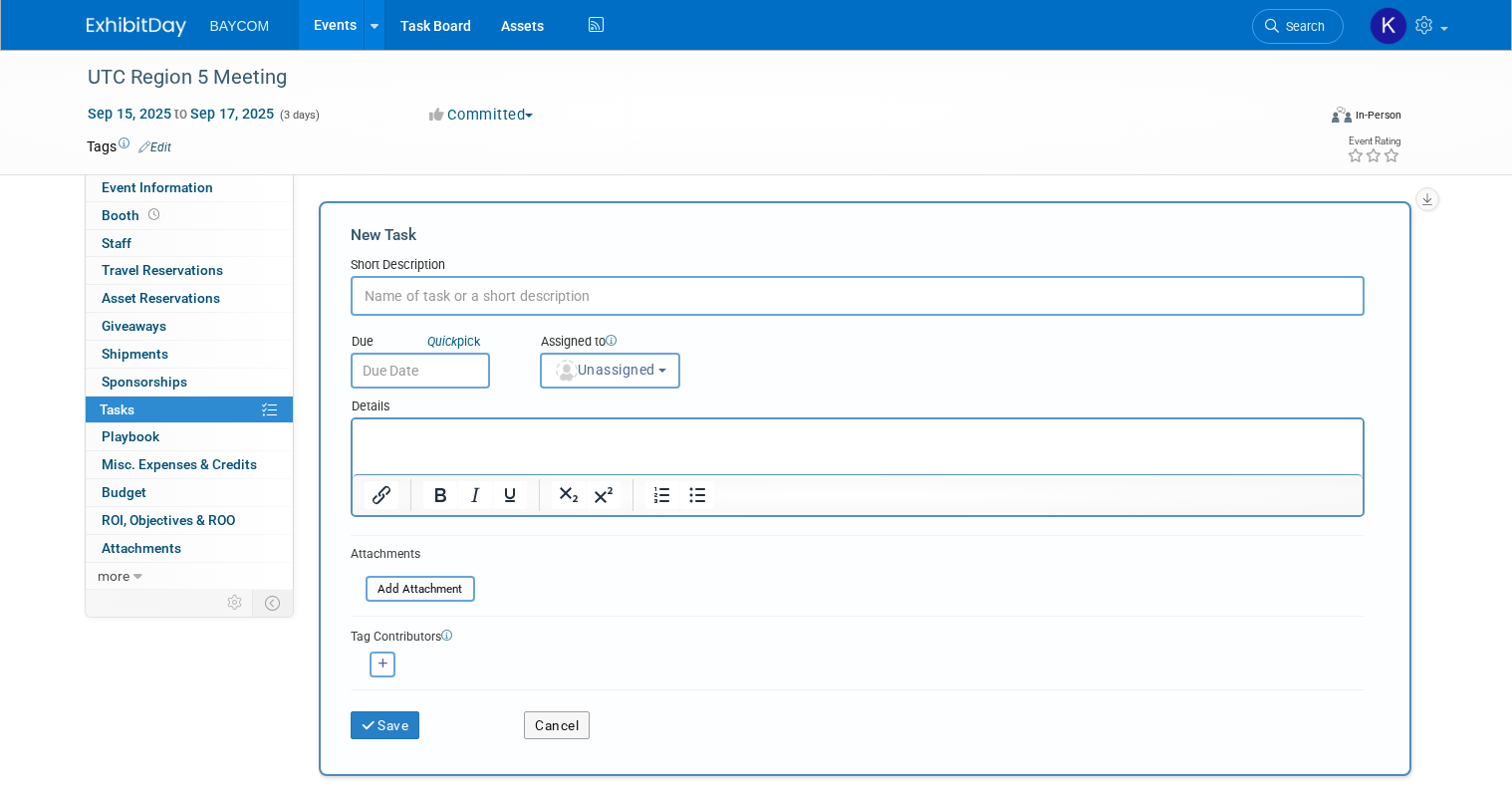 type on "o" 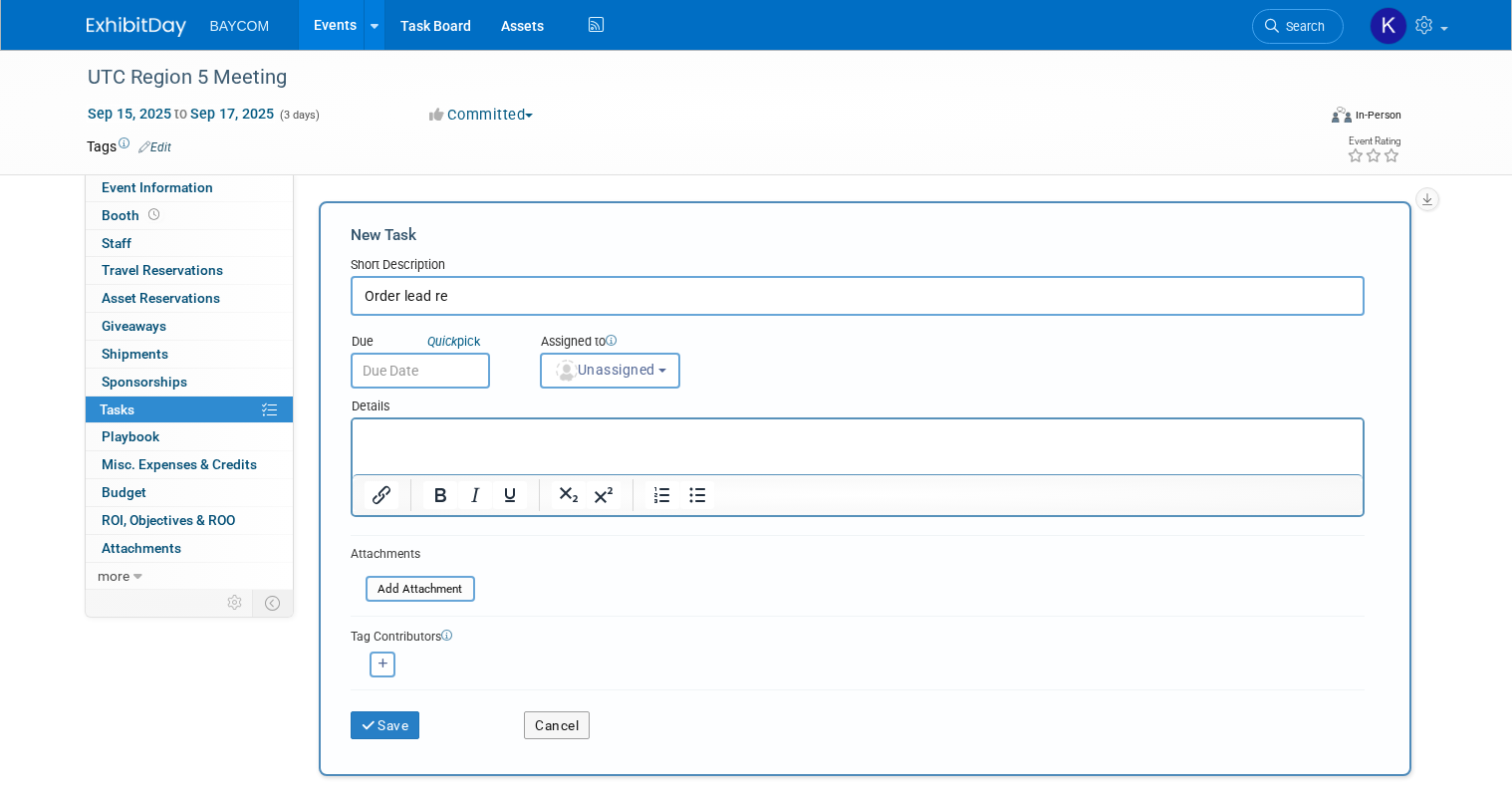 click on "Order lead re" at bounding box center [858, 296] 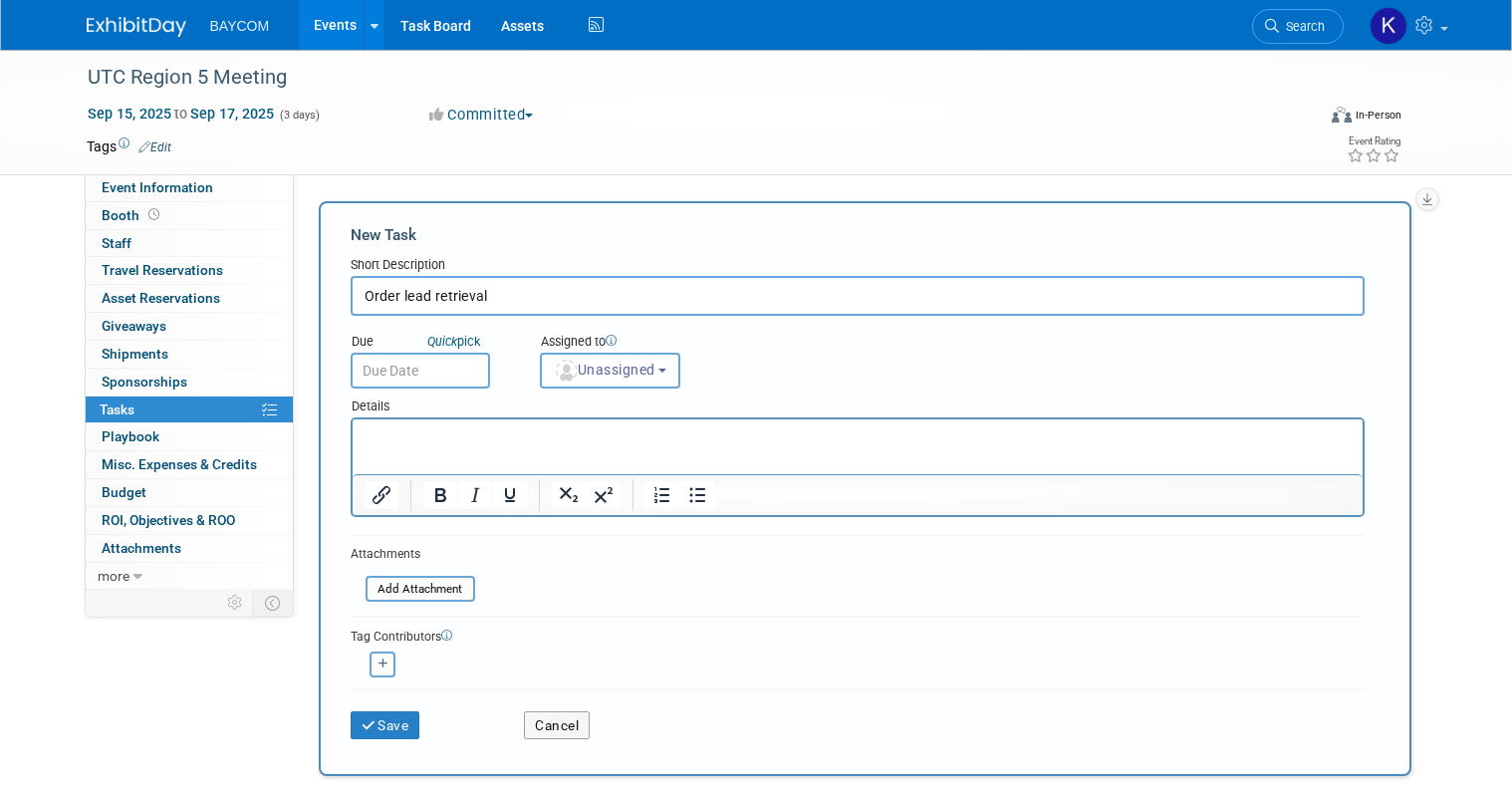 type on "Order lead retrieval" 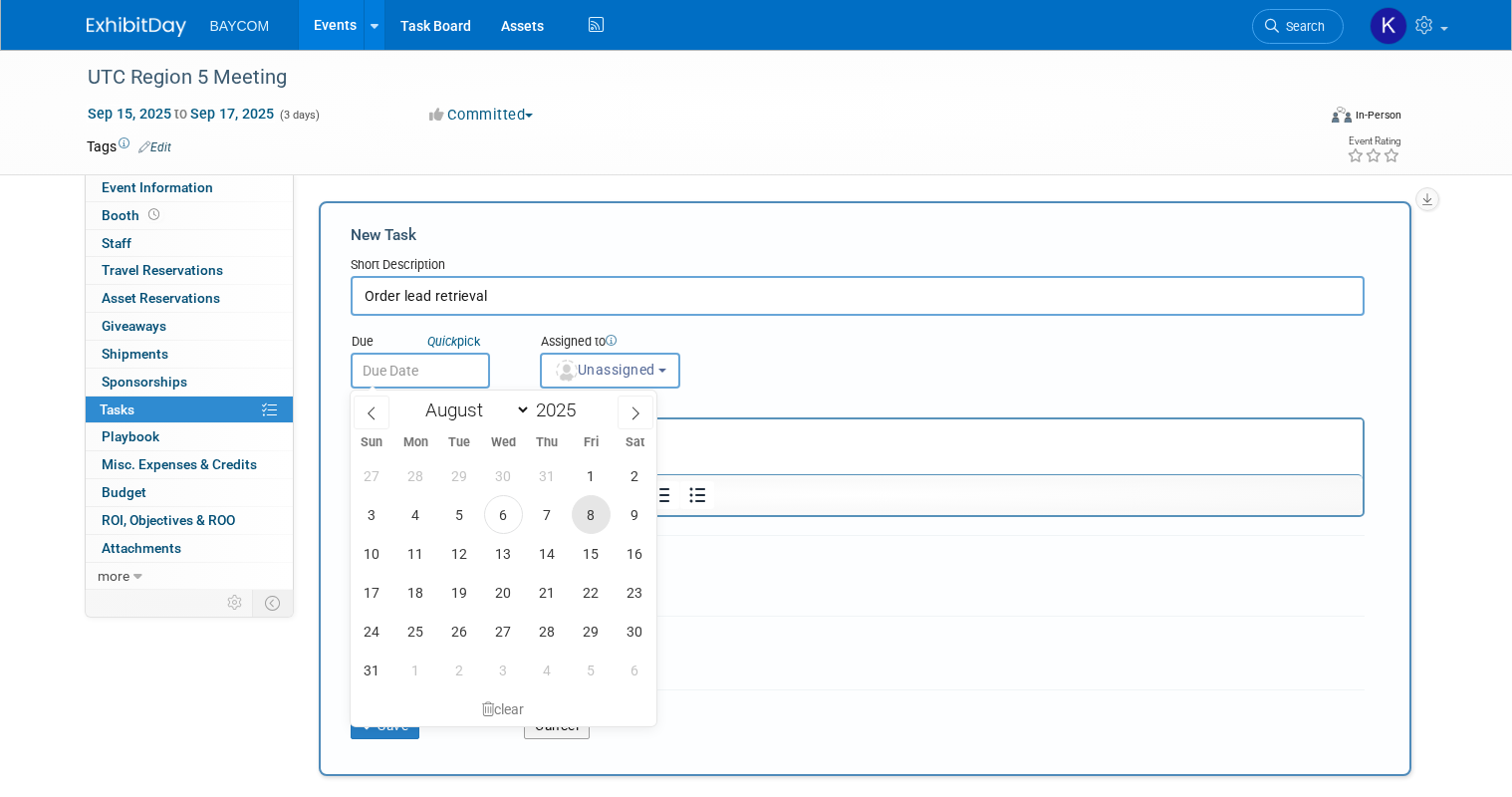 click on "8" at bounding box center [591, 514] 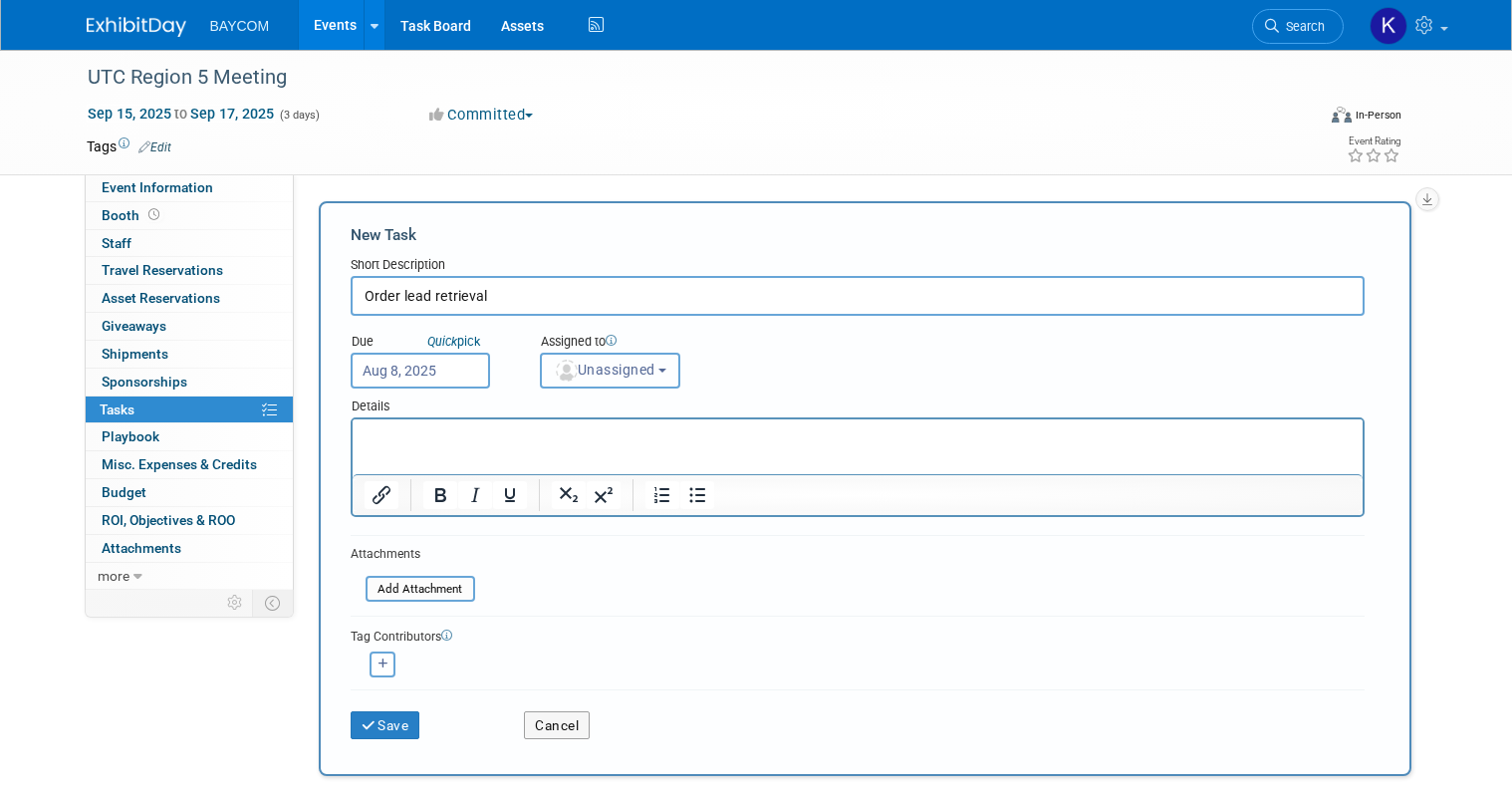 click on "Unassigned" at bounding box center [605, 370] 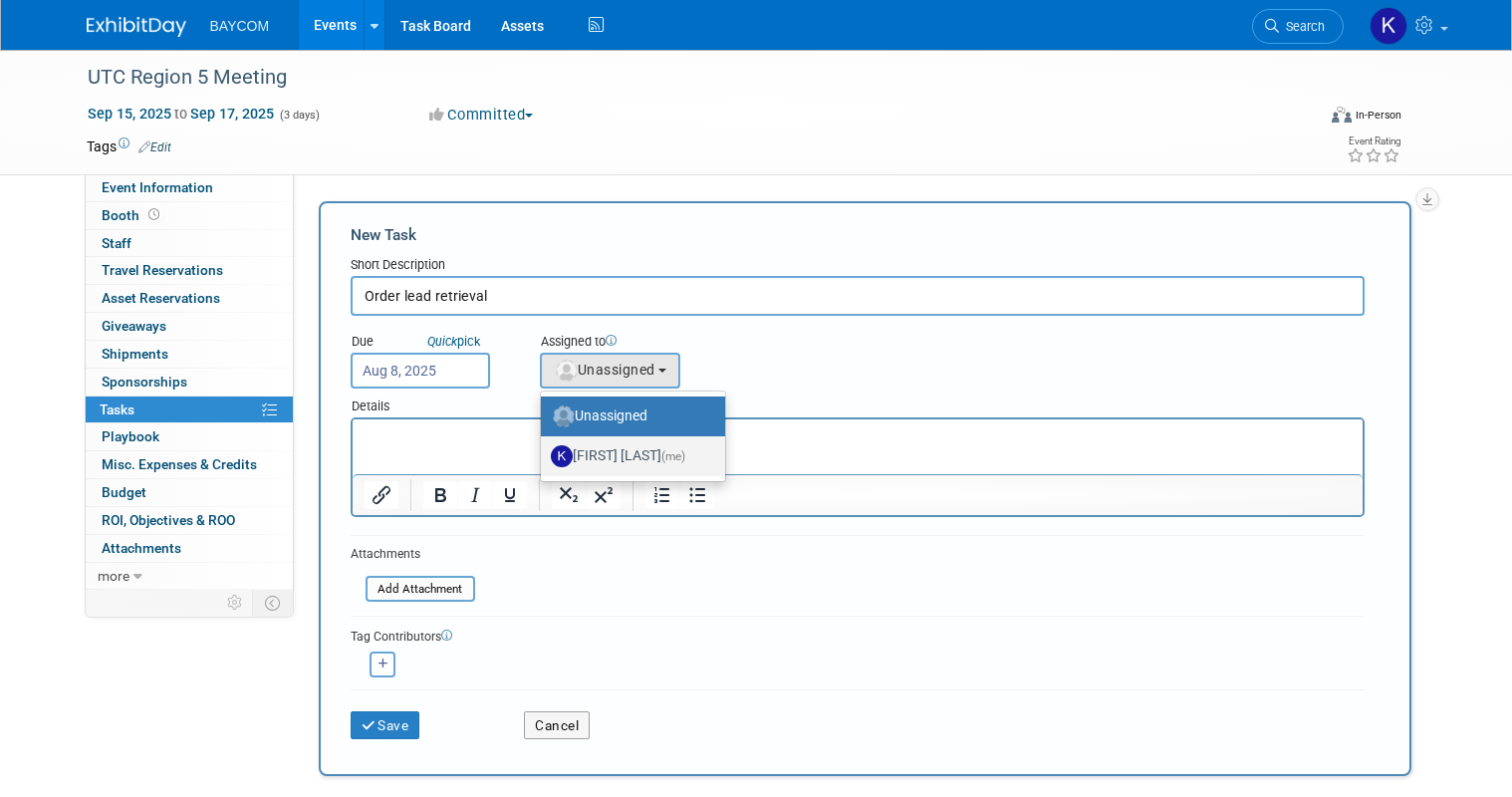 click on "Kayla Novak
(me)" at bounding box center (628, 456) 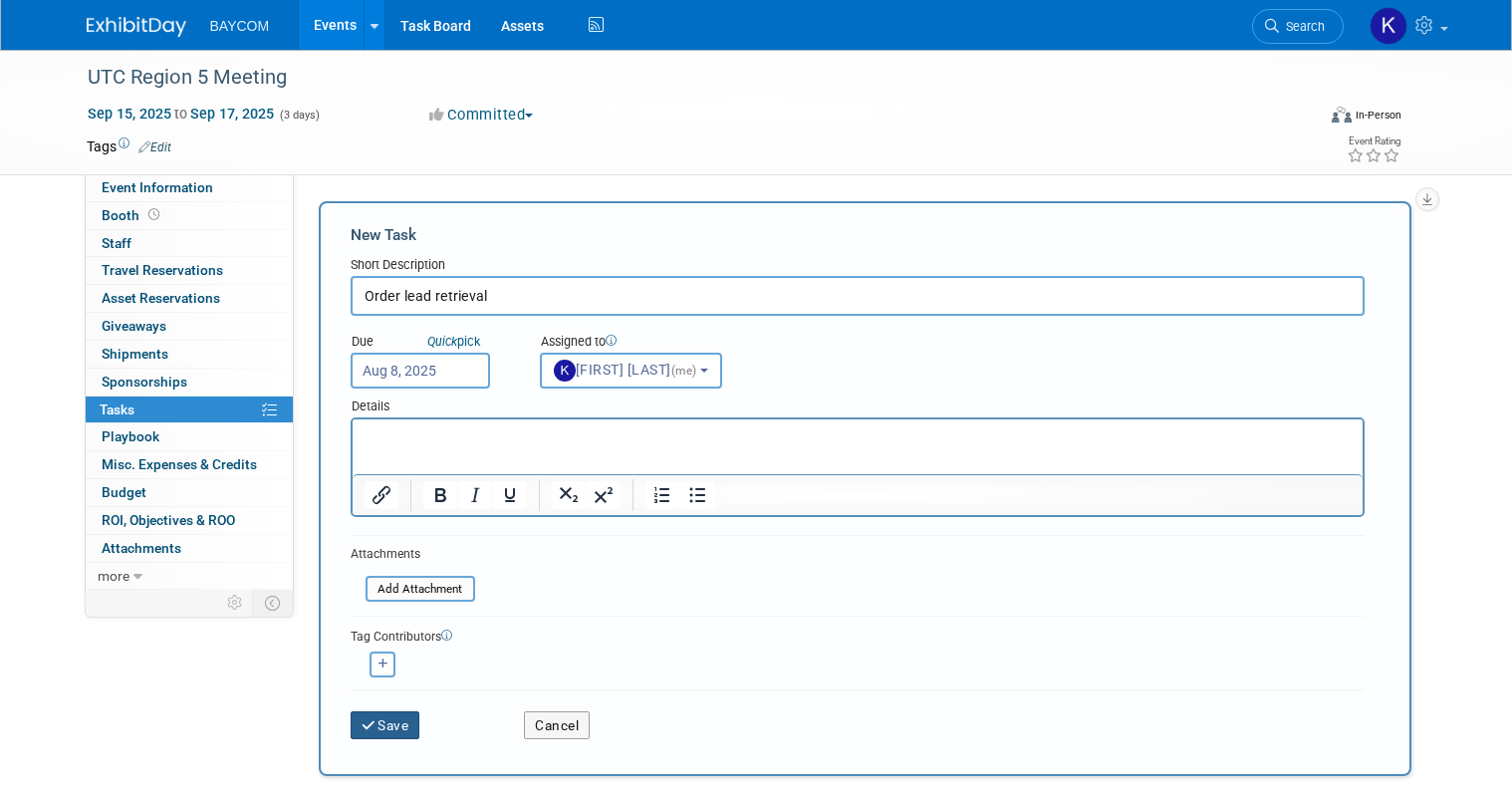 click on "Save" at bounding box center [385, 725] 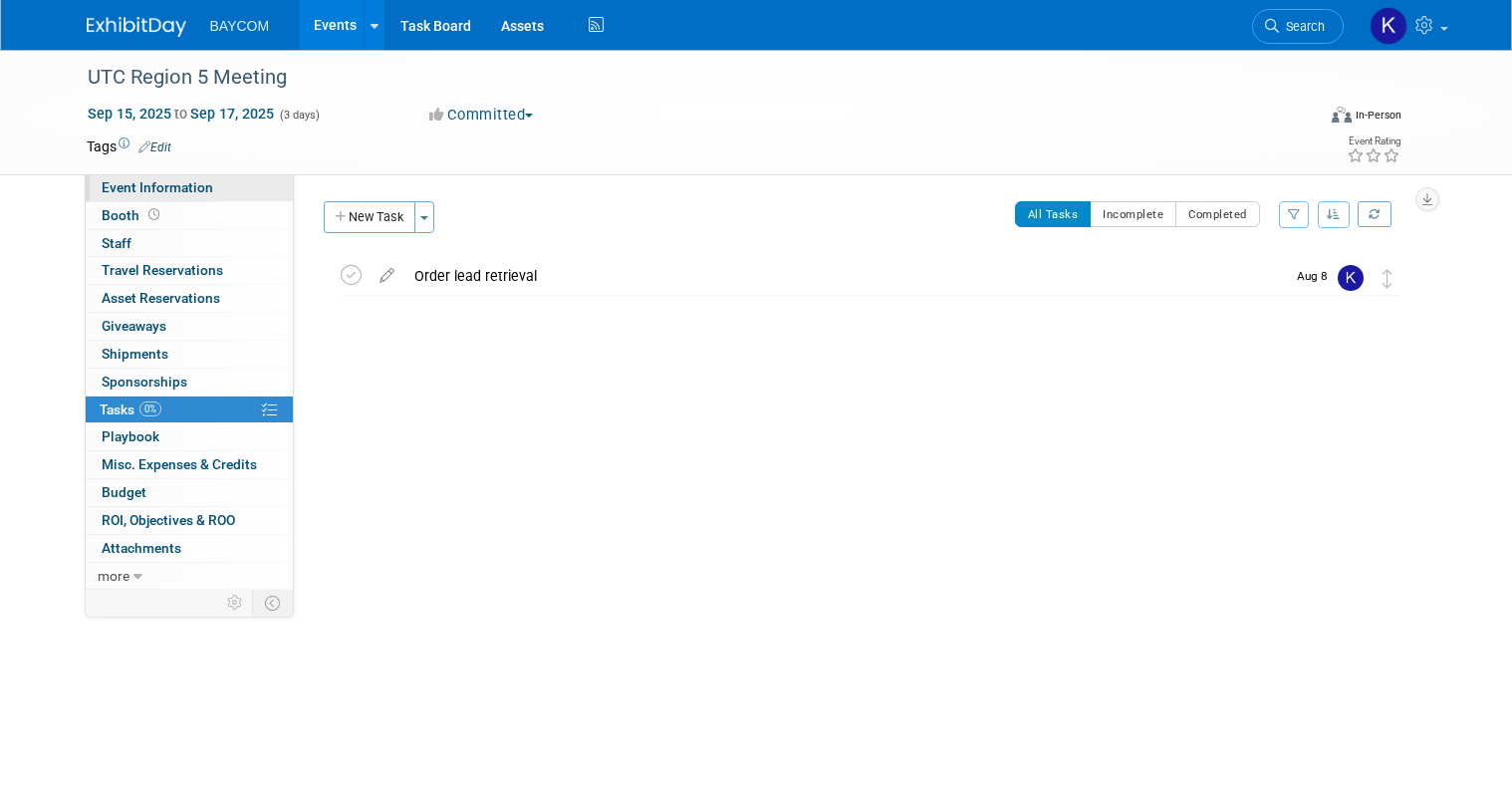 click on "Event Information" at bounding box center (157, 187) 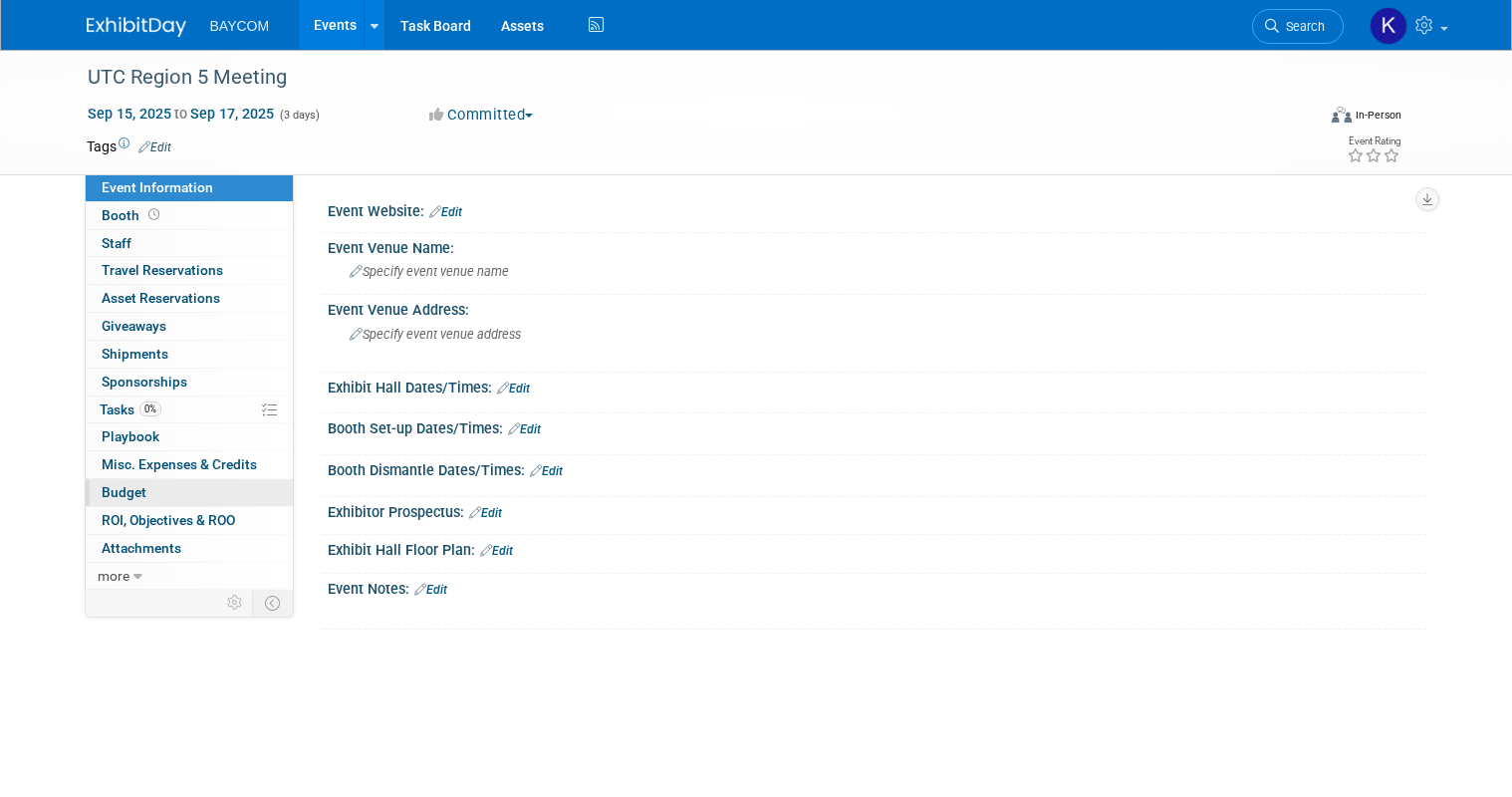 click on "Budget" at bounding box center [189, 492] 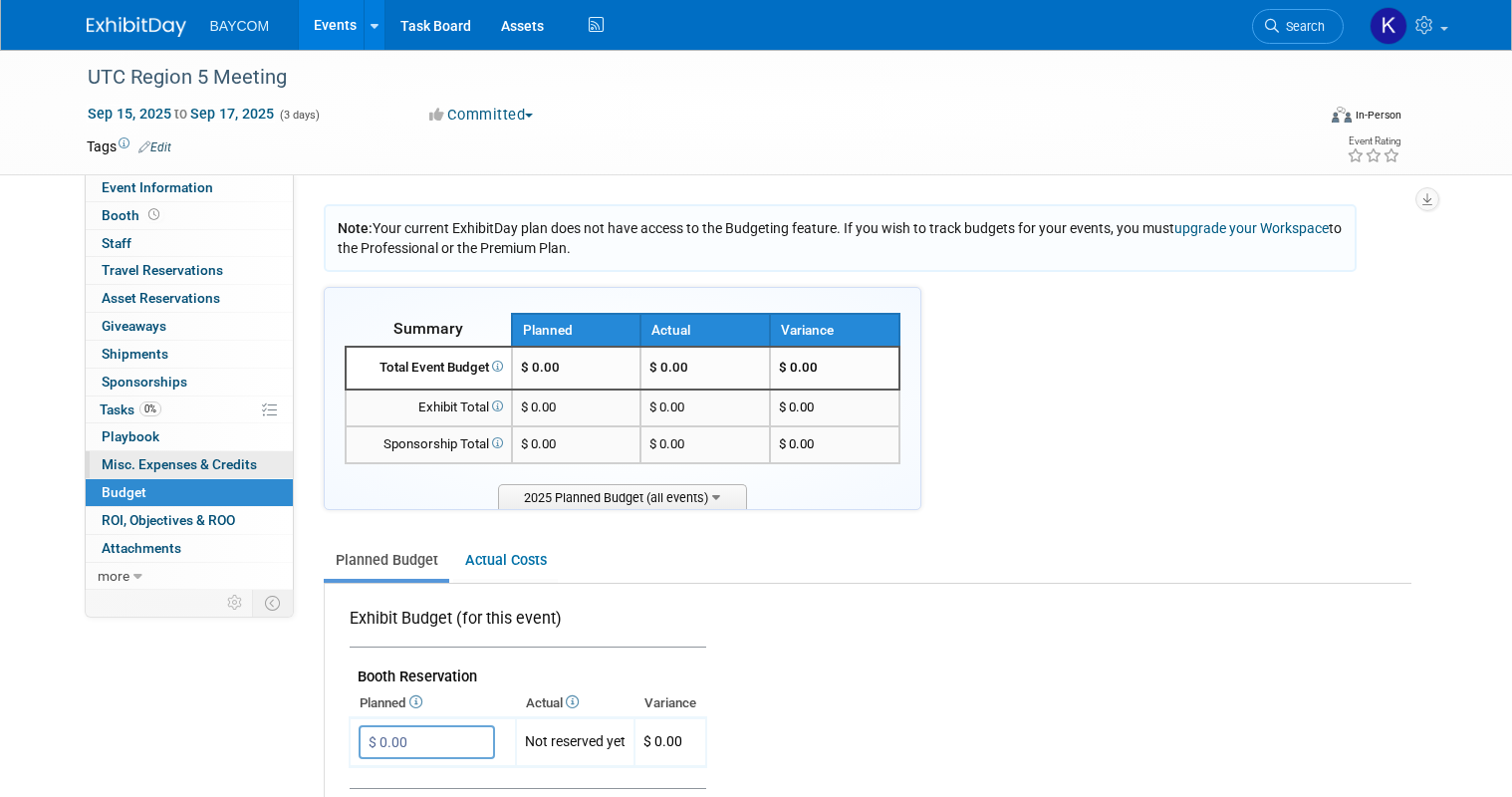 click on "Misc. Expenses & Credits 0" at bounding box center (179, 464) 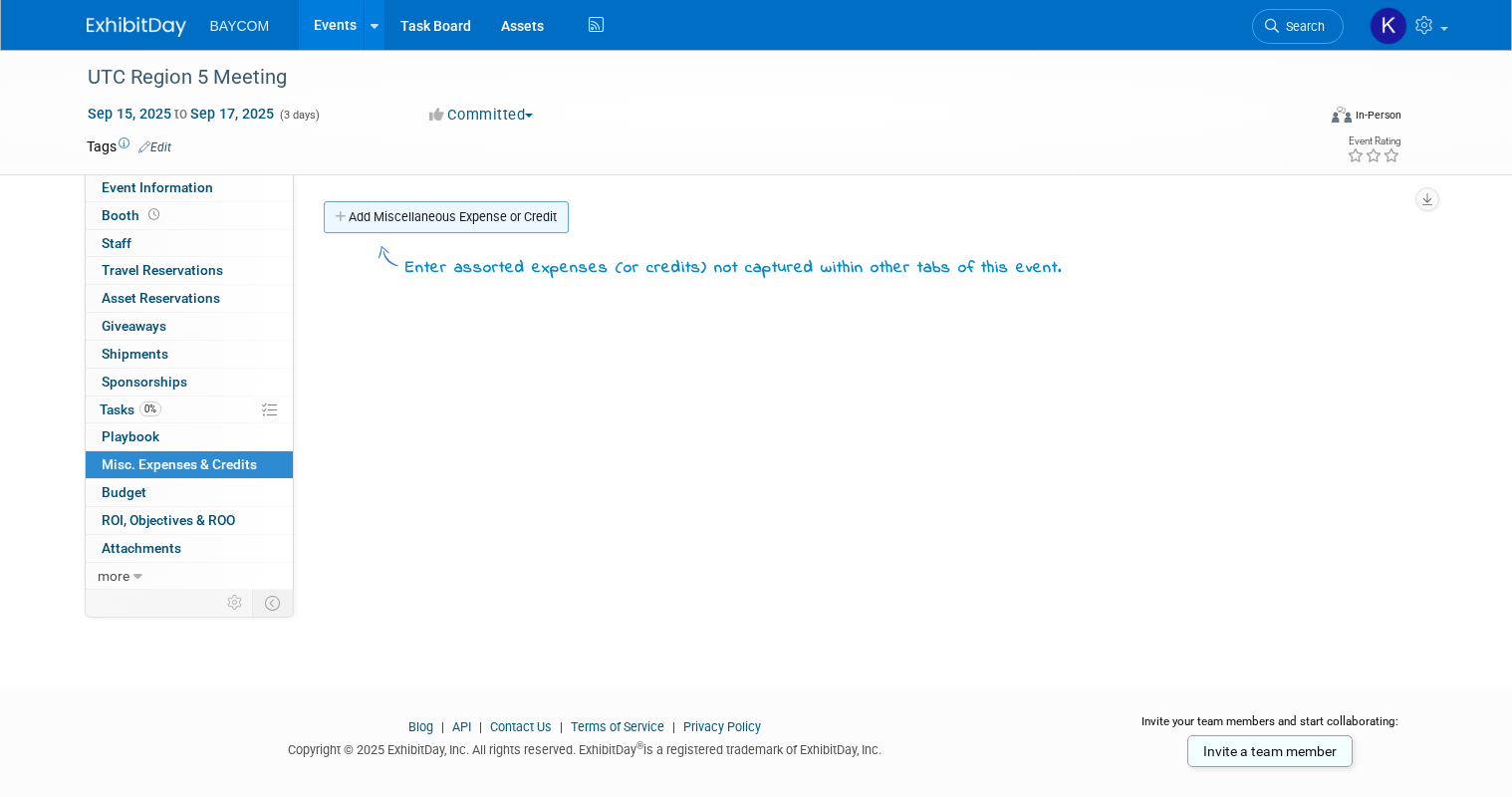 click on "Add Miscellaneous Expense or Credit" at bounding box center (446, 217) 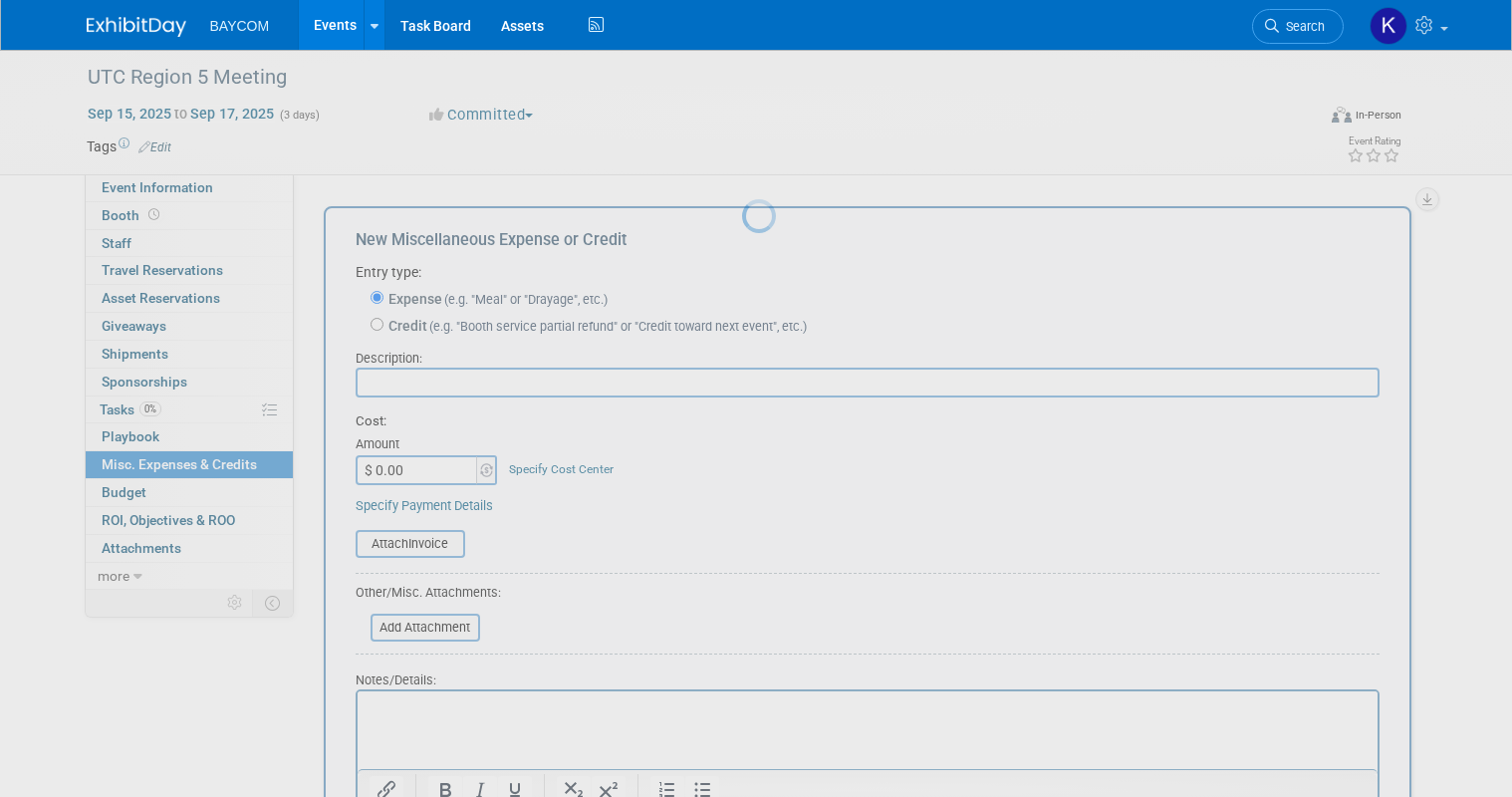 scroll, scrollTop: 0, scrollLeft: 0, axis: both 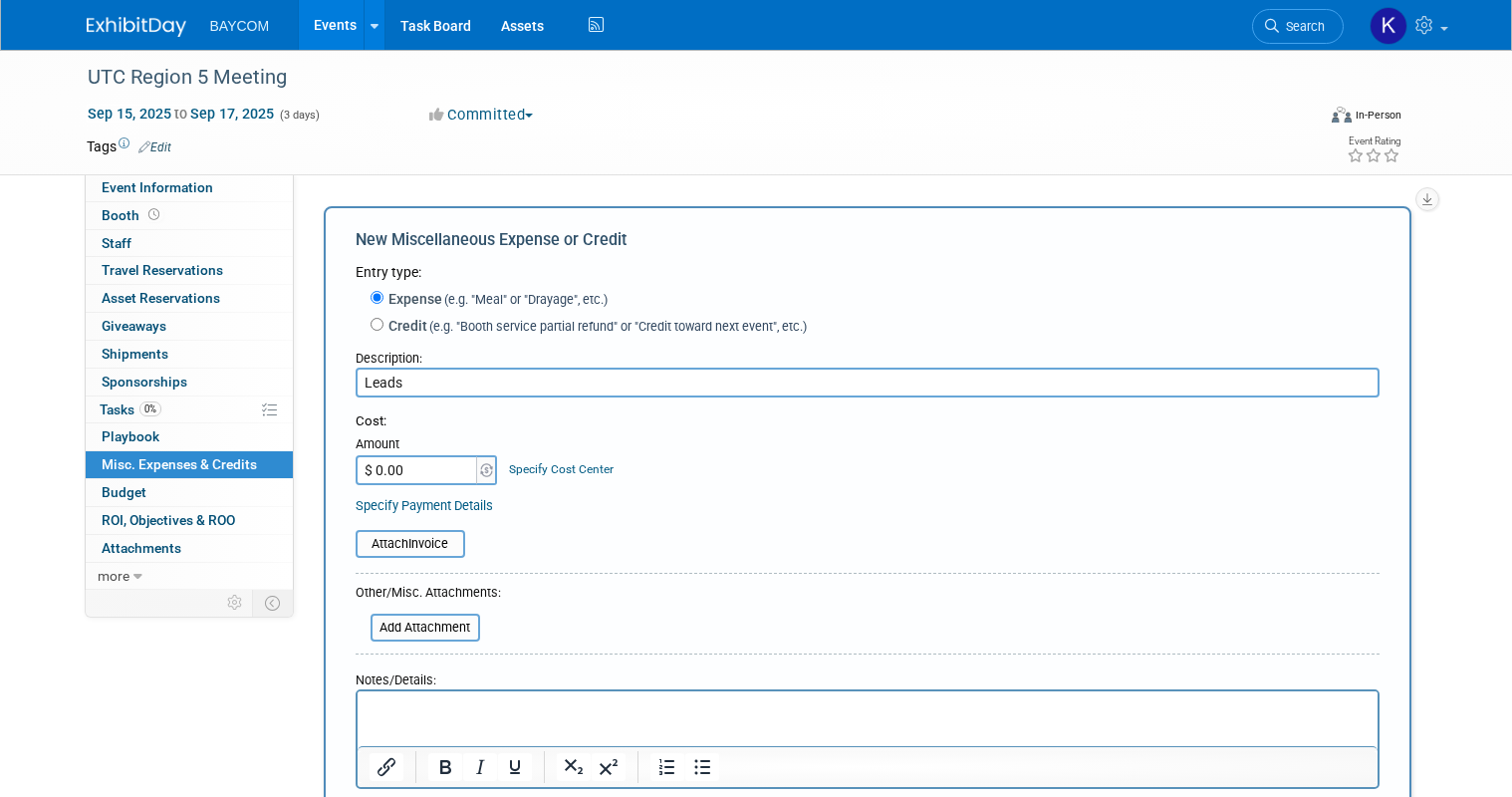 type on "Leads" 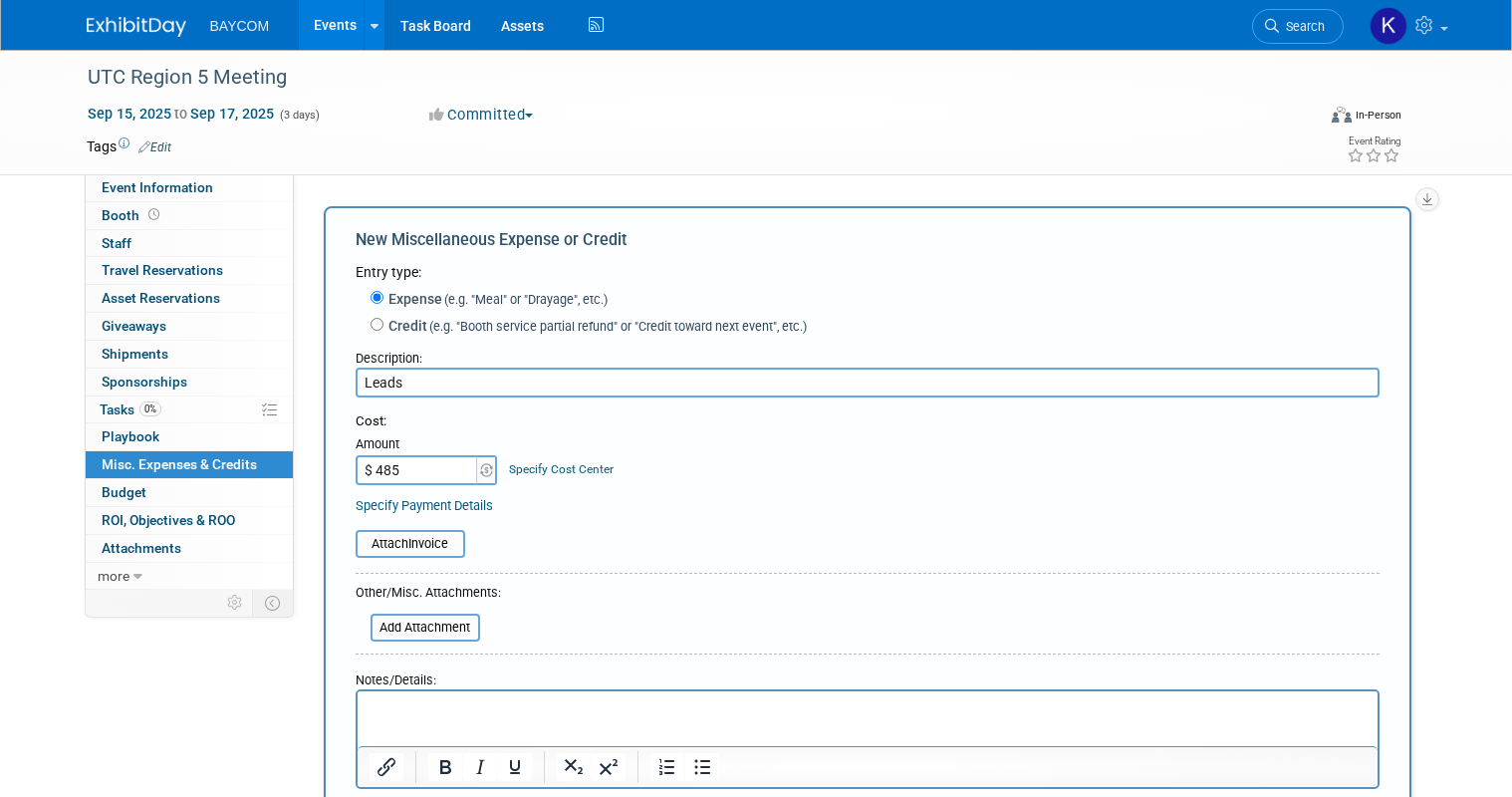 type on "$ 485.00" 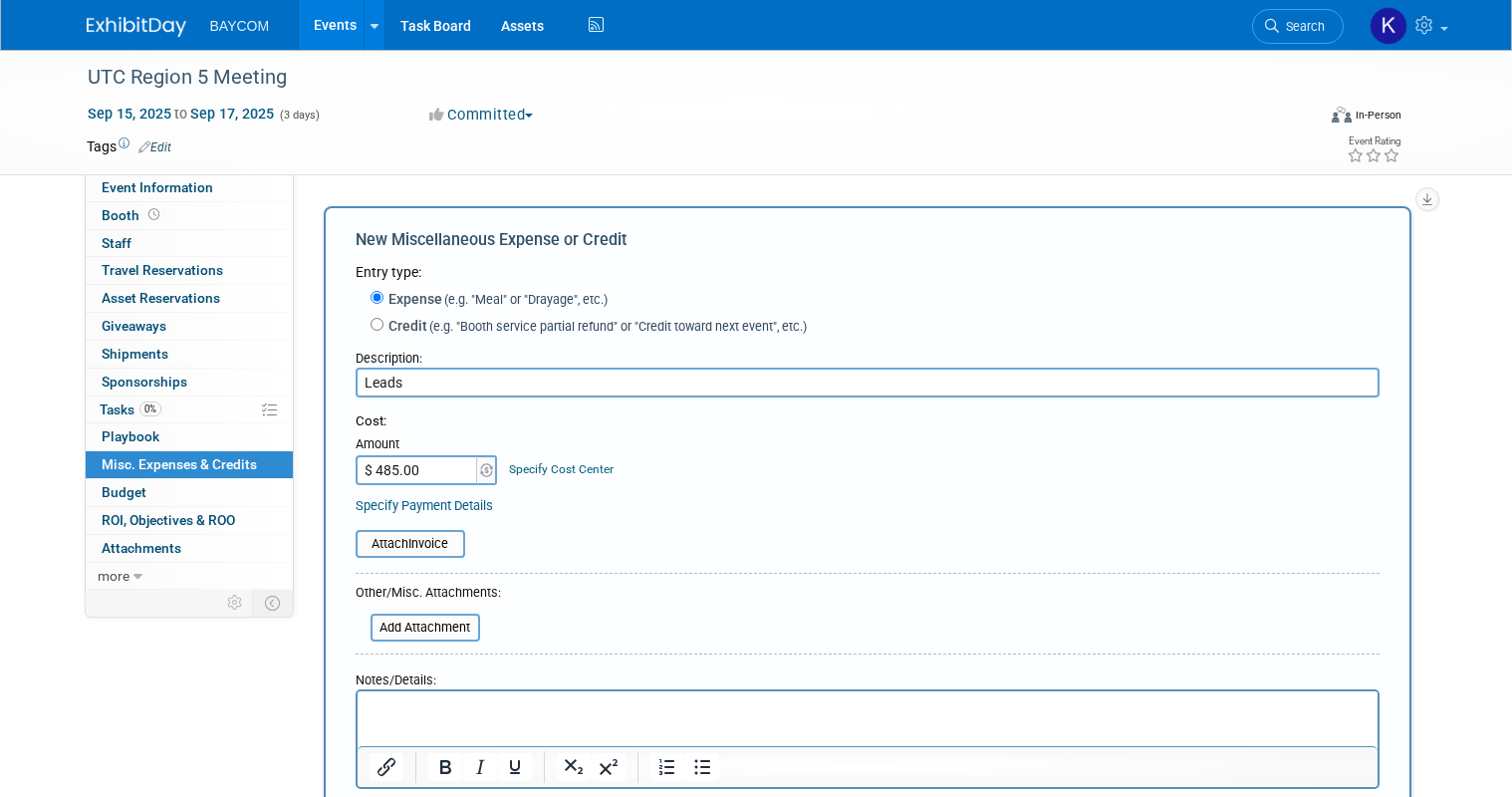 click on "Entry type:
Expense  (e.g. "Meal" or "Drayage", etc.)
Credit  (e.g. "Booth service partial refund" or "Credit toward next event", etc.)
Description:
Leads
Cost:" at bounding box center (868, 556) 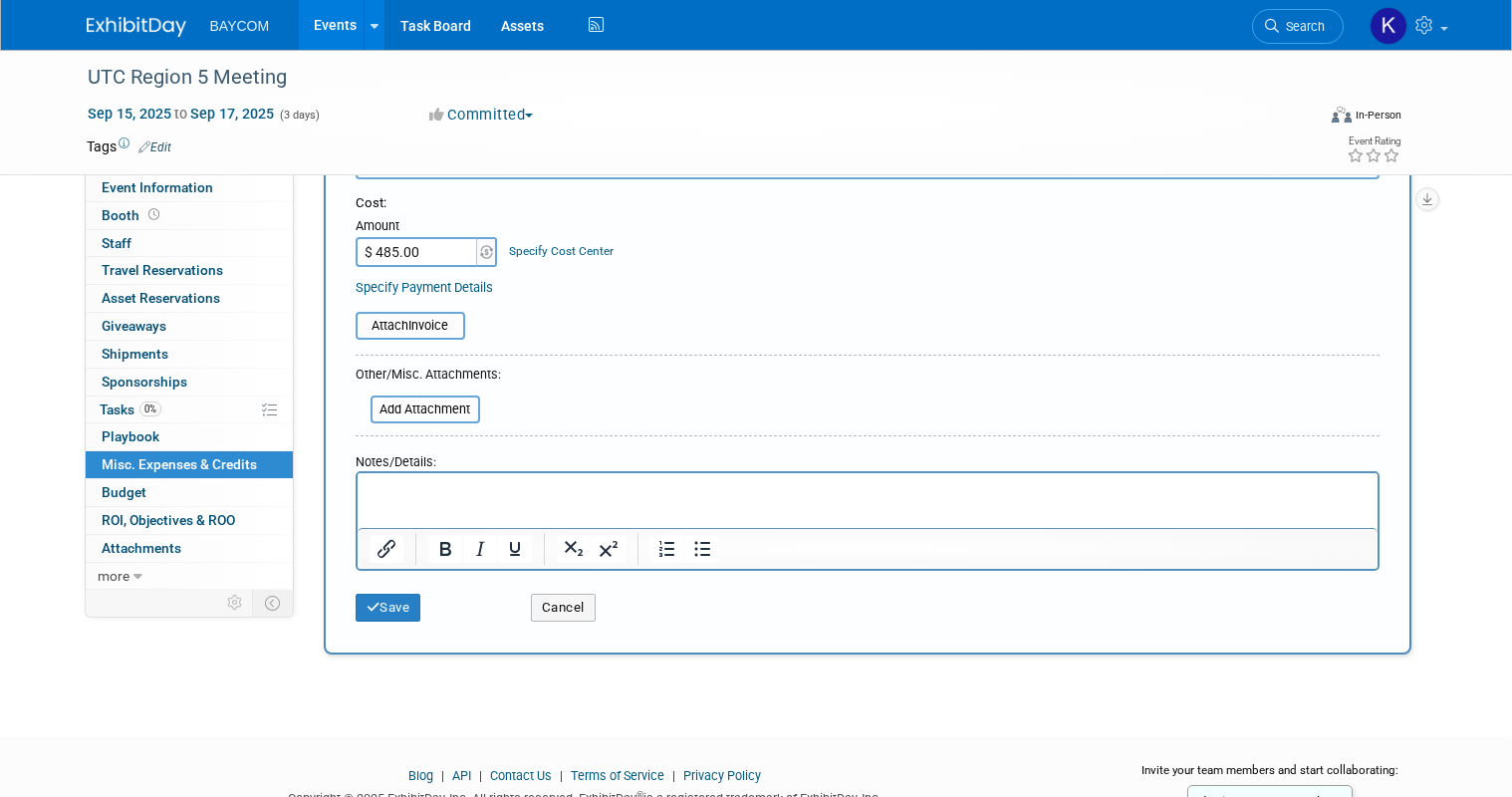 scroll, scrollTop: 298, scrollLeft: 0, axis: vertical 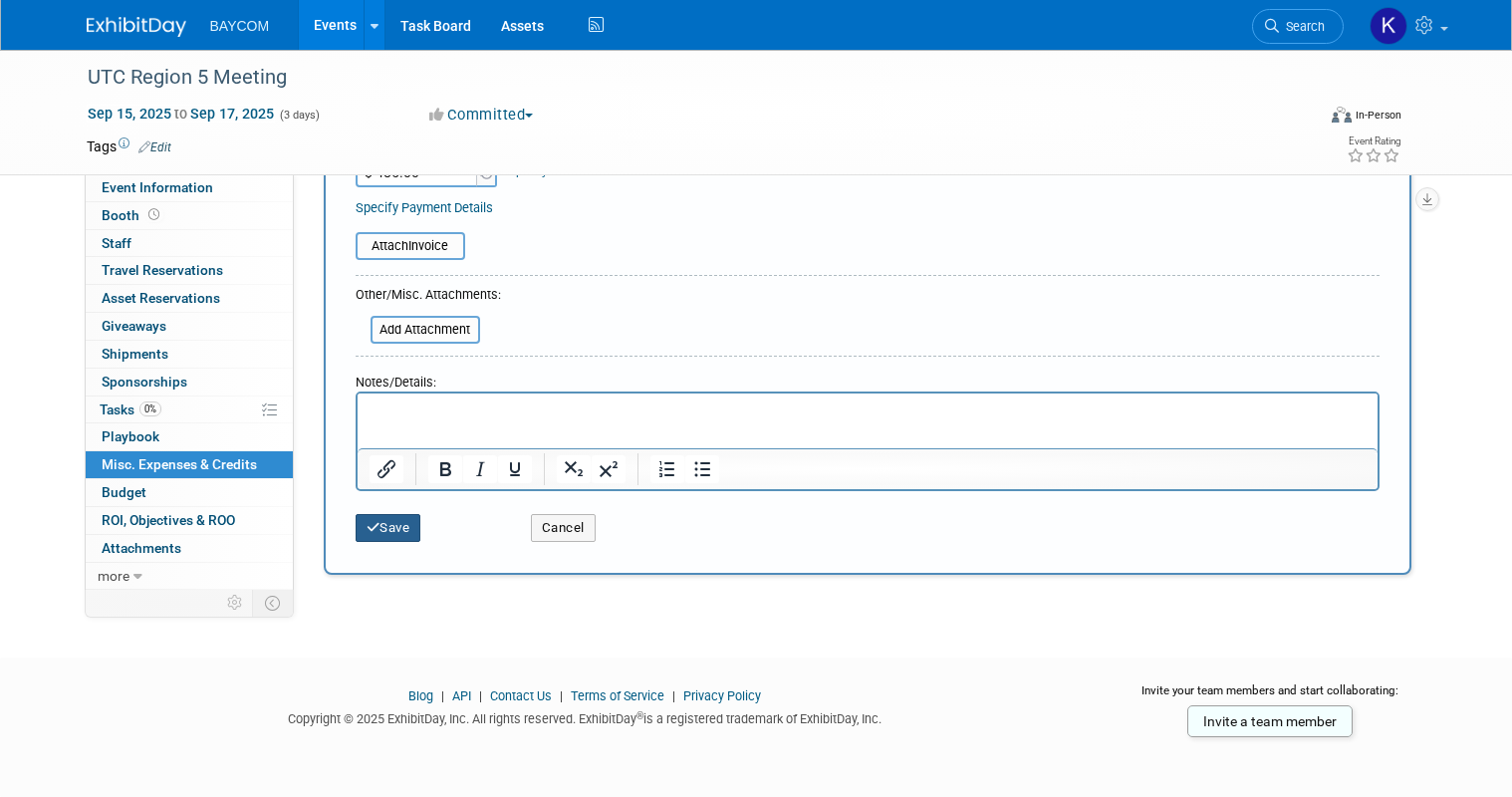 click on "Save" at bounding box center [388, 528] 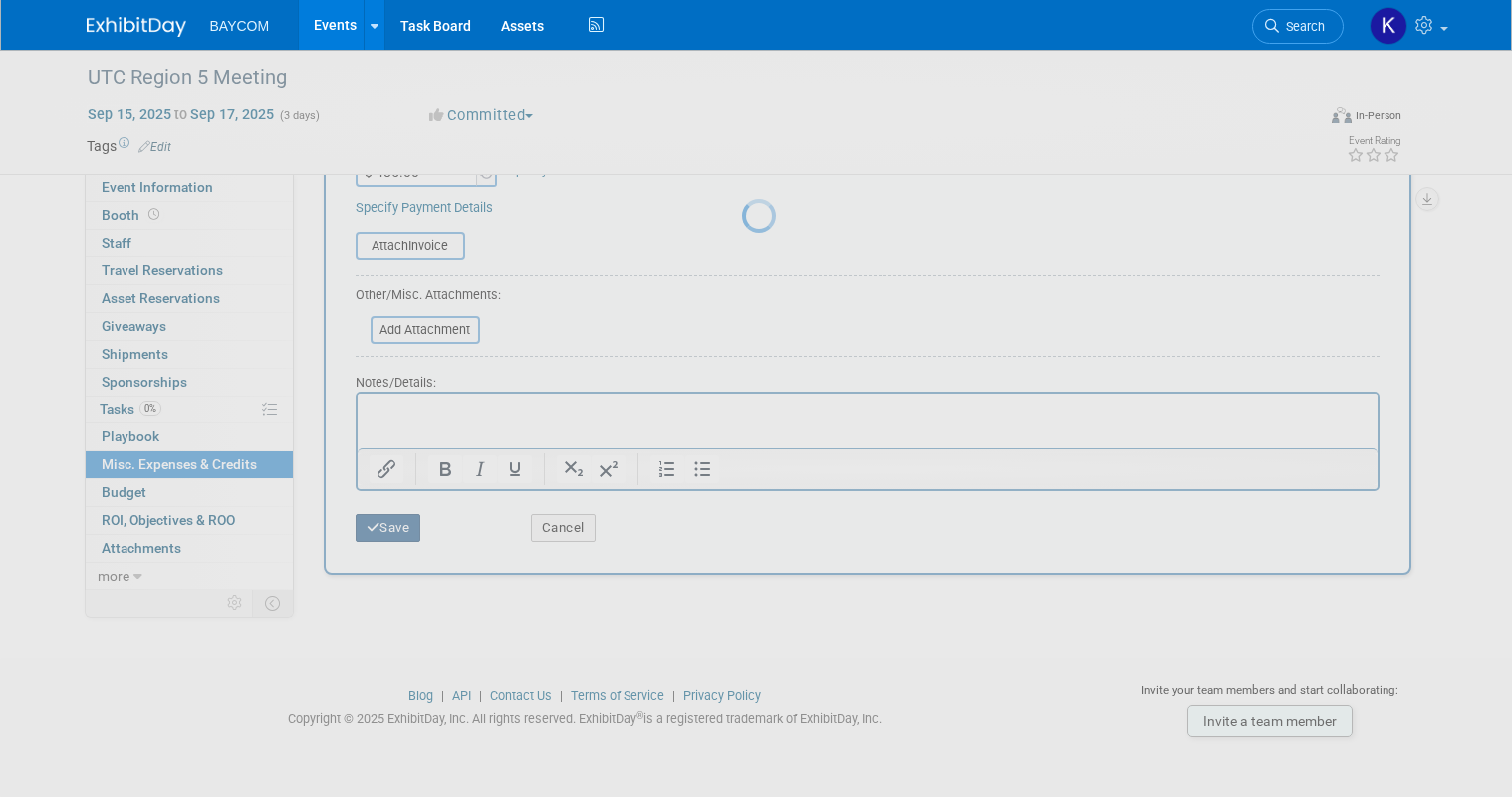 scroll, scrollTop: 31, scrollLeft: 0, axis: vertical 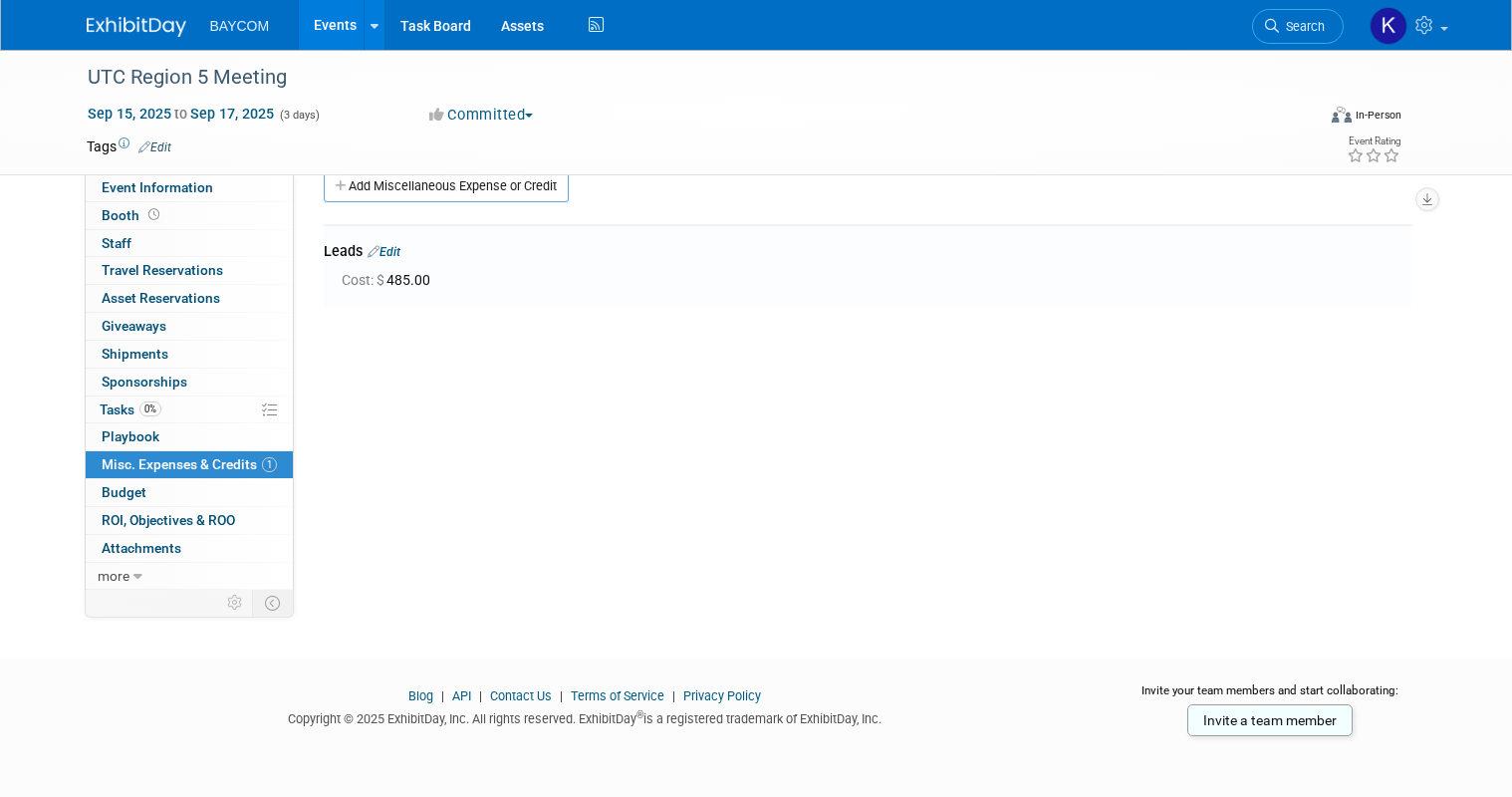 click on "Events" at bounding box center (335, 25) 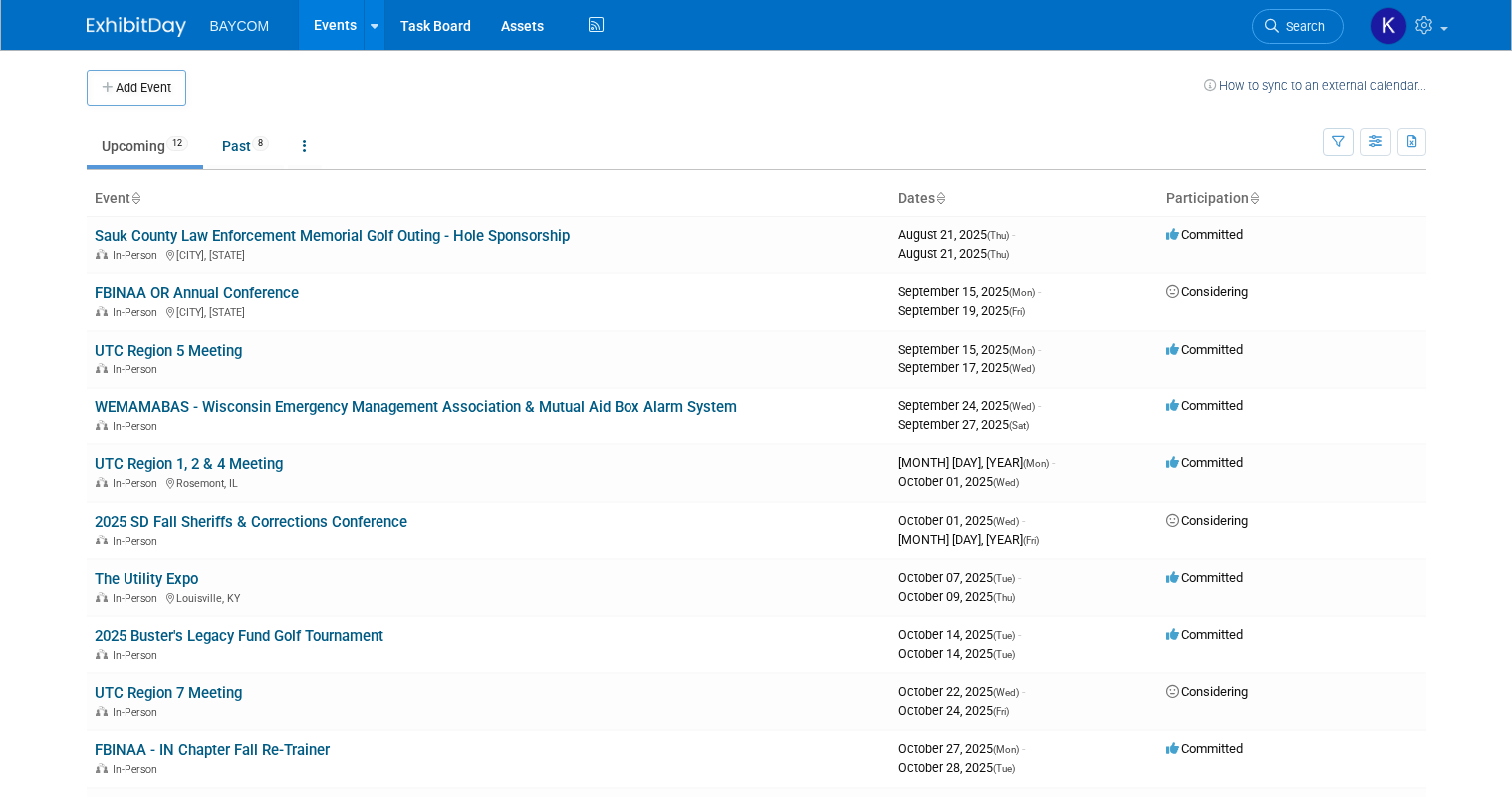 scroll, scrollTop: 0, scrollLeft: 0, axis: both 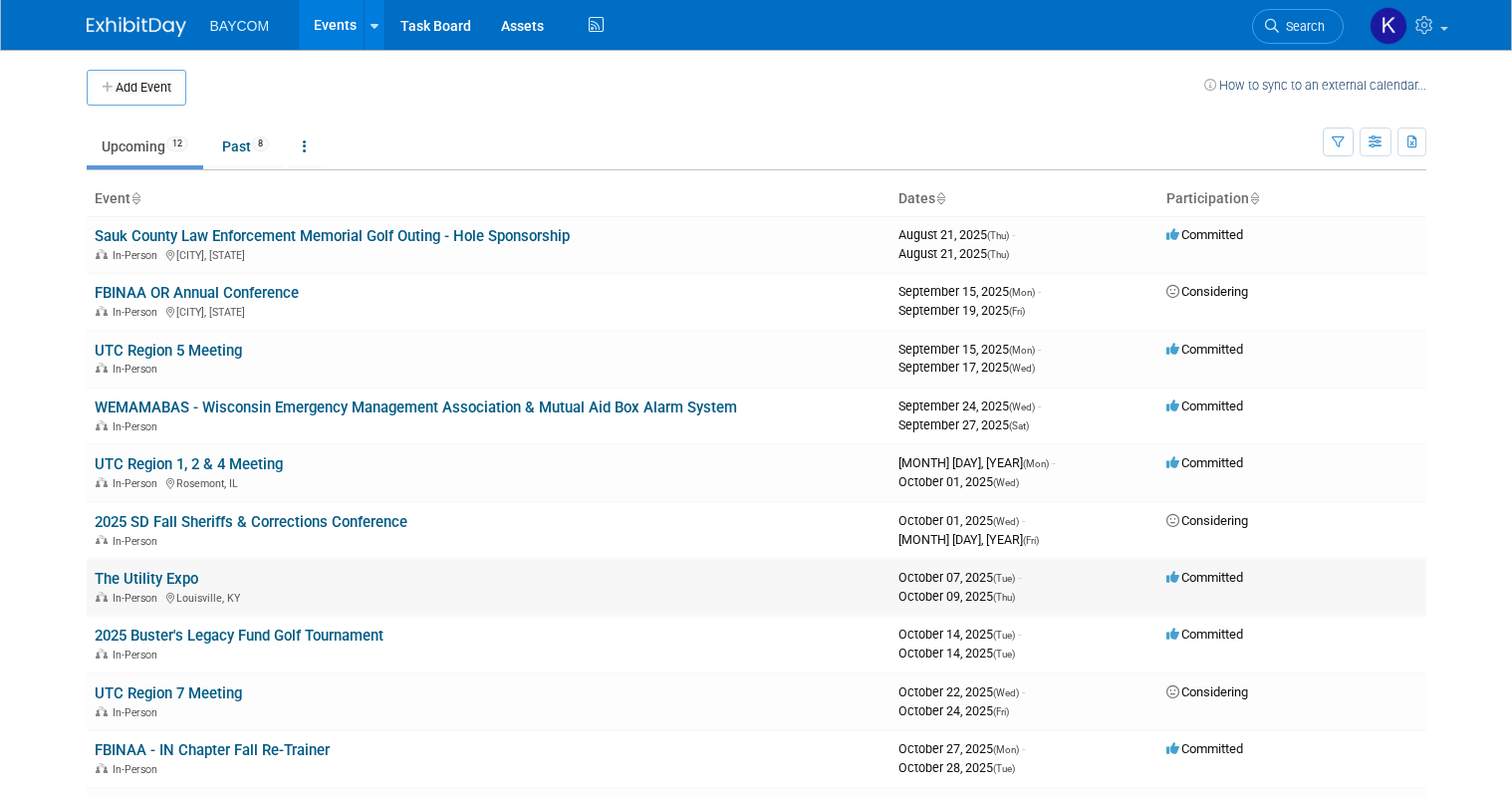 click on "The Utility Expo" at bounding box center [146, 579] 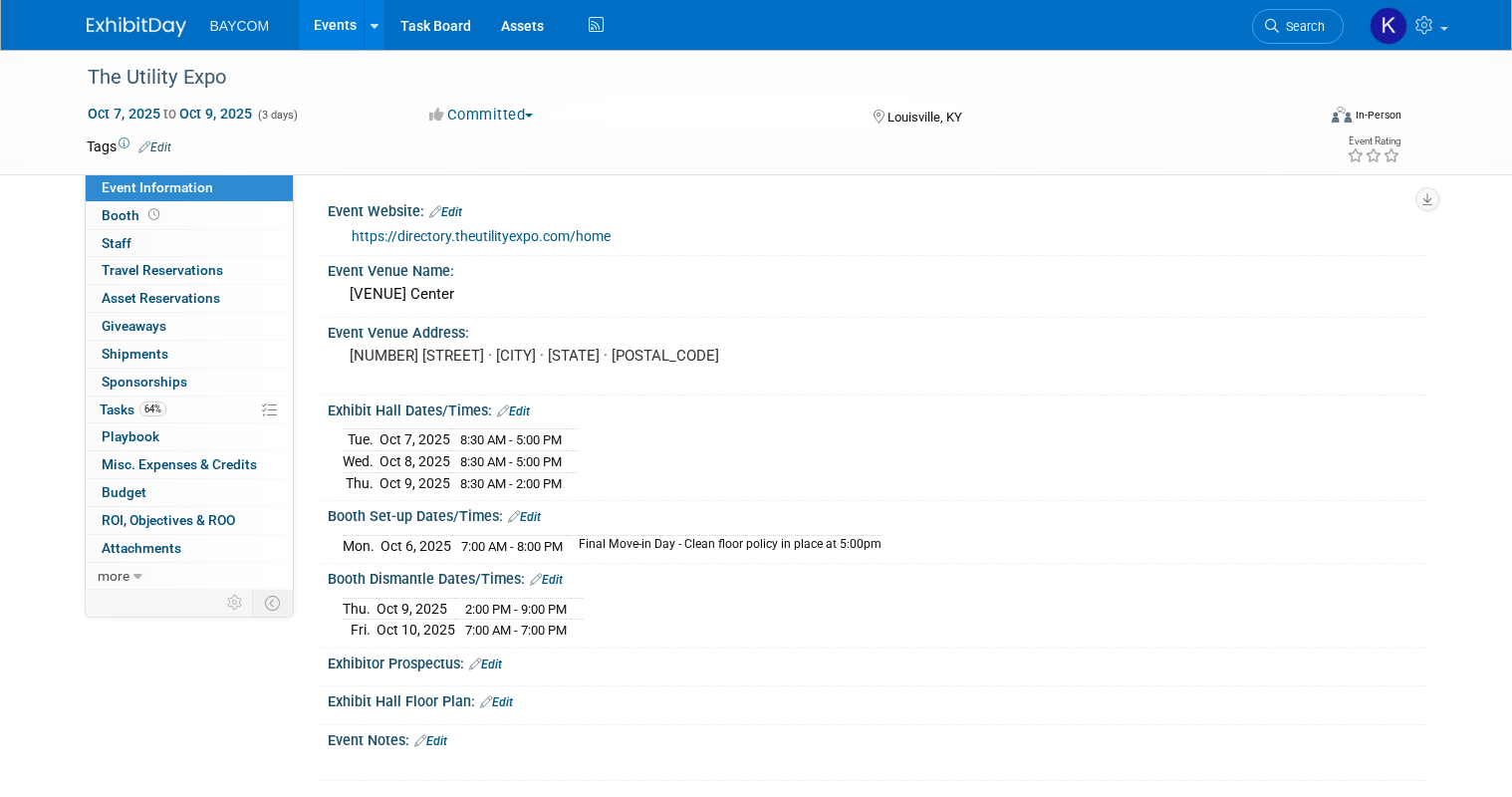 scroll, scrollTop: 0, scrollLeft: 0, axis: both 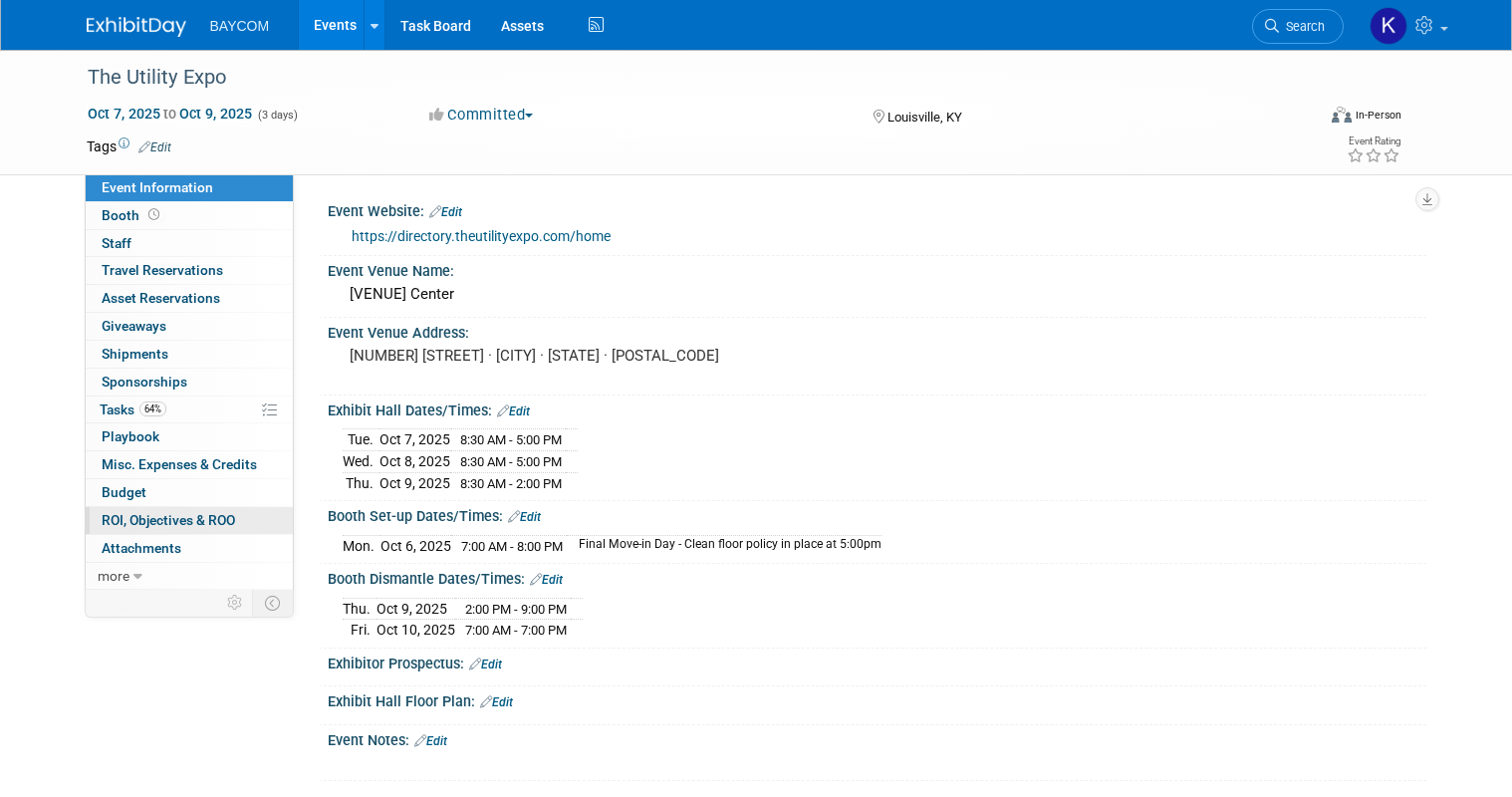 click on "ROI, Objectives & ROO 0" at bounding box center [168, 520] 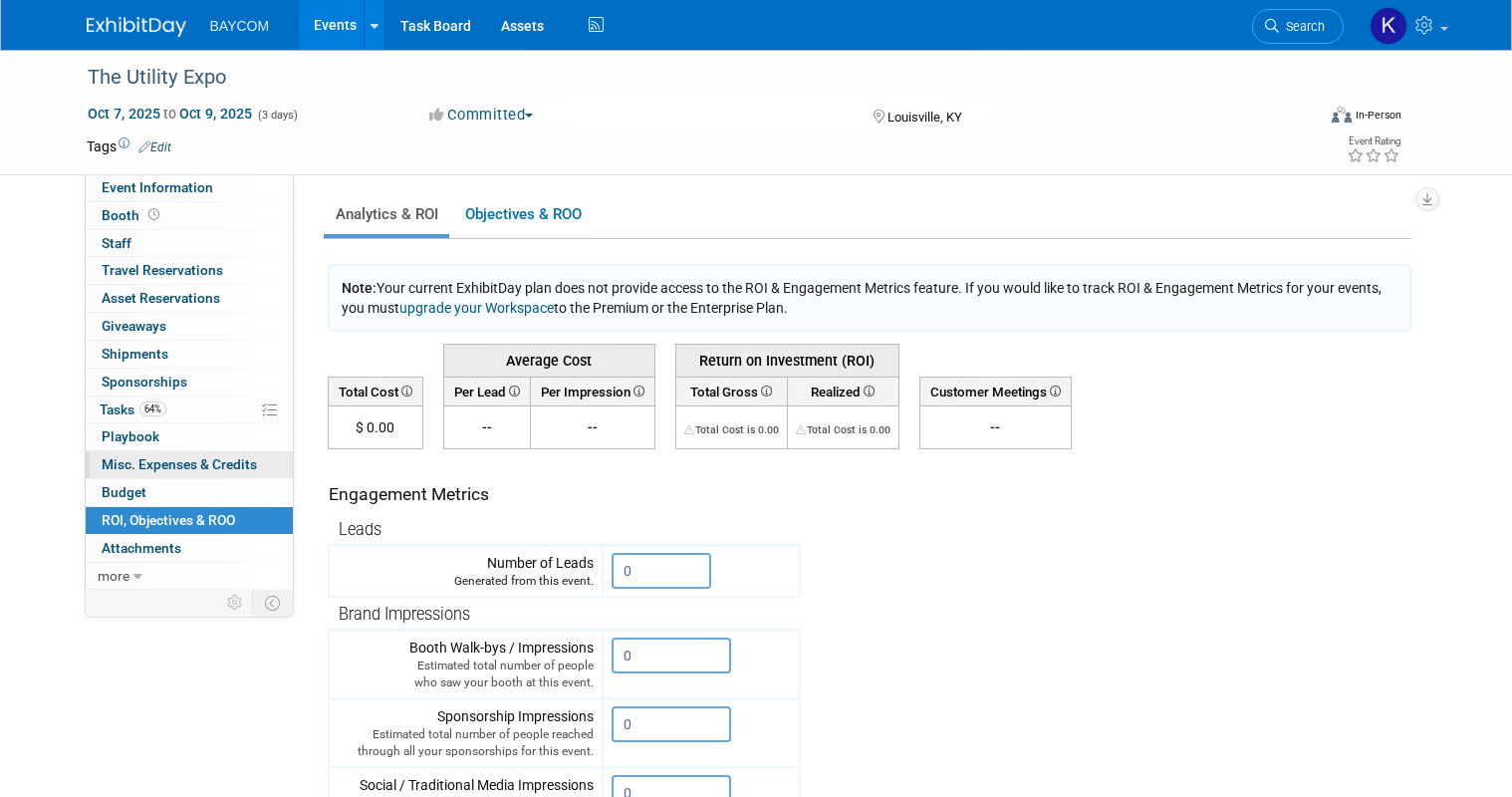 click on "Misc. Expenses & Credits 0" at bounding box center [179, 464] 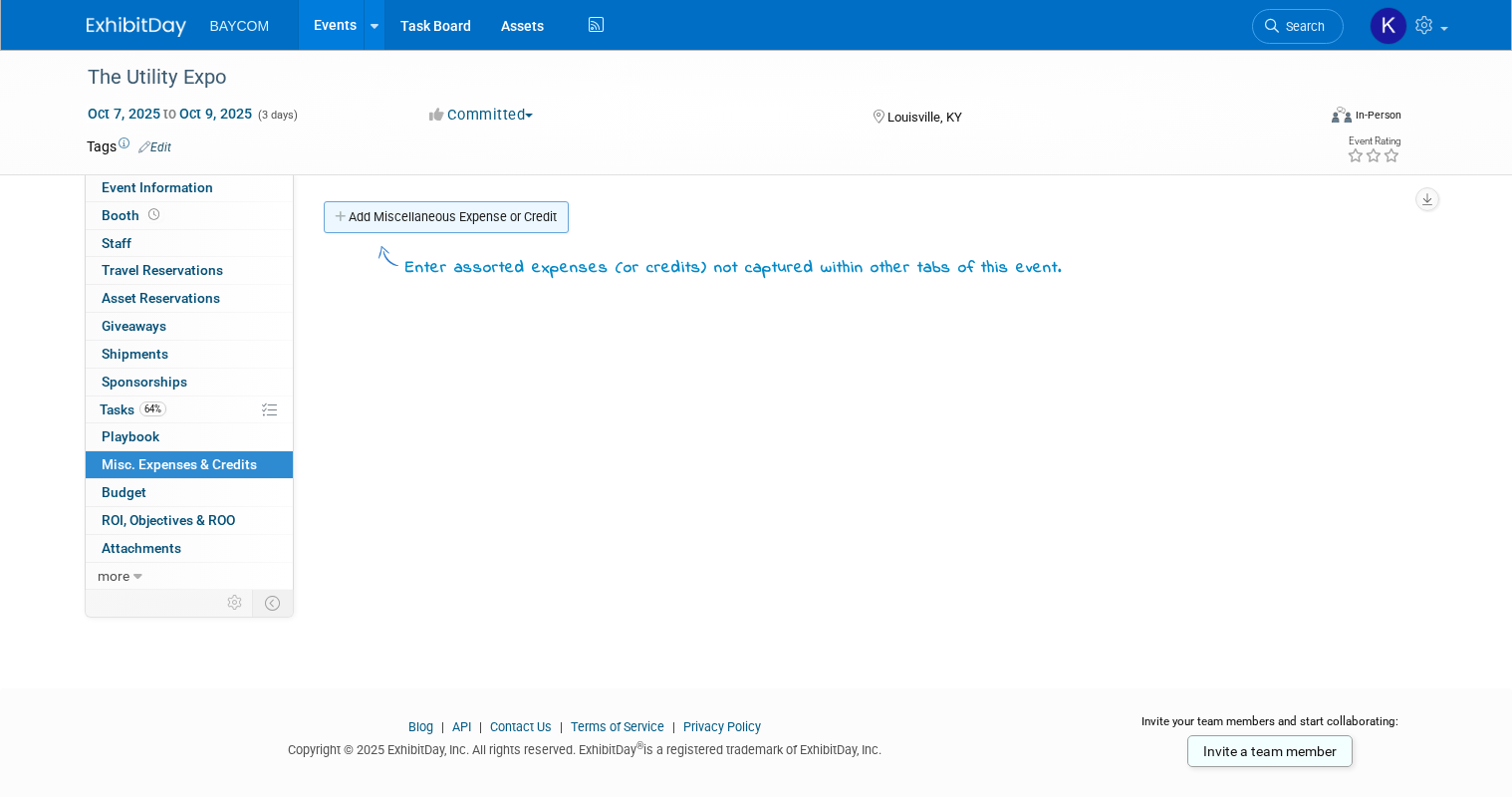 click on "Add Miscellaneous Expense or Credit" at bounding box center [446, 217] 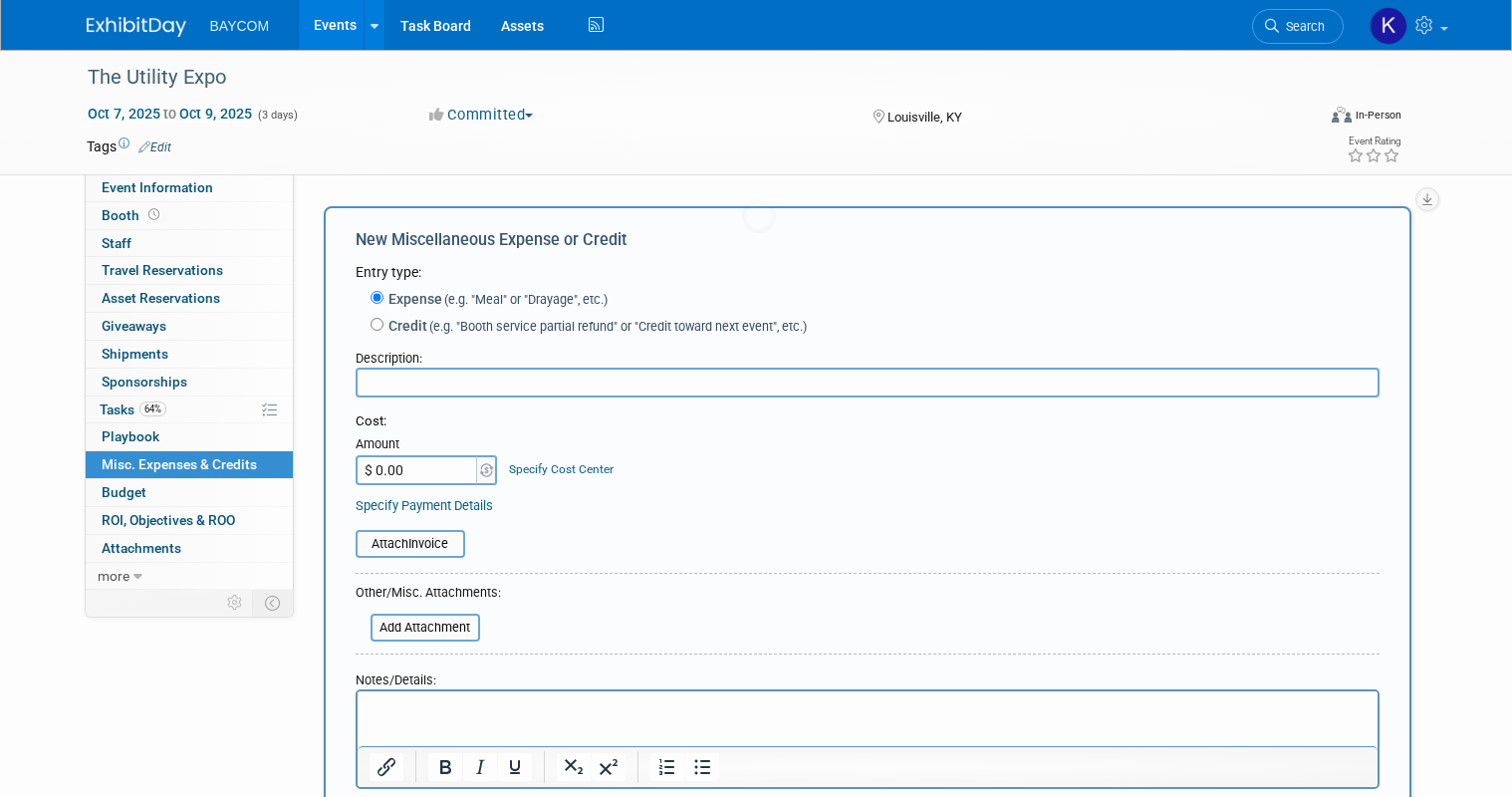 scroll, scrollTop: 0, scrollLeft: 0, axis: both 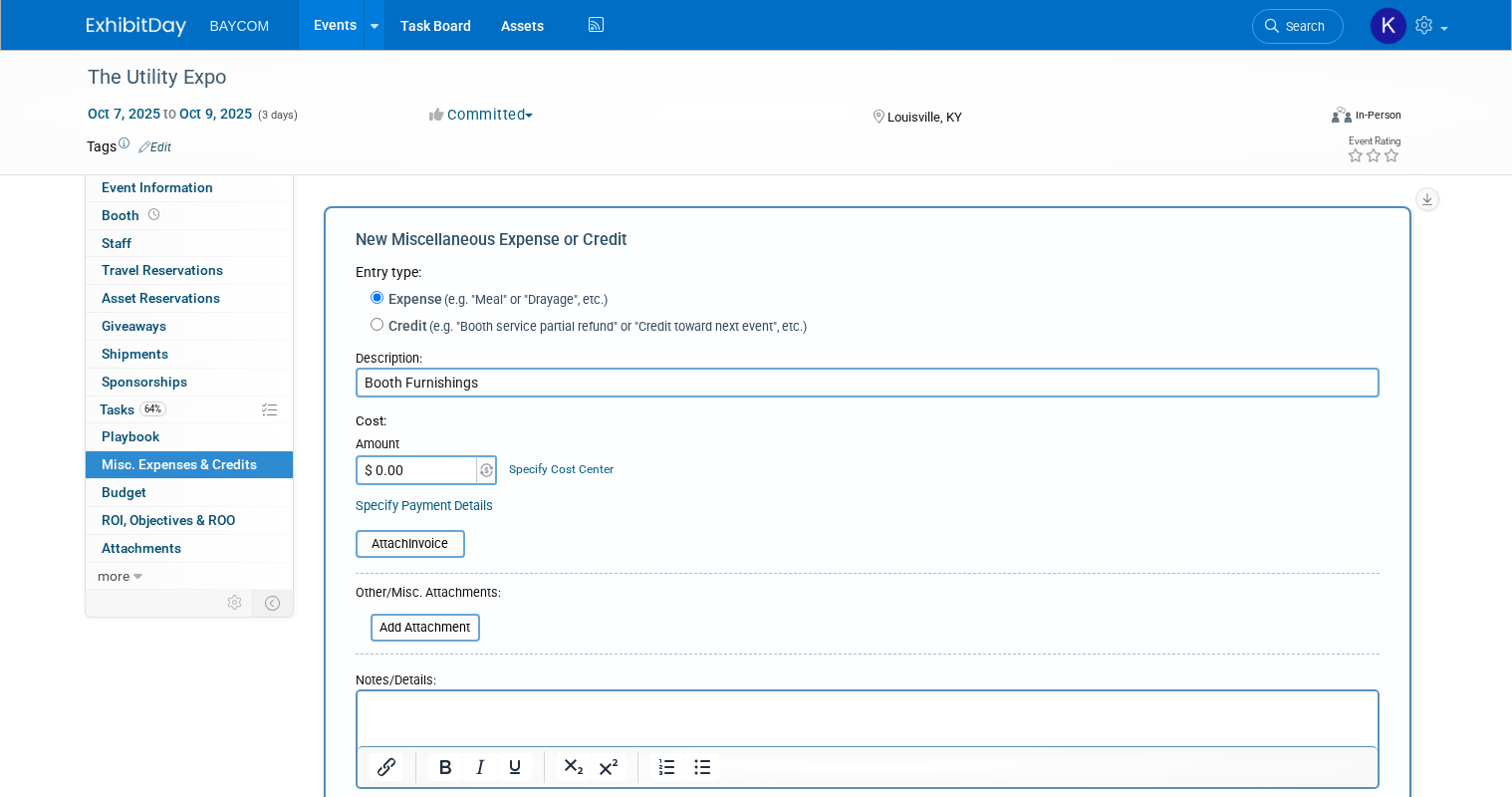 type on "Booth Furnishings" 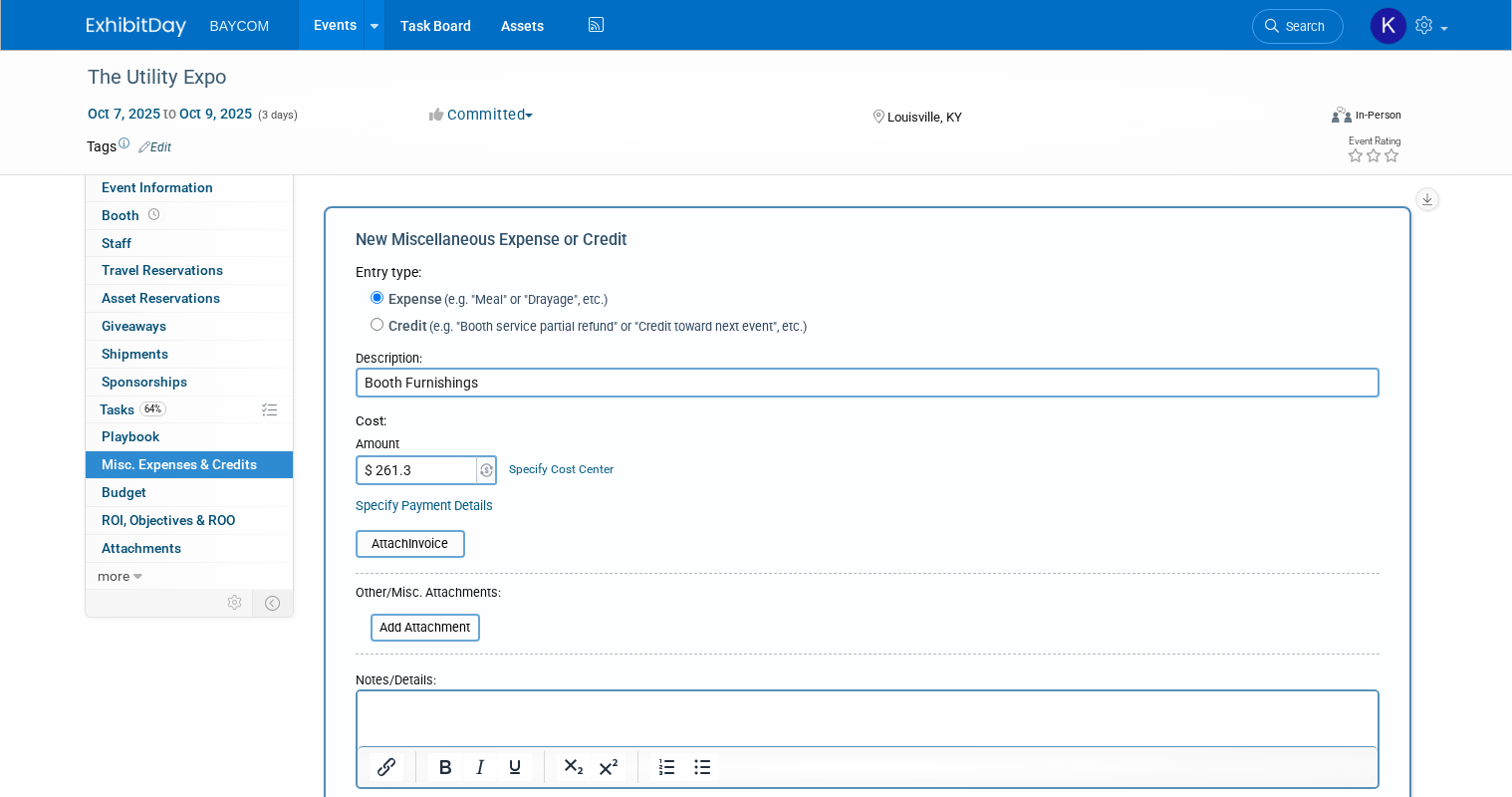 type on "$ 261.33" 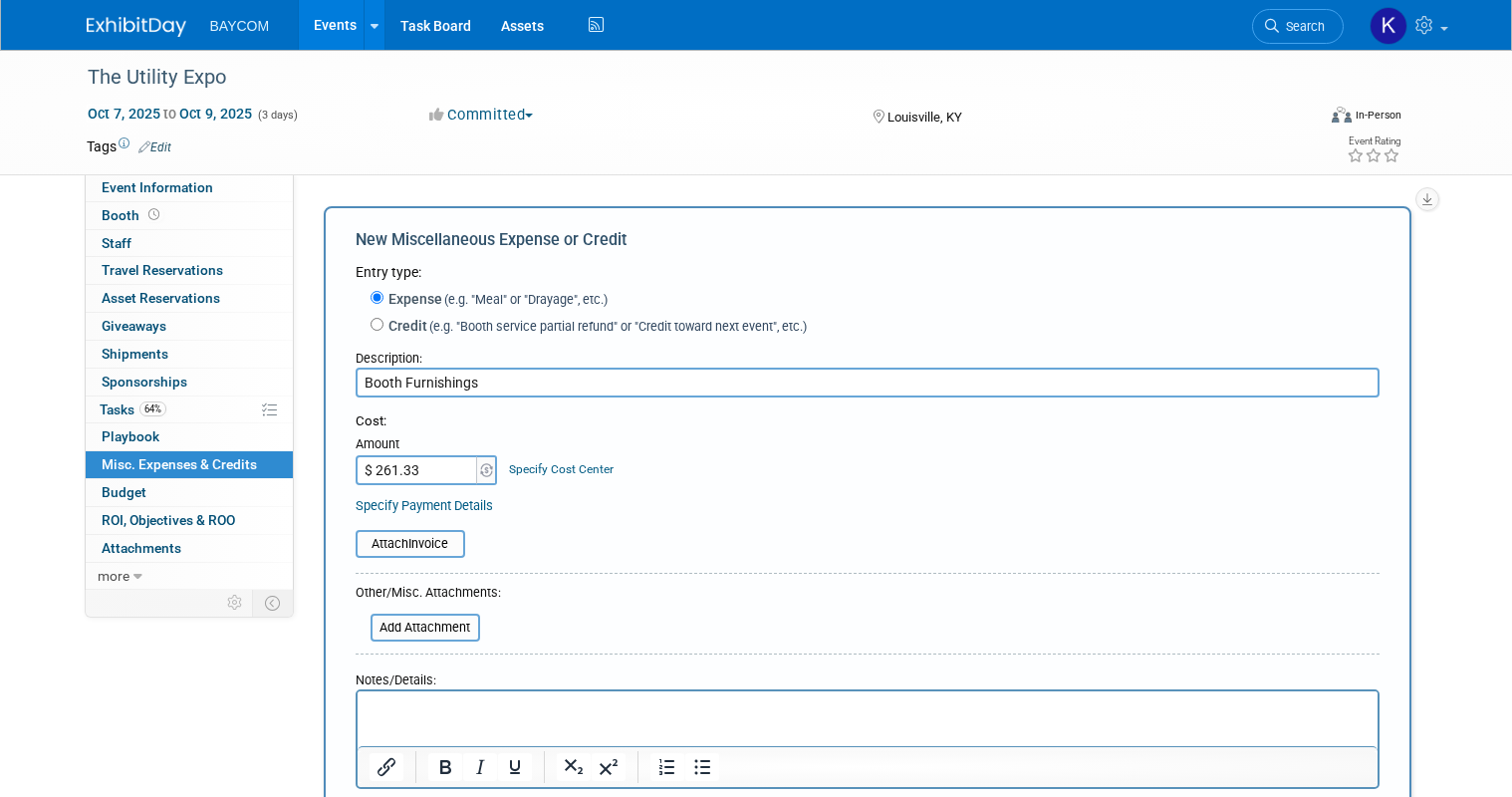 scroll, scrollTop: 298, scrollLeft: 0, axis: vertical 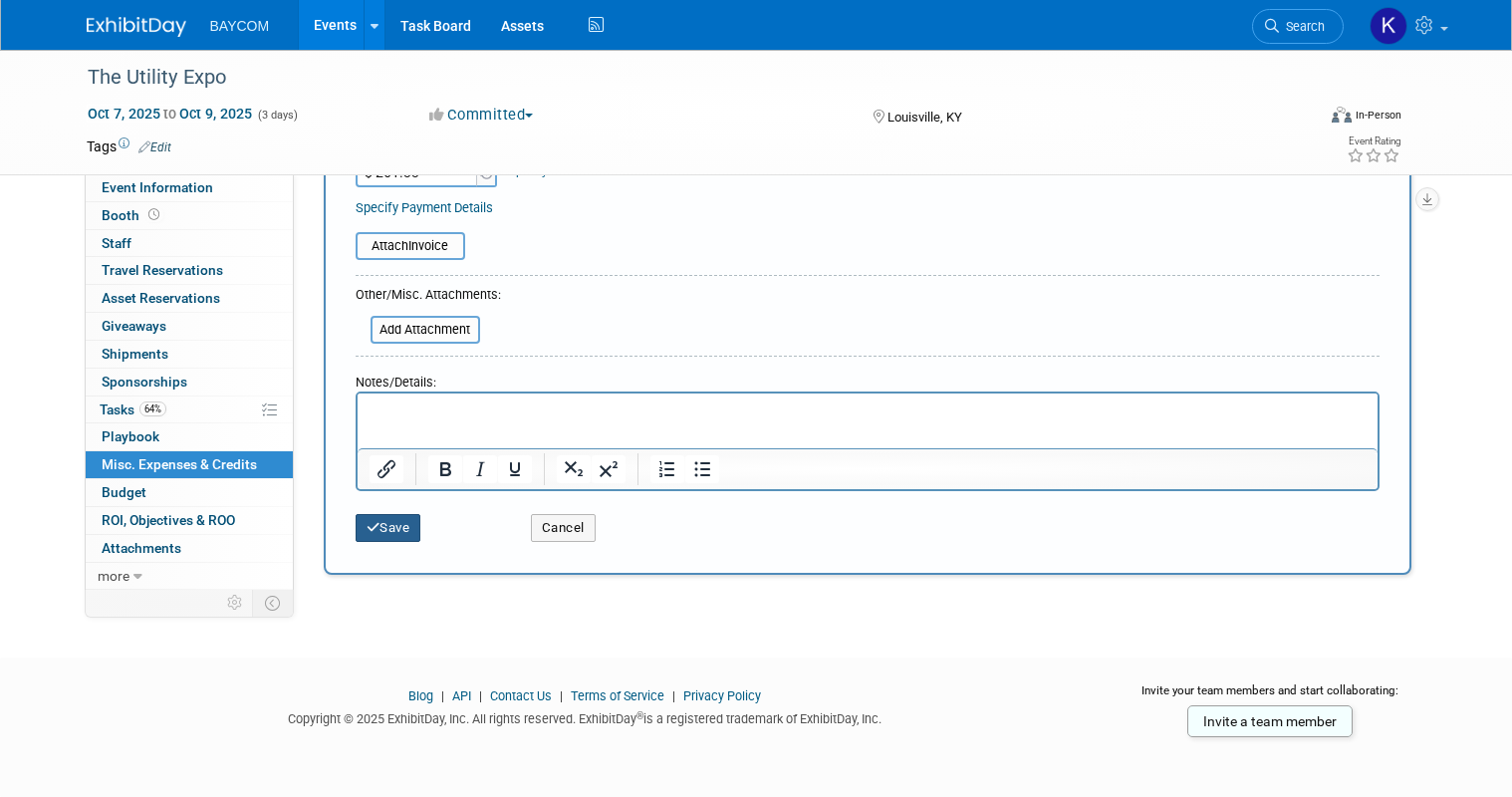 click on "Save" at bounding box center [388, 528] 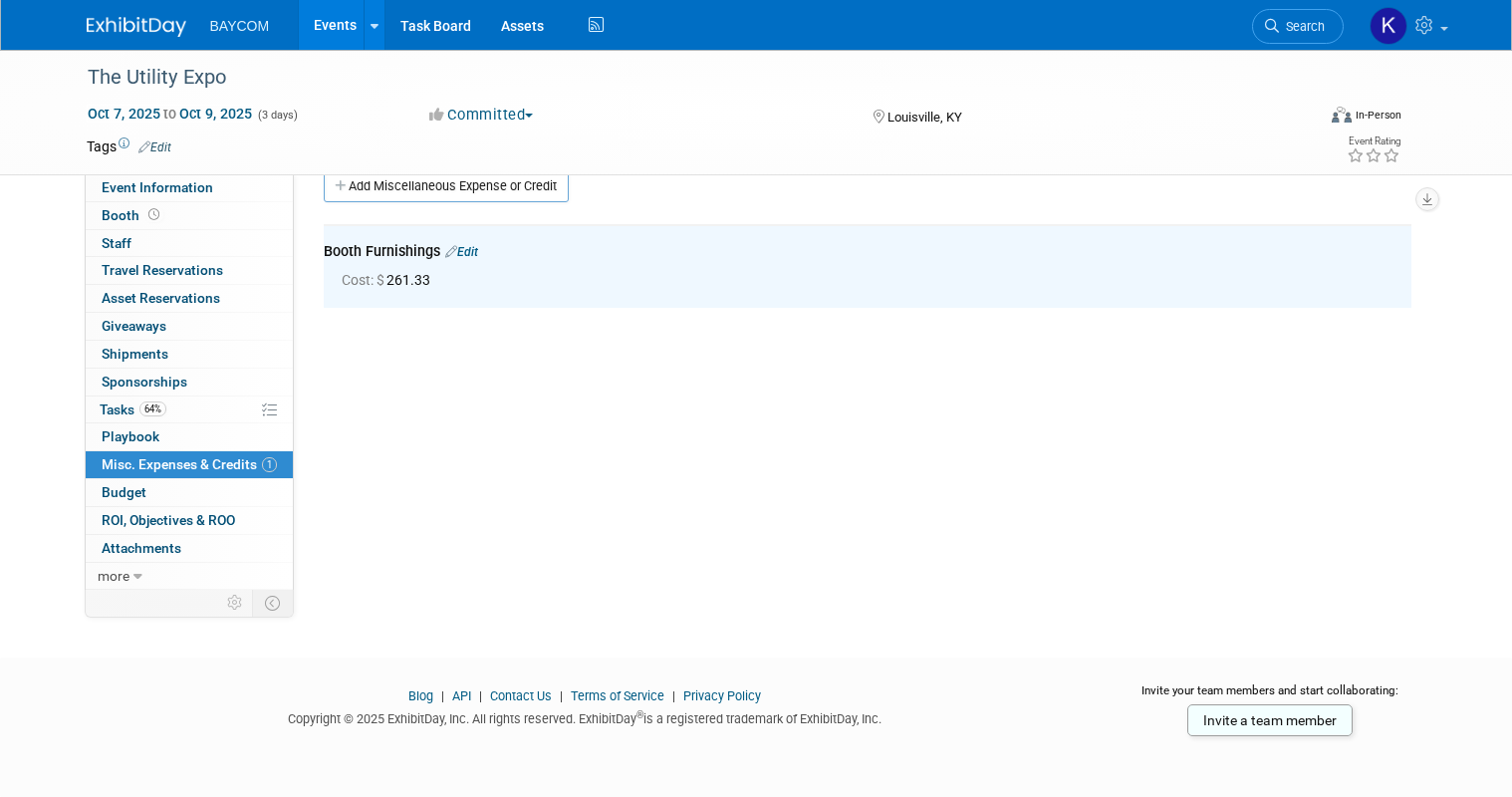 scroll, scrollTop: 0, scrollLeft: 0, axis: both 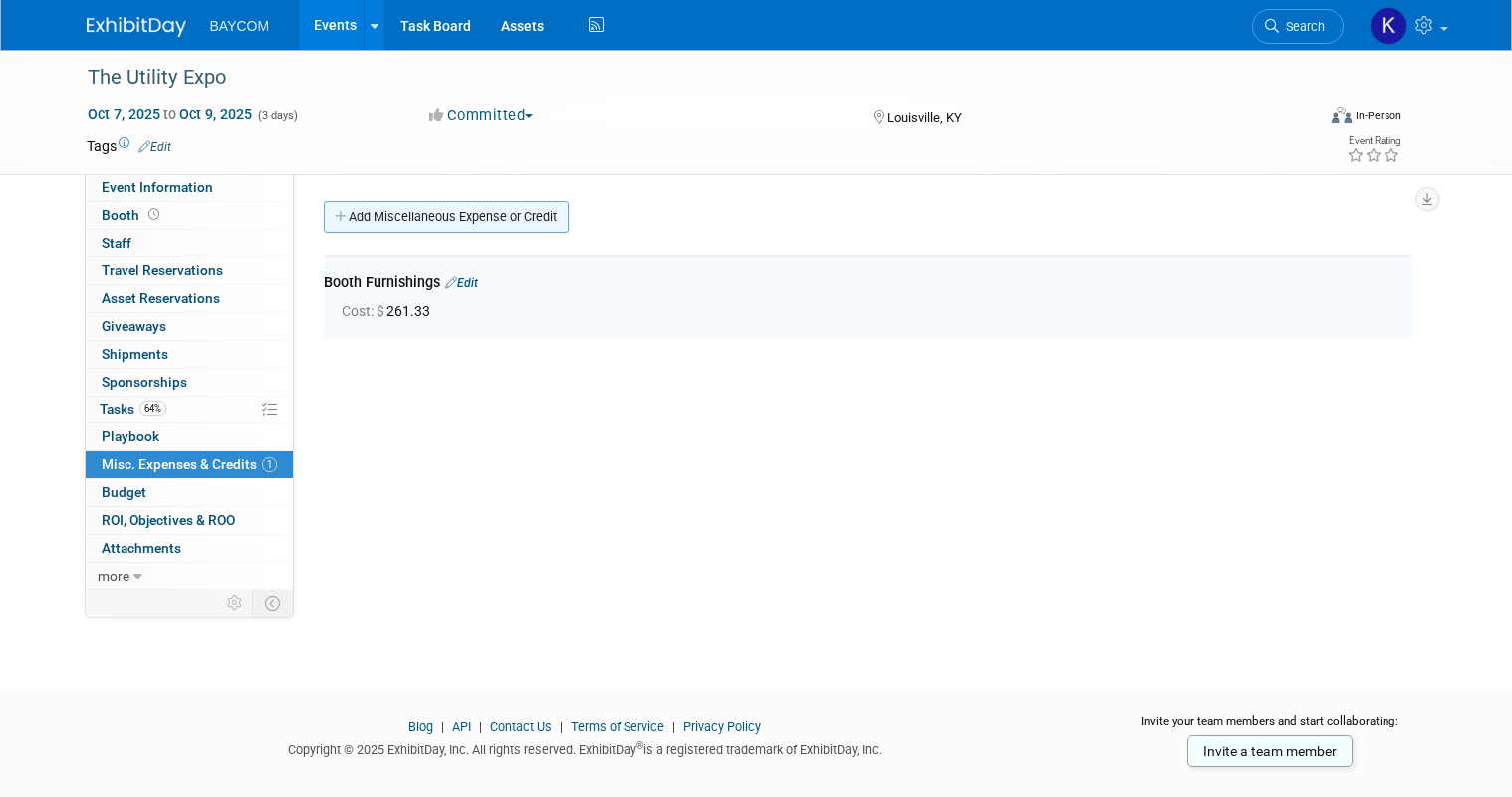 click on "Add Miscellaneous Expense or Credit" at bounding box center [446, 217] 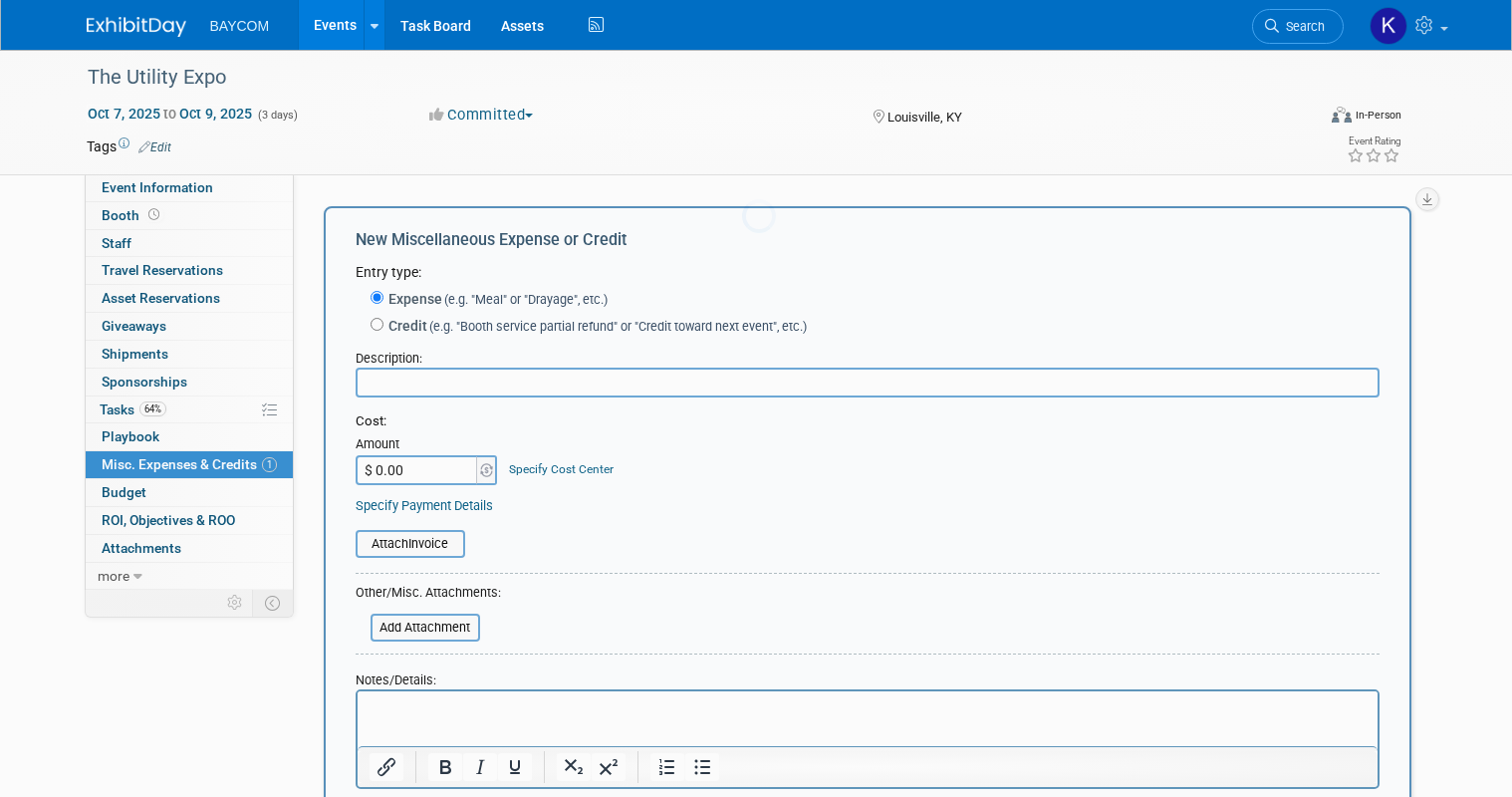 scroll, scrollTop: 0, scrollLeft: 0, axis: both 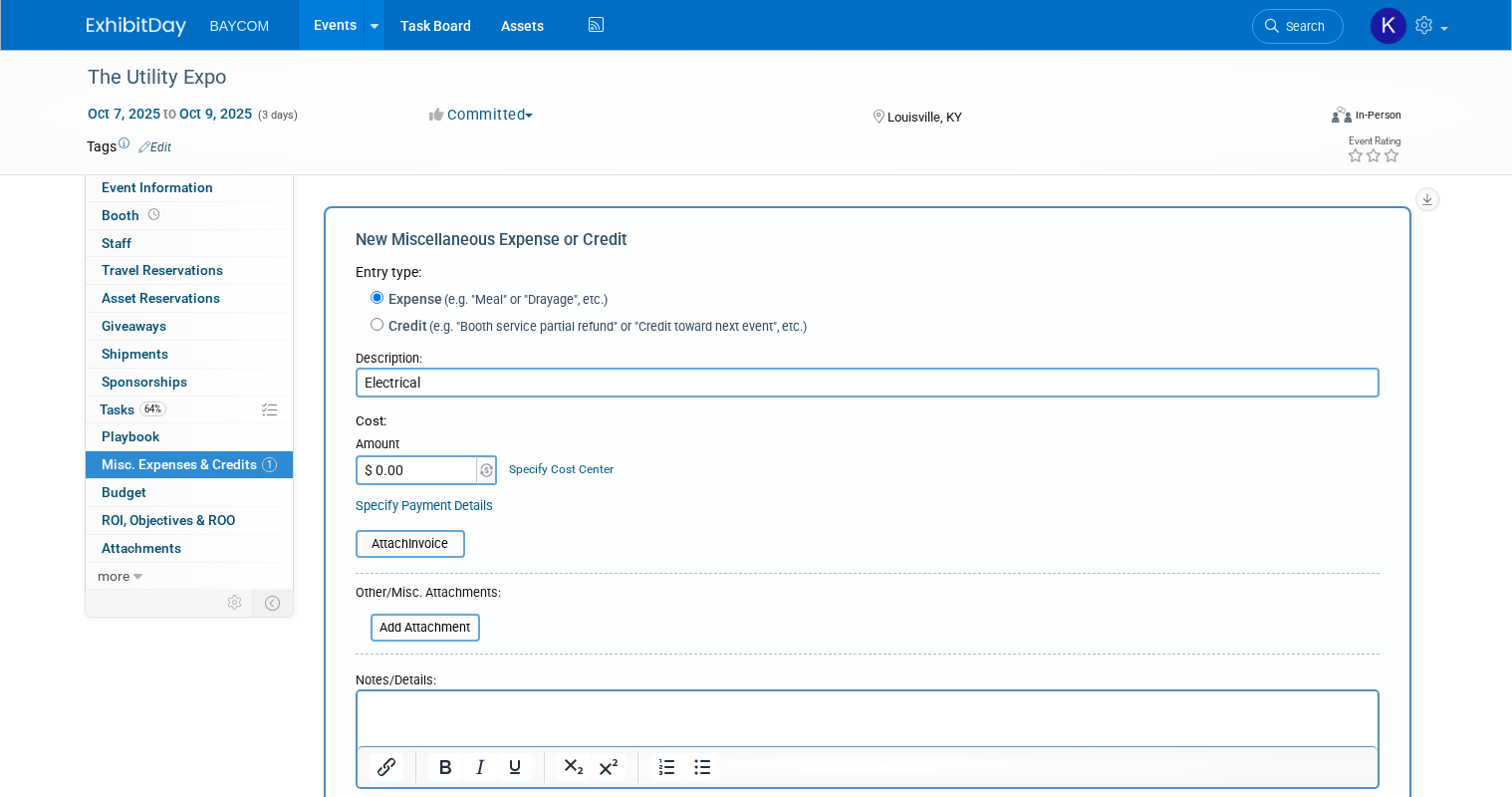 type on "Electrical" 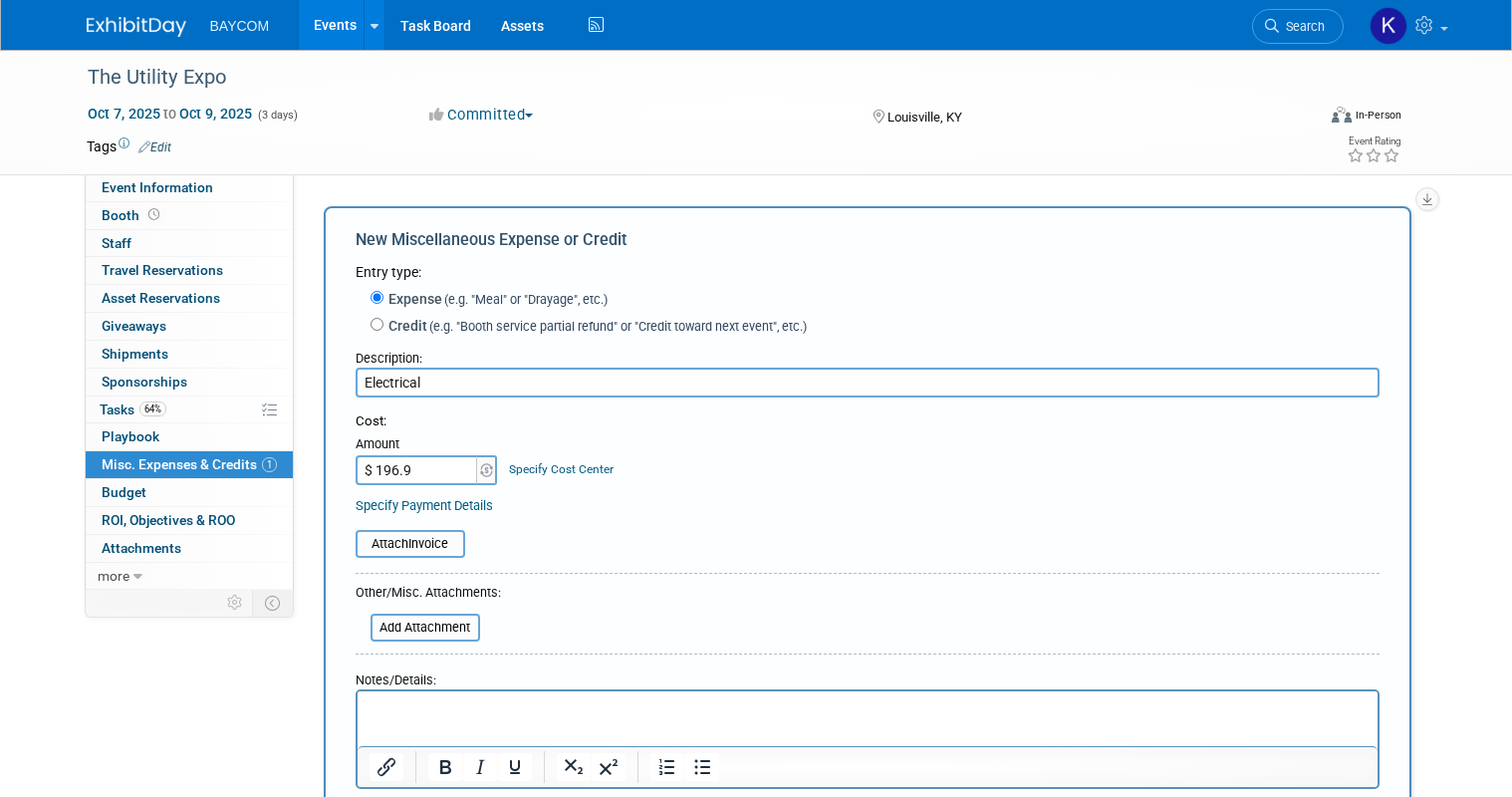type on "$ 196.96" 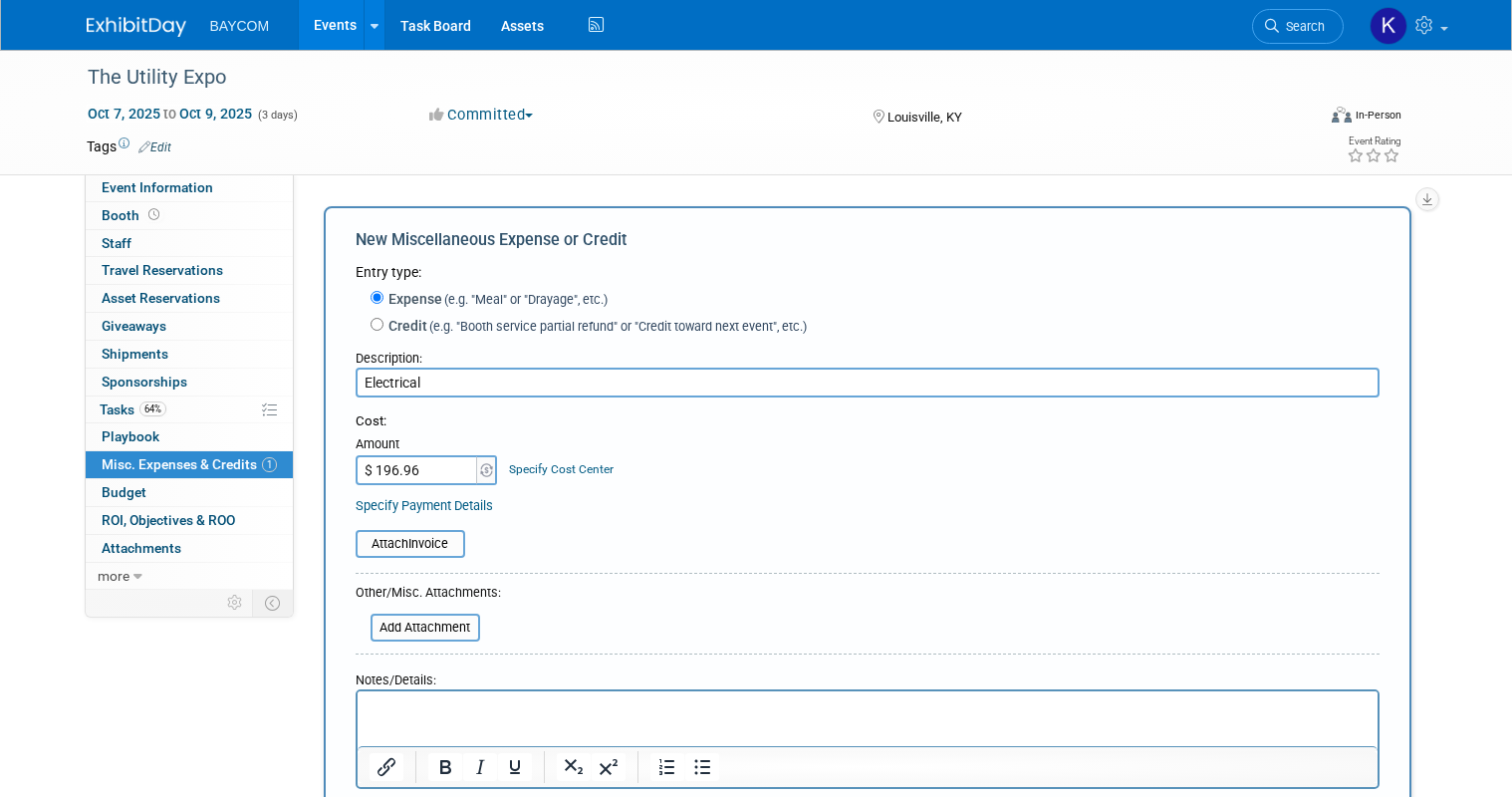 click on "Attach  Invoice" at bounding box center [868, 544] 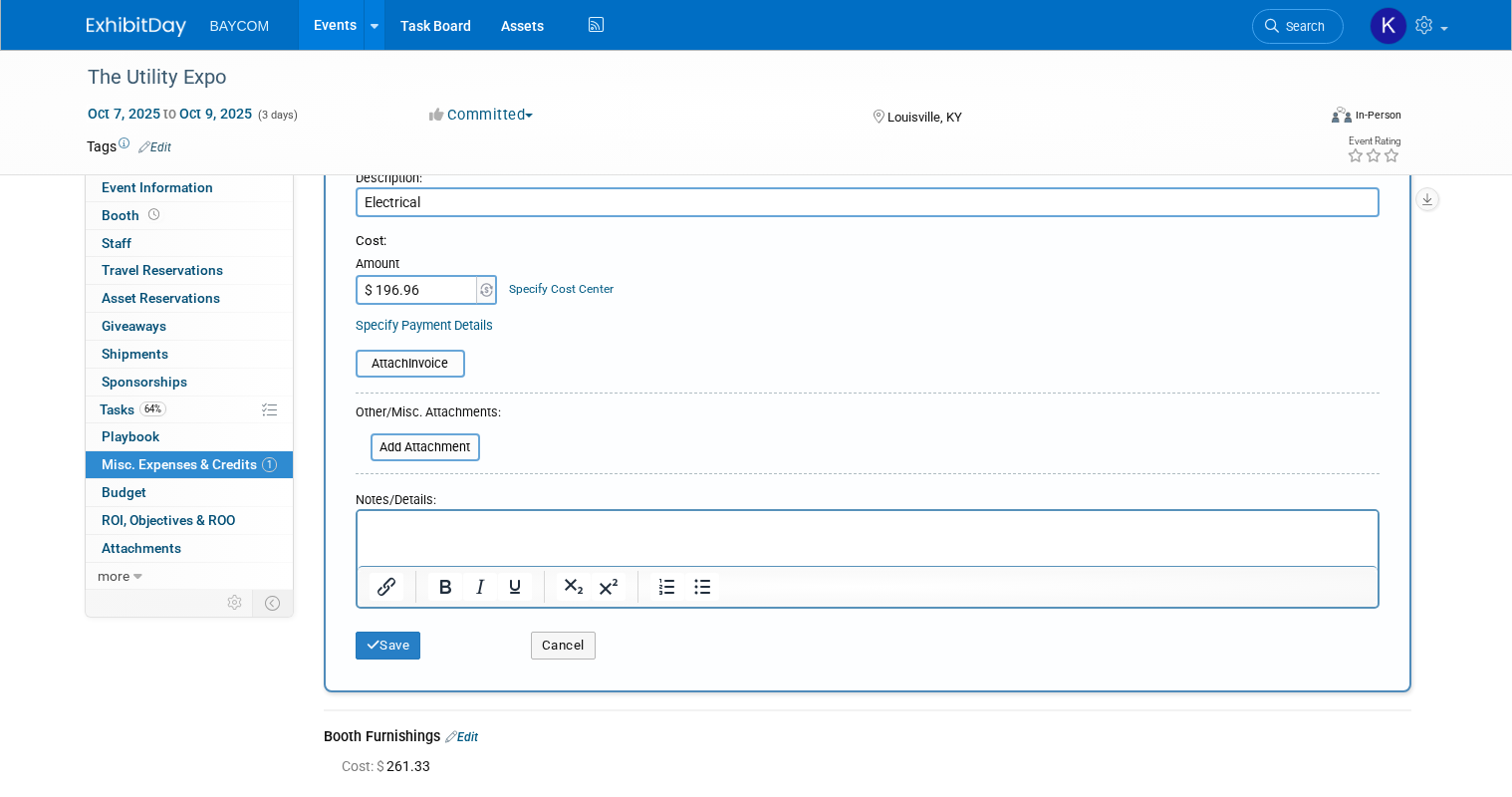 scroll, scrollTop: 282, scrollLeft: 0, axis: vertical 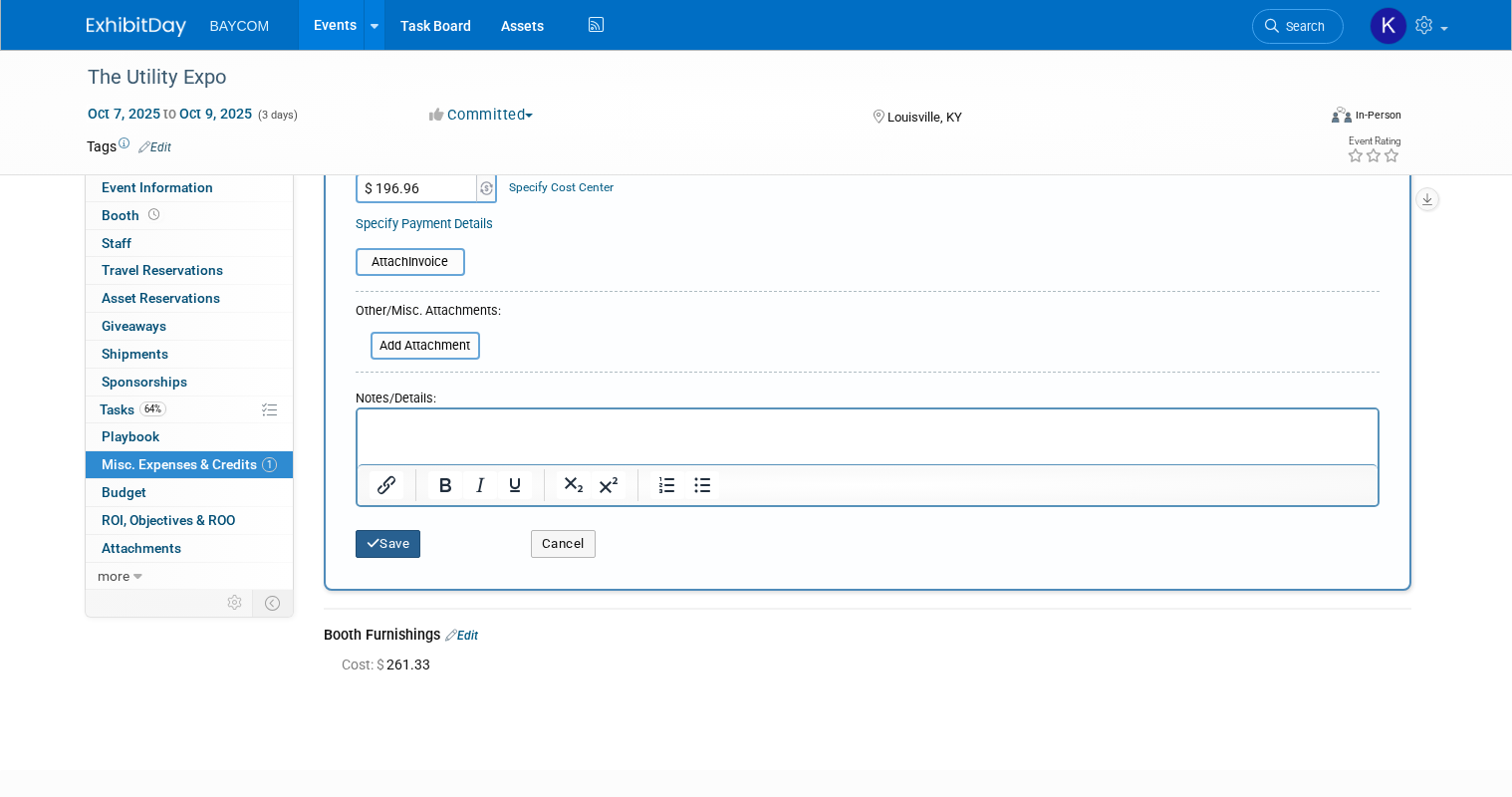 click on "Save" at bounding box center (388, 544) 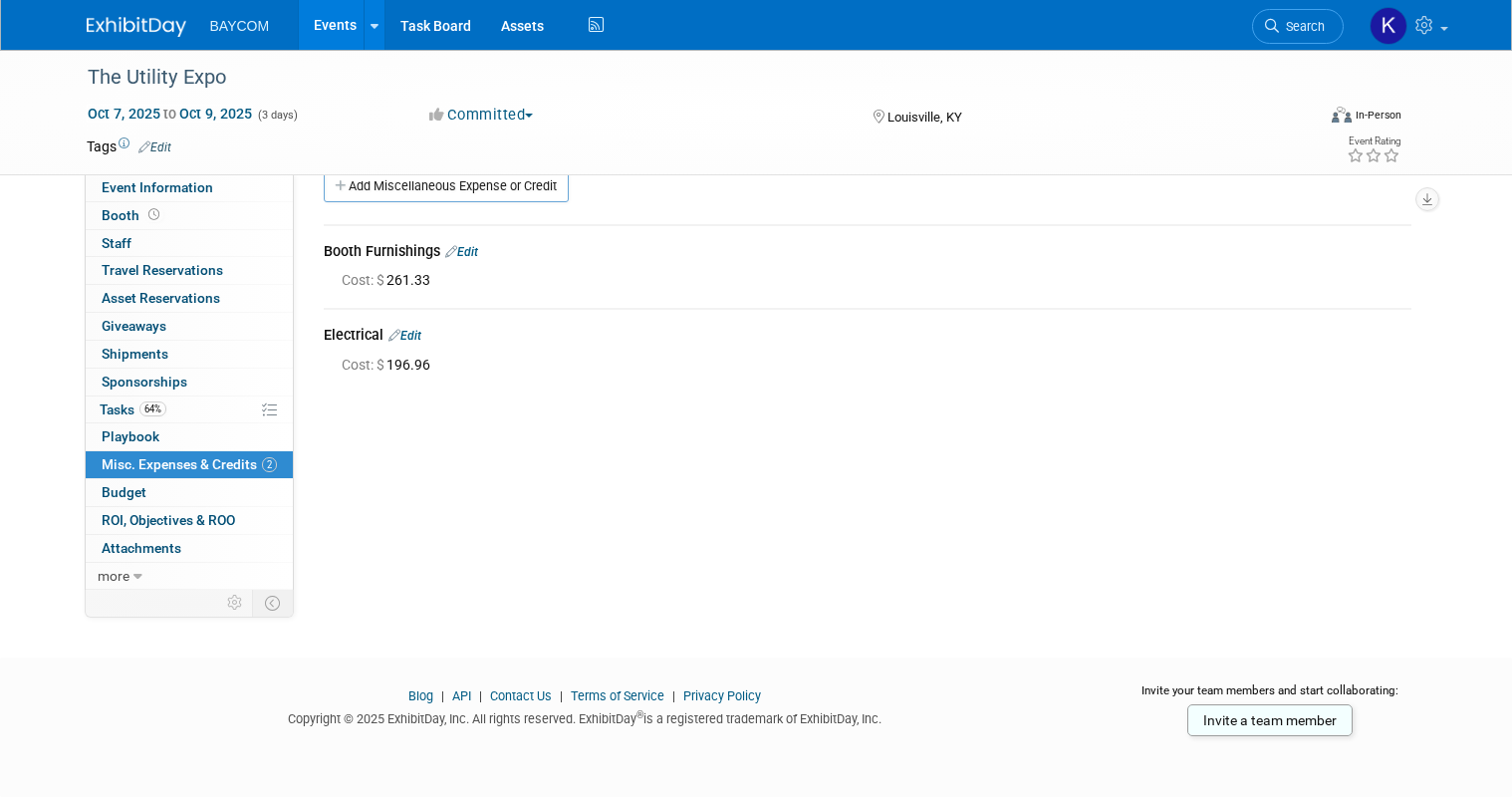 scroll, scrollTop: 0, scrollLeft: 0, axis: both 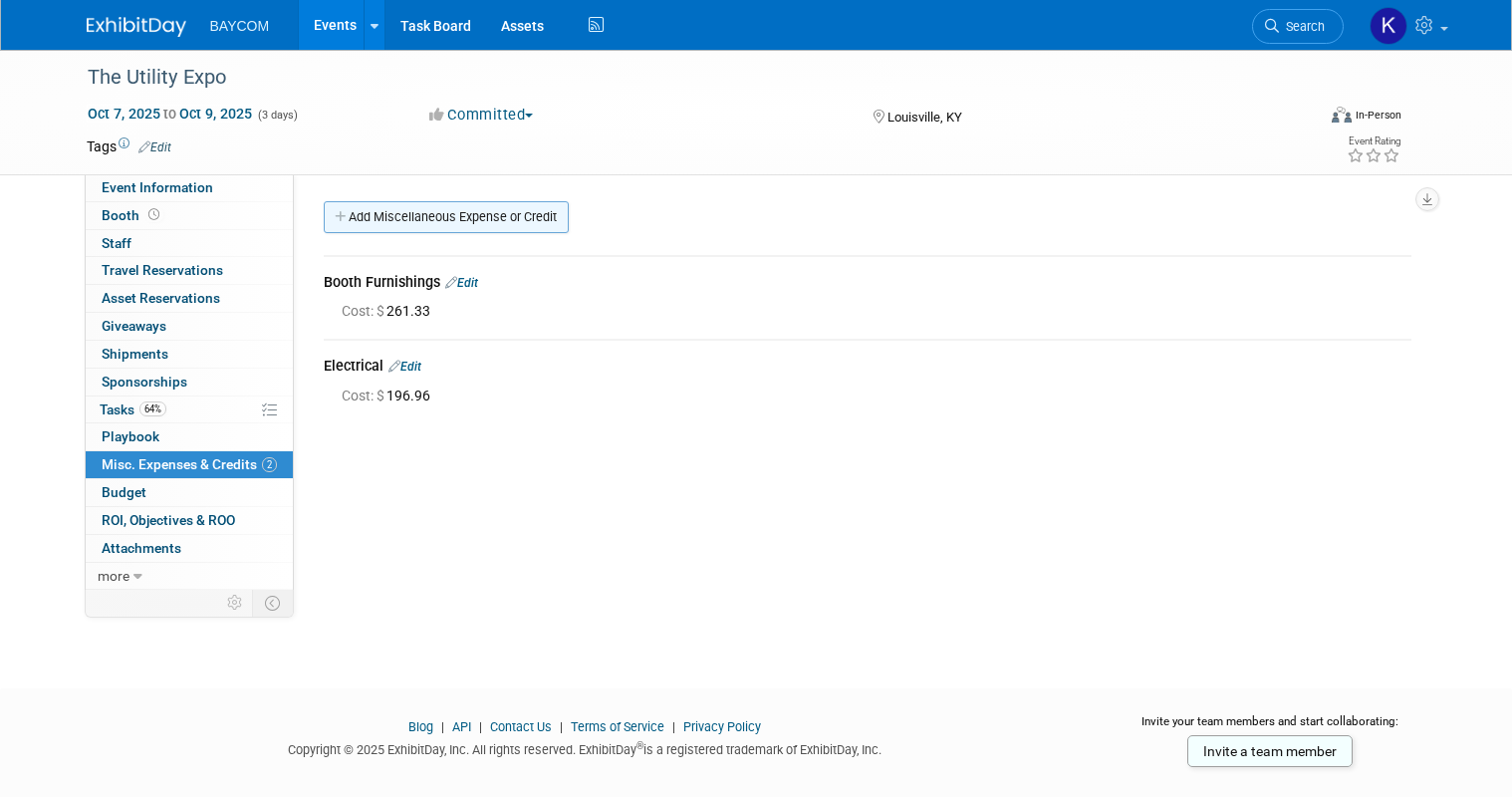 click on "Add Miscellaneous Expense or Credit" at bounding box center [446, 217] 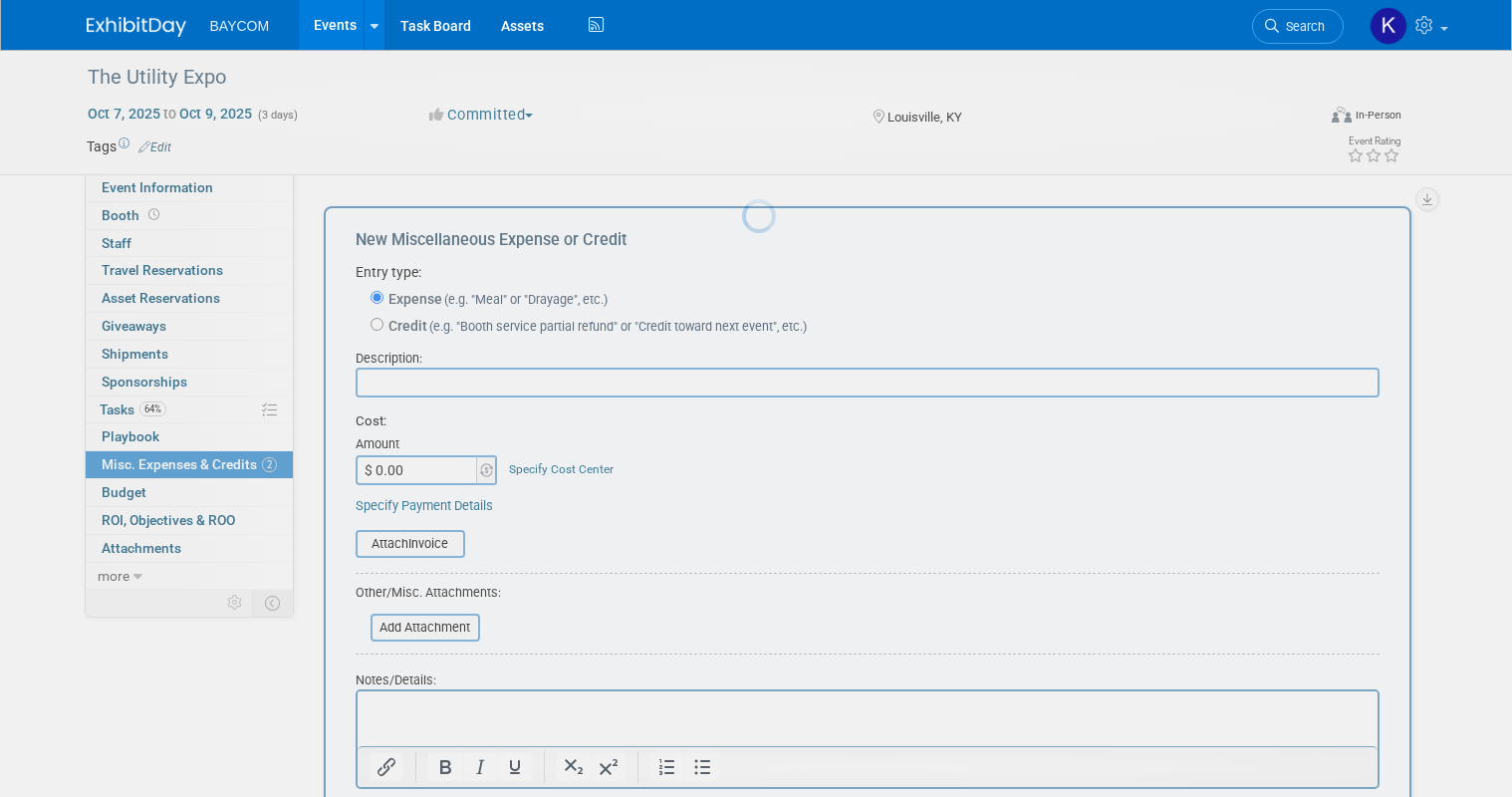 scroll, scrollTop: 0, scrollLeft: 0, axis: both 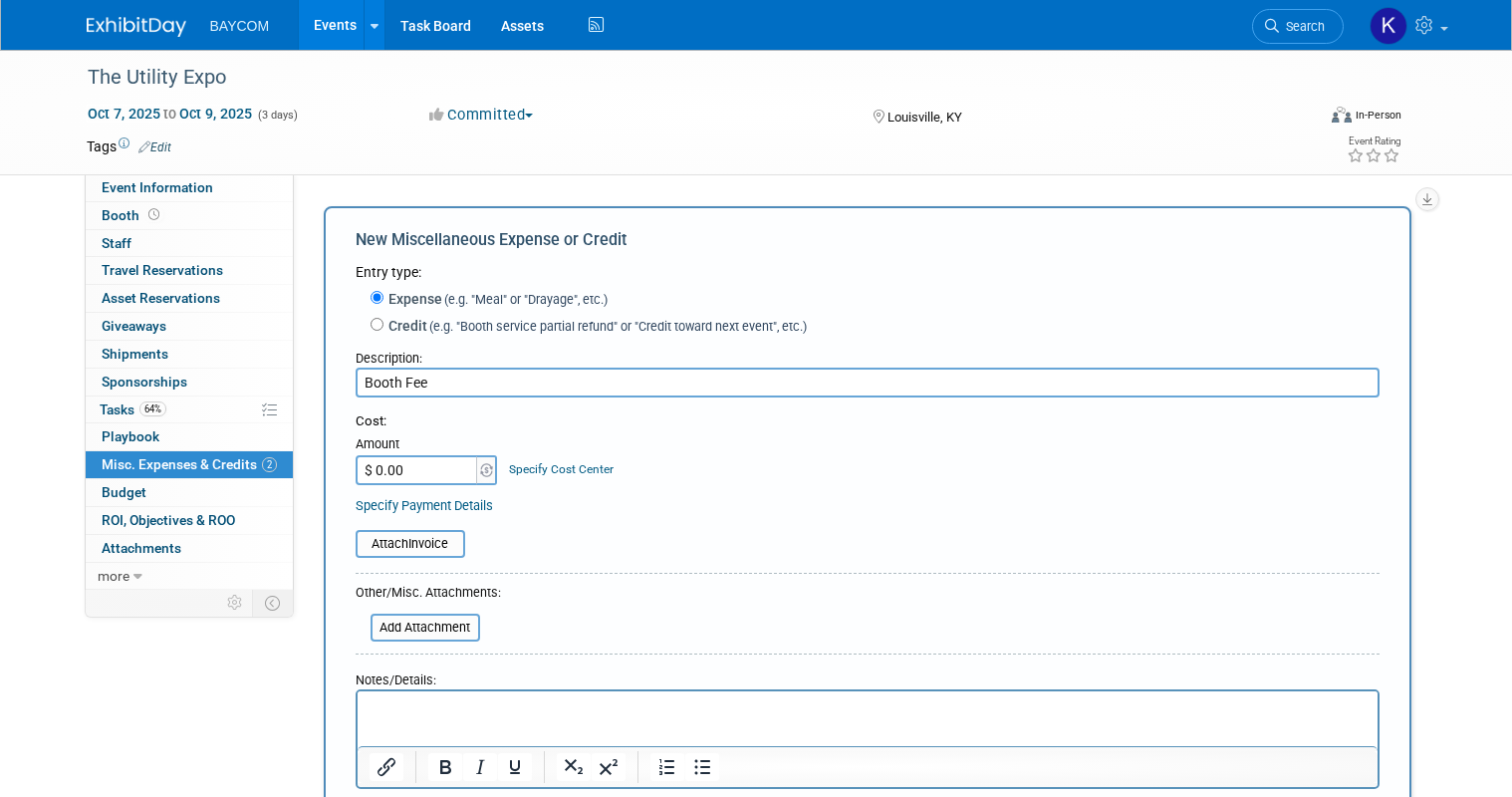 type on "Booth Fee" 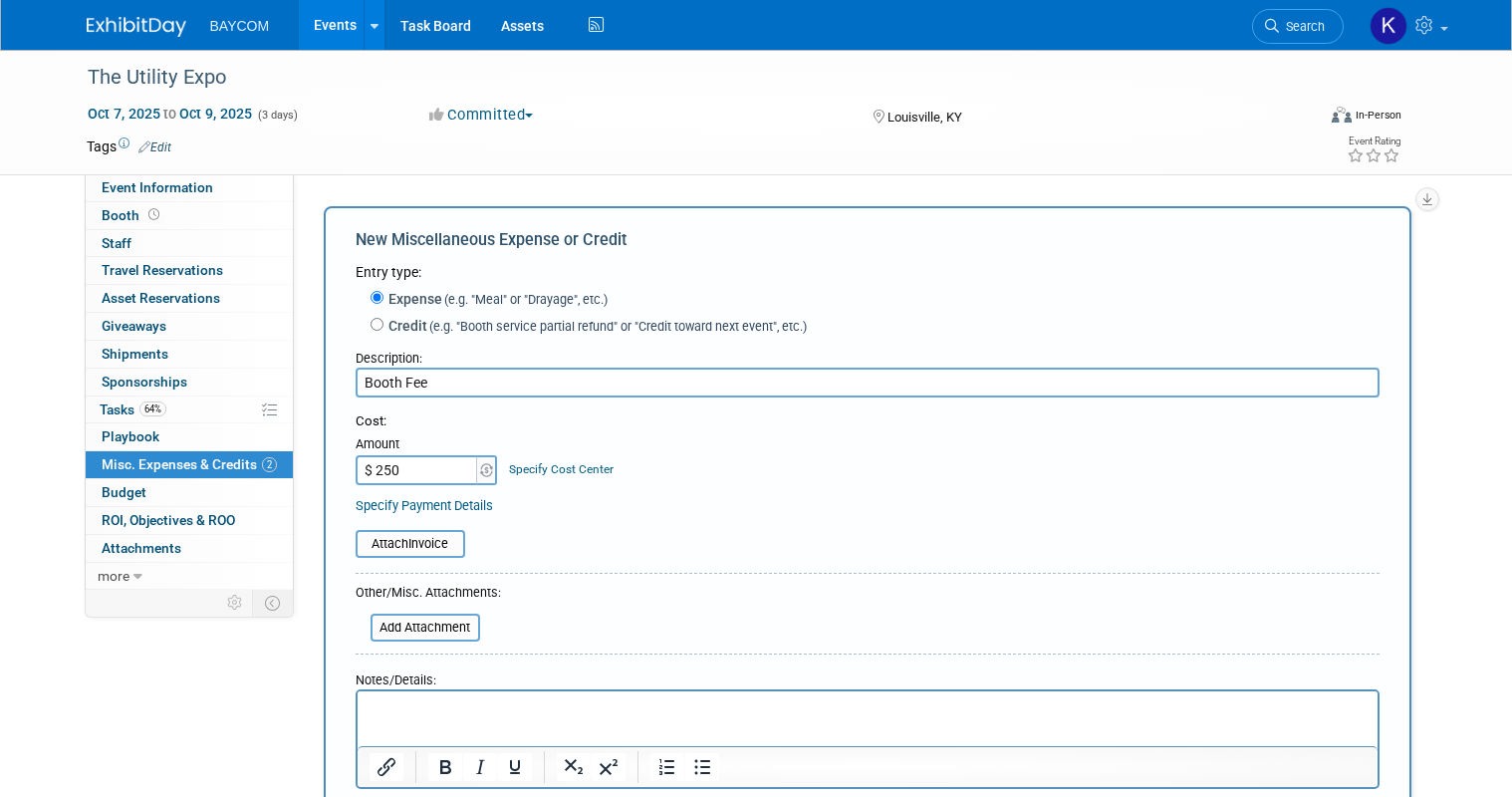 type on "$ 250.00" 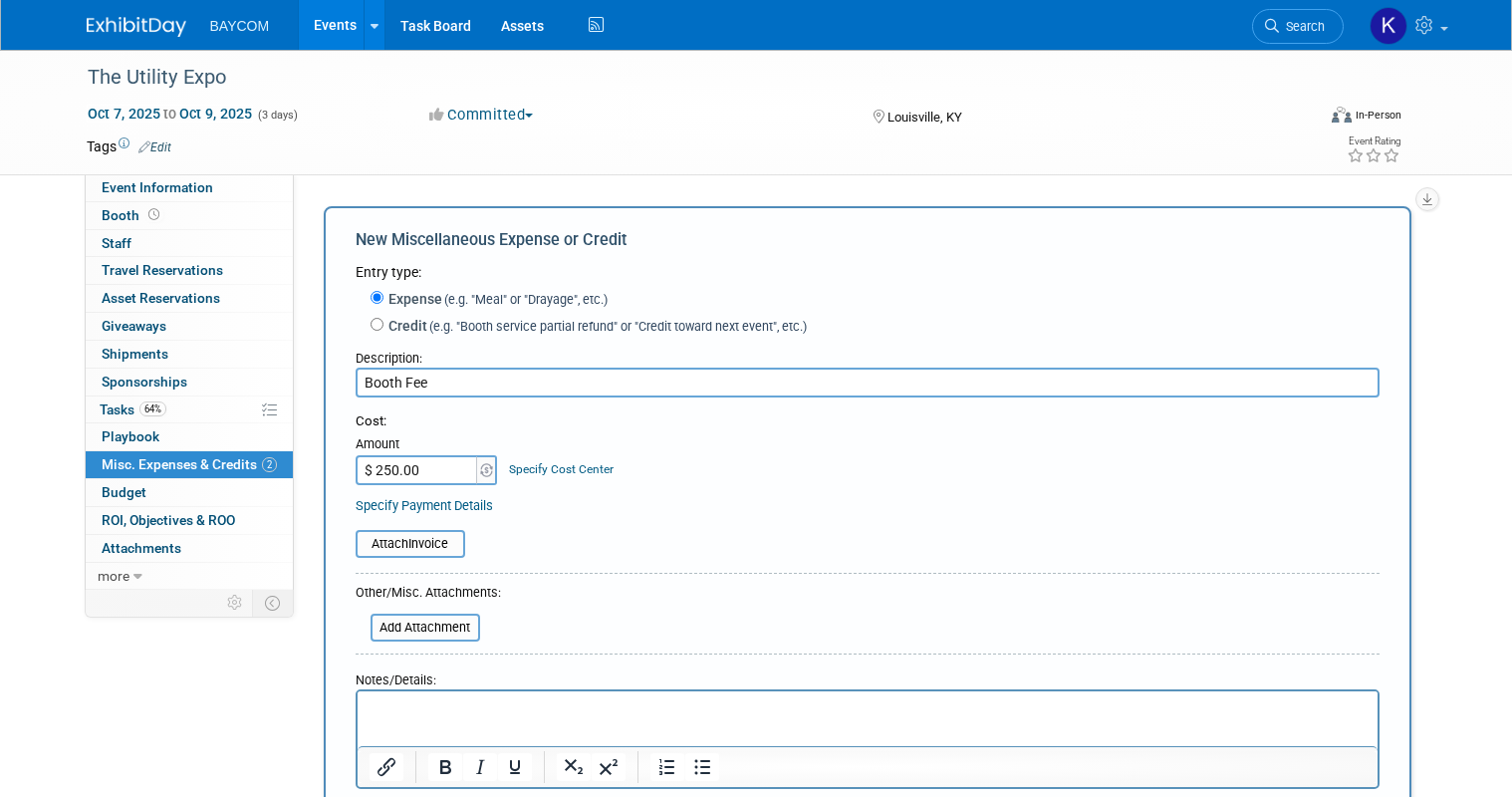 click at bounding box center (867, 709) 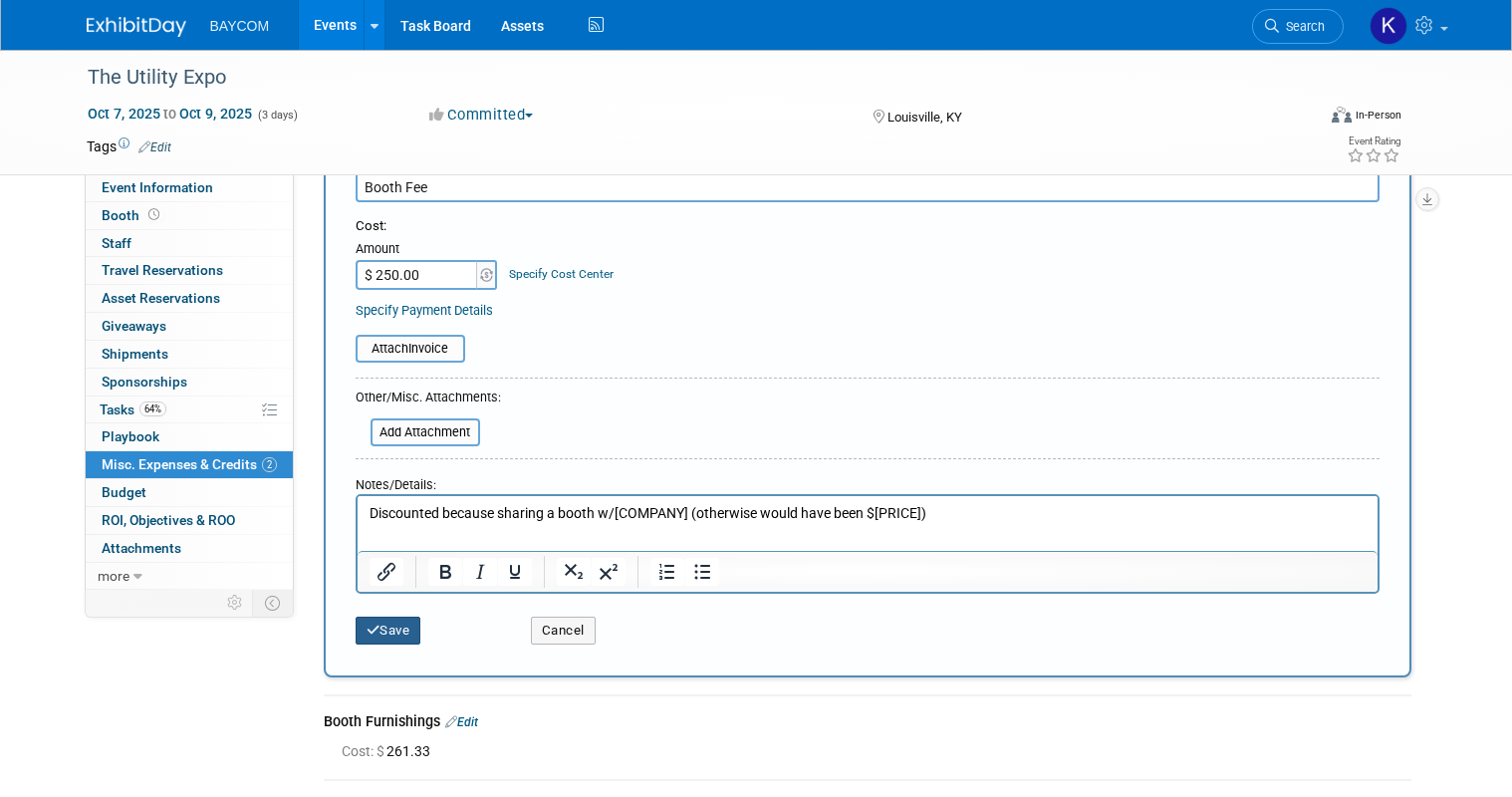 click on "Save" at bounding box center (388, 631) 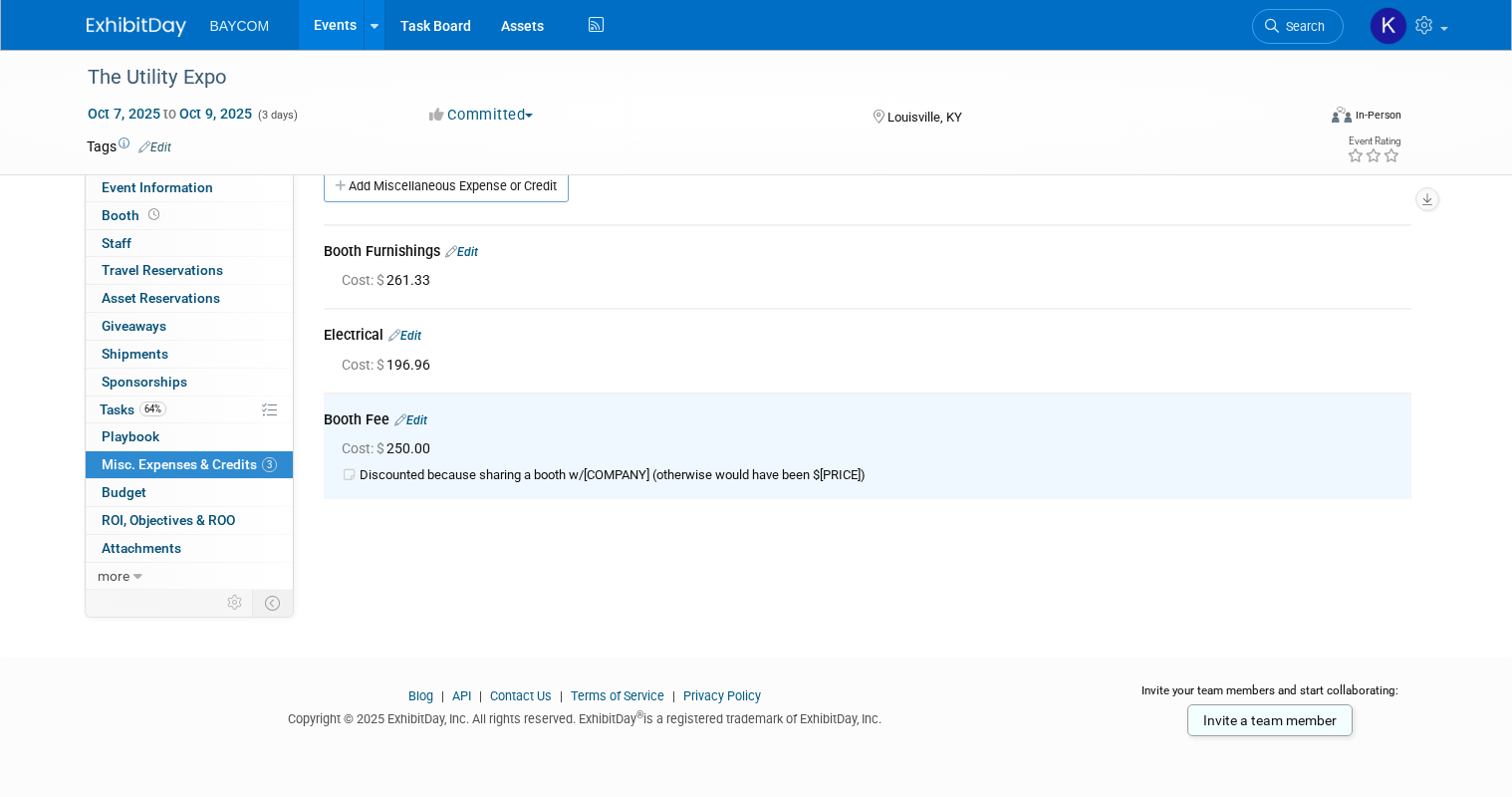 scroll, scrollTop: 0, scrollLeft: 0, axis: both 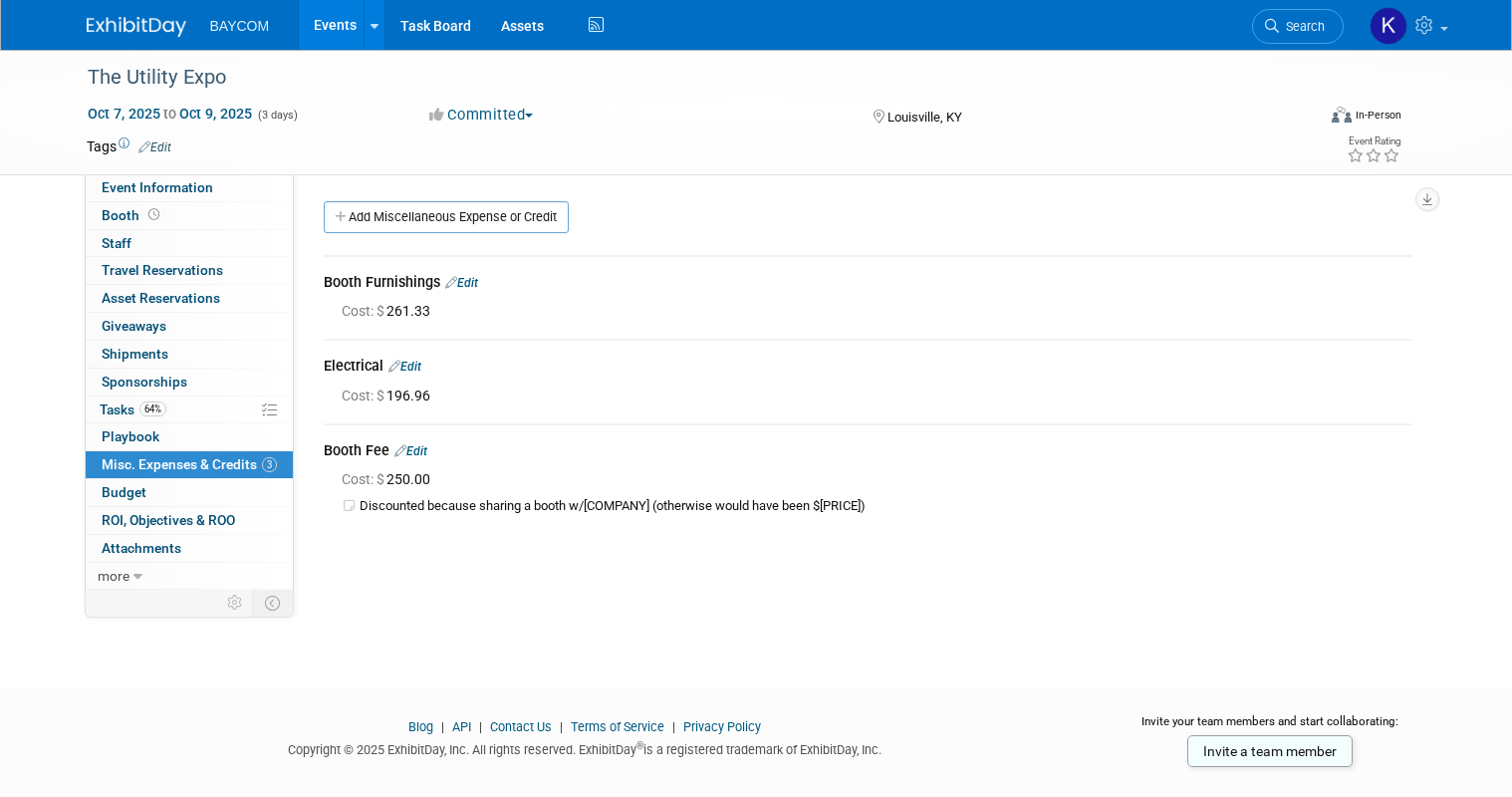 click on "Events" at bounding box center [335, 25] 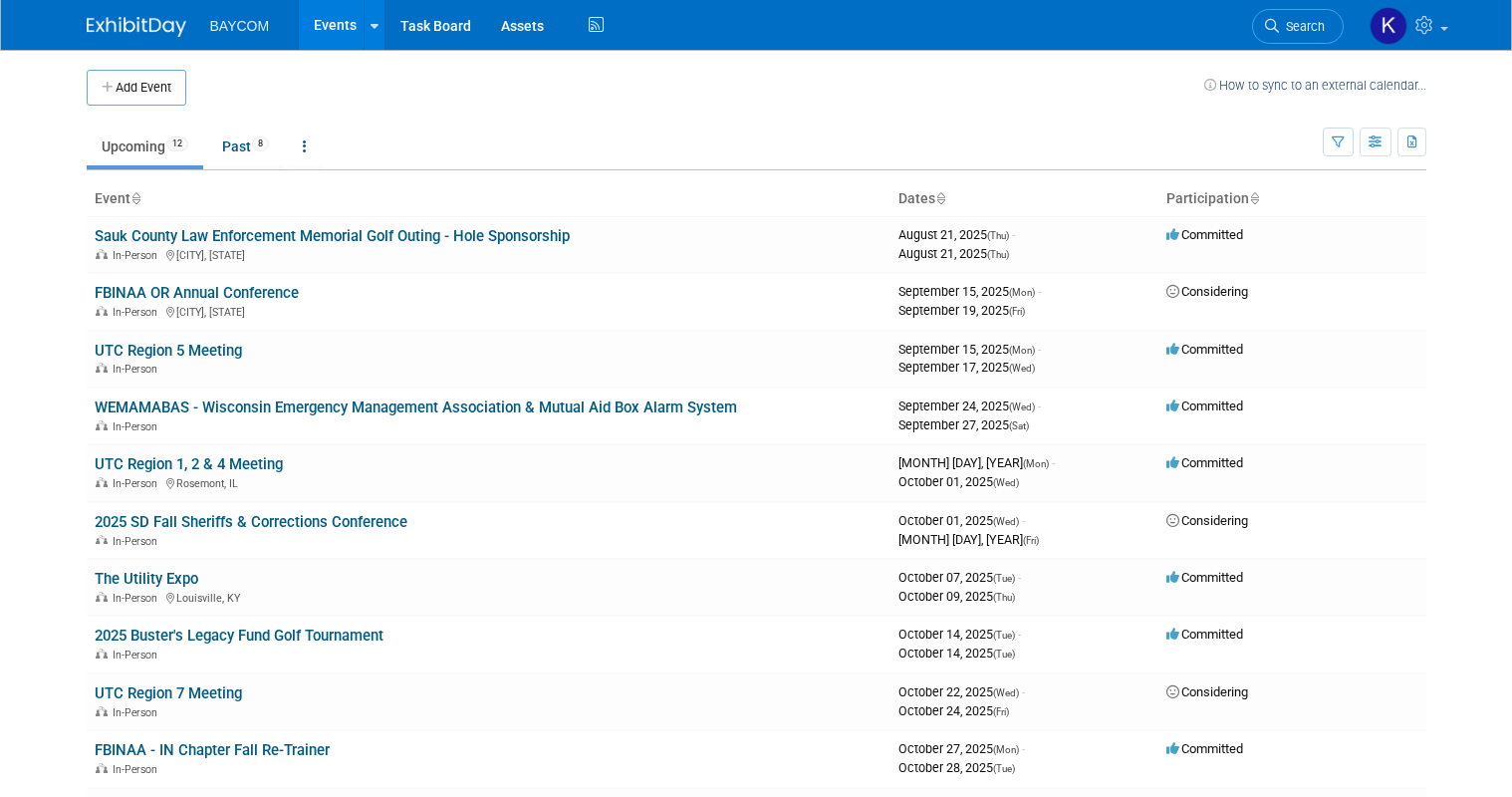scroll, scrollTop: 0, scrollLeft: 0, axis: both 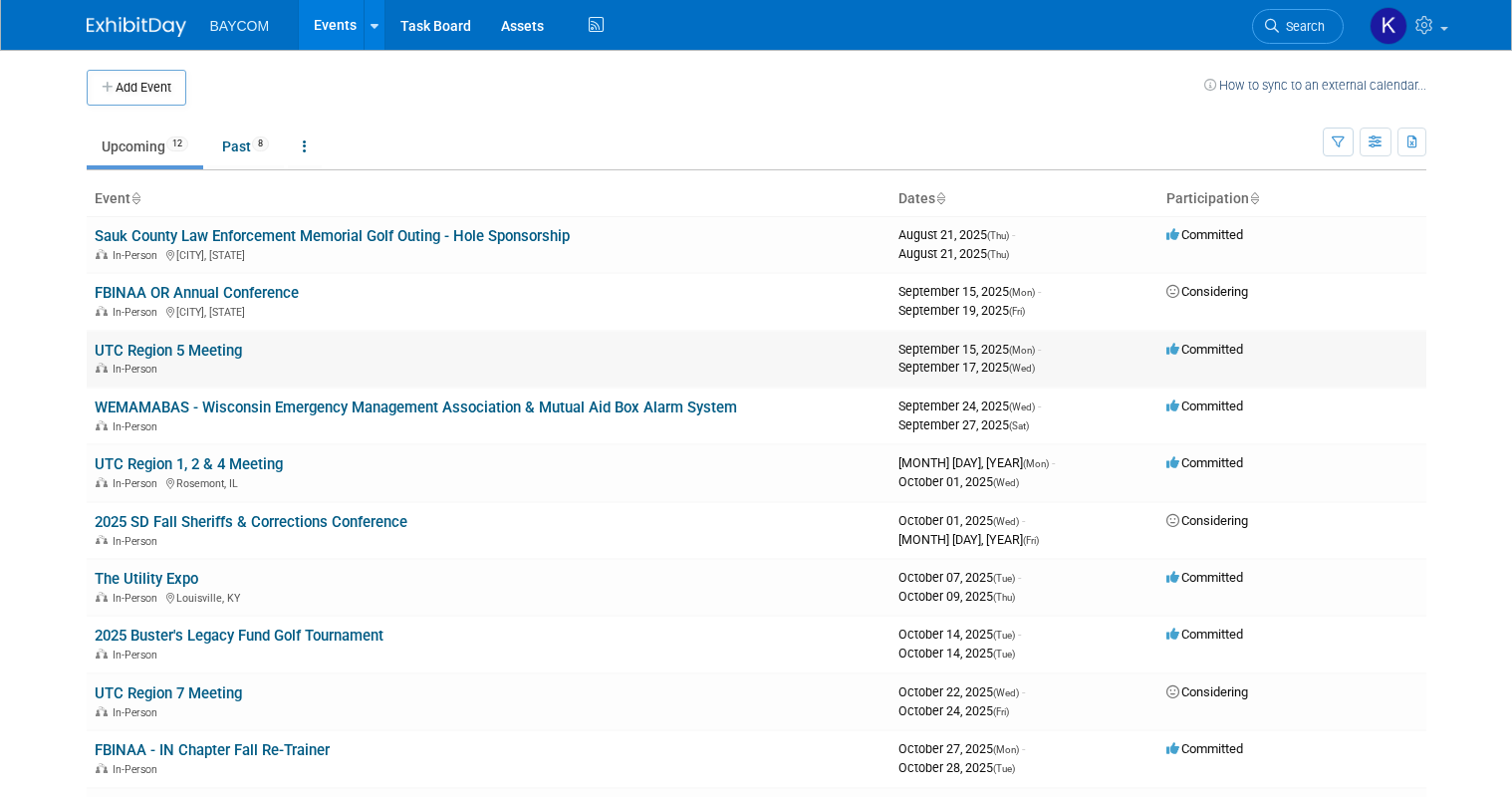 click on "UTC Region 5 Meeting" at bounding box center [168, 351] 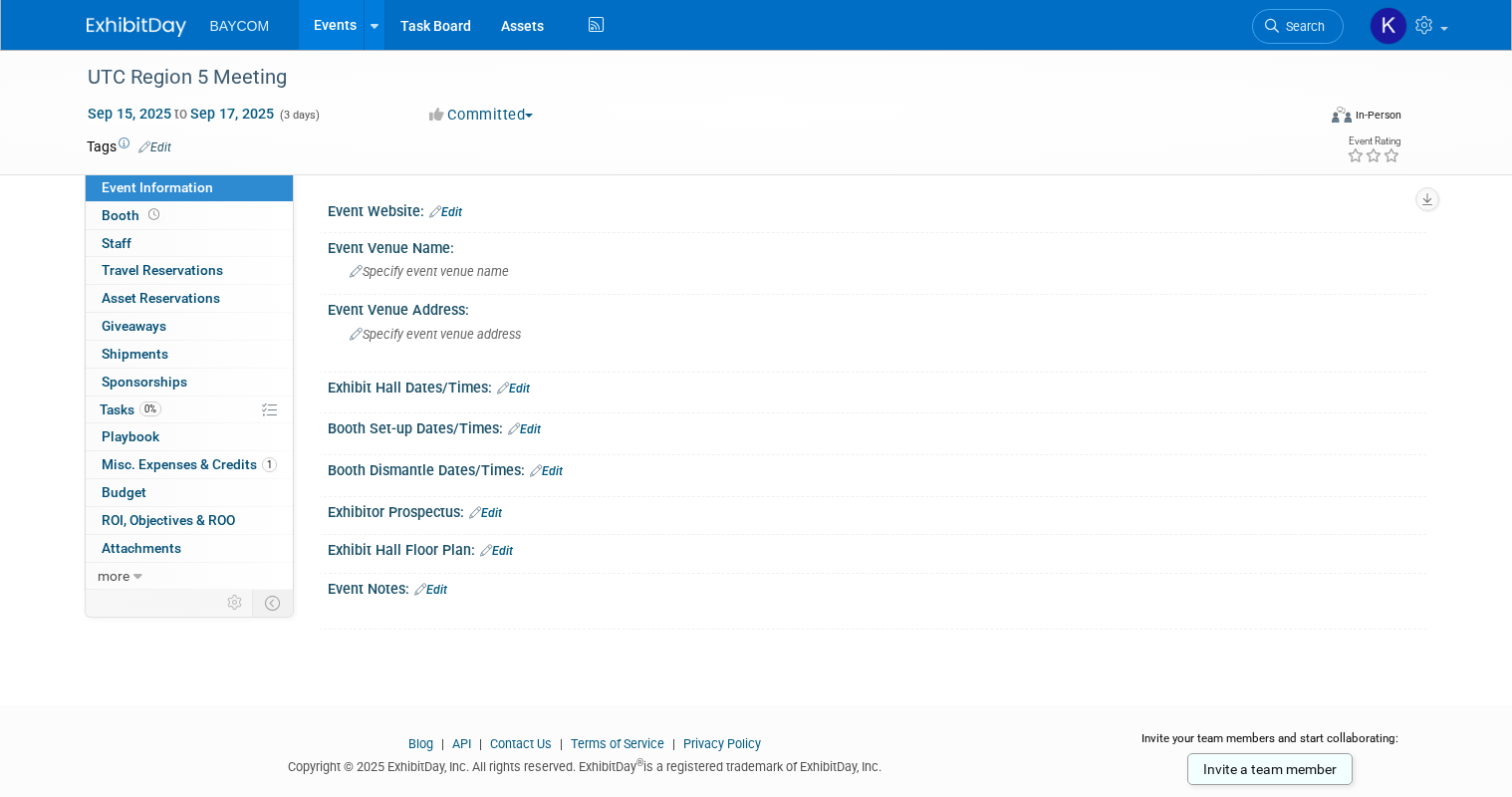 scroll, scrollTop: 0, scrollLeft: 0, axis: both 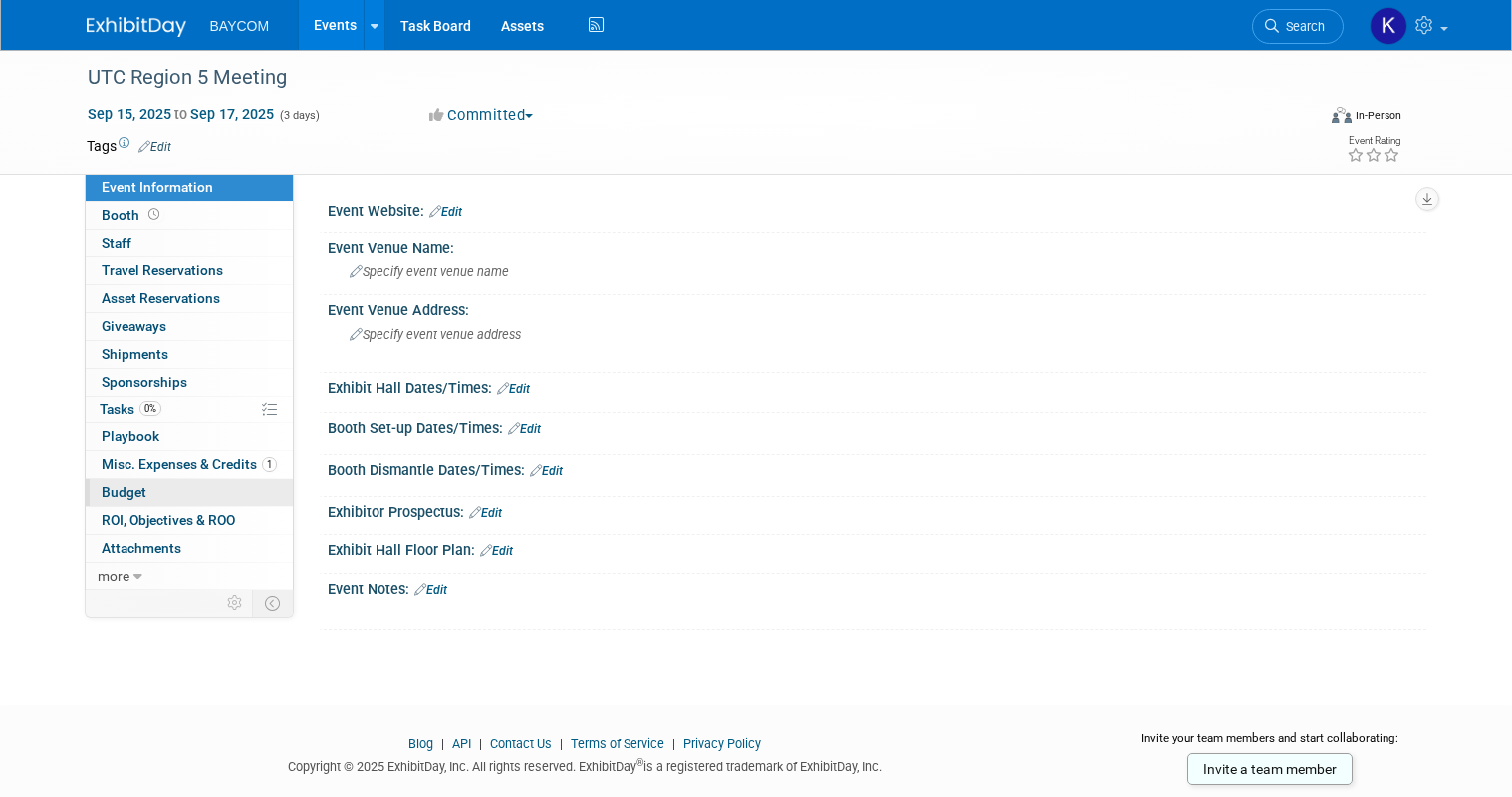 click on "Budget" at bounding box center [189, 492] 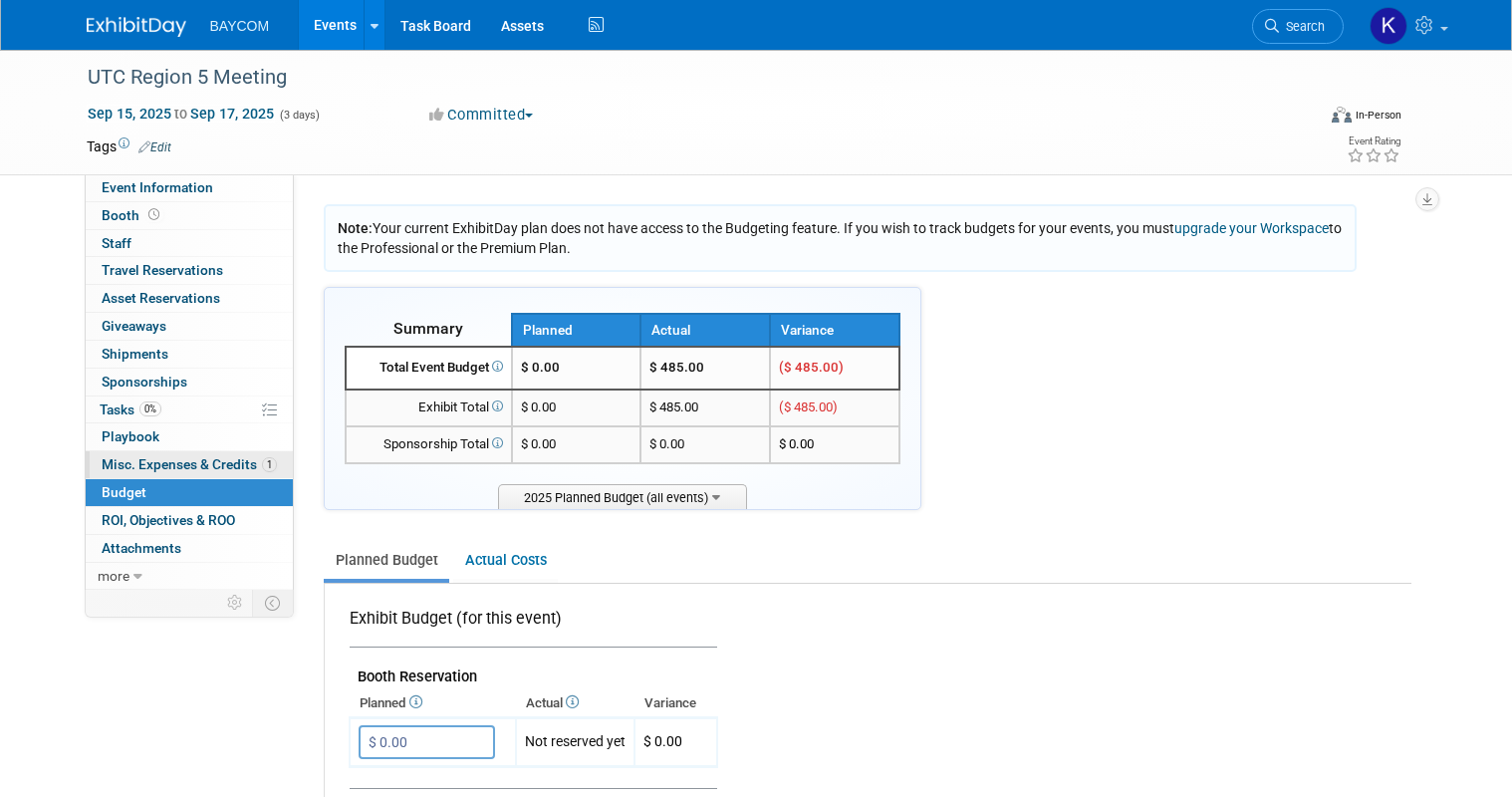 click on "Misc. Expenses & Credits 1" at bounding box center [189, 464] 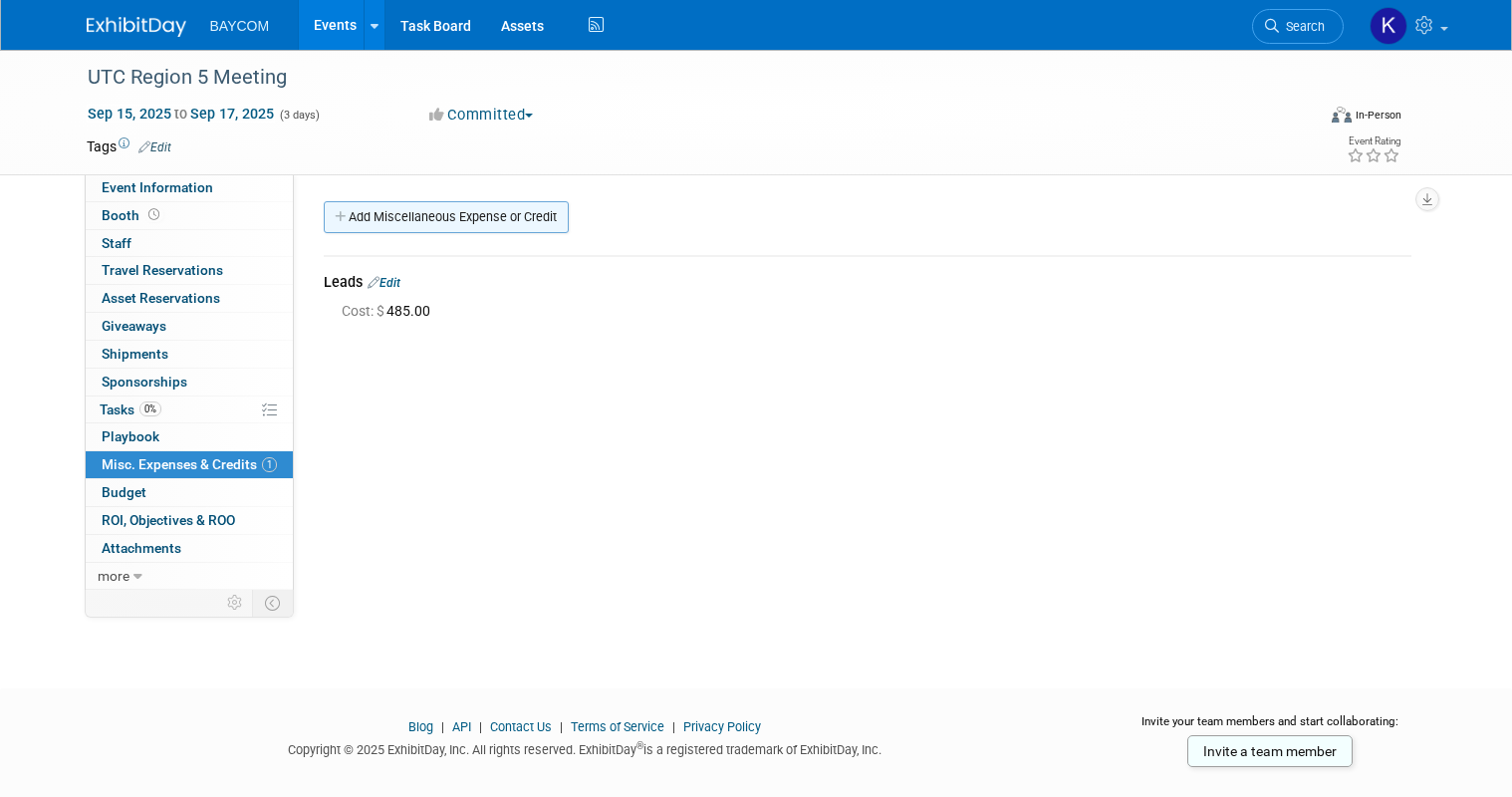 click on "Add Miscellaneous Expense or Credit" at bounding box center (446, 217) 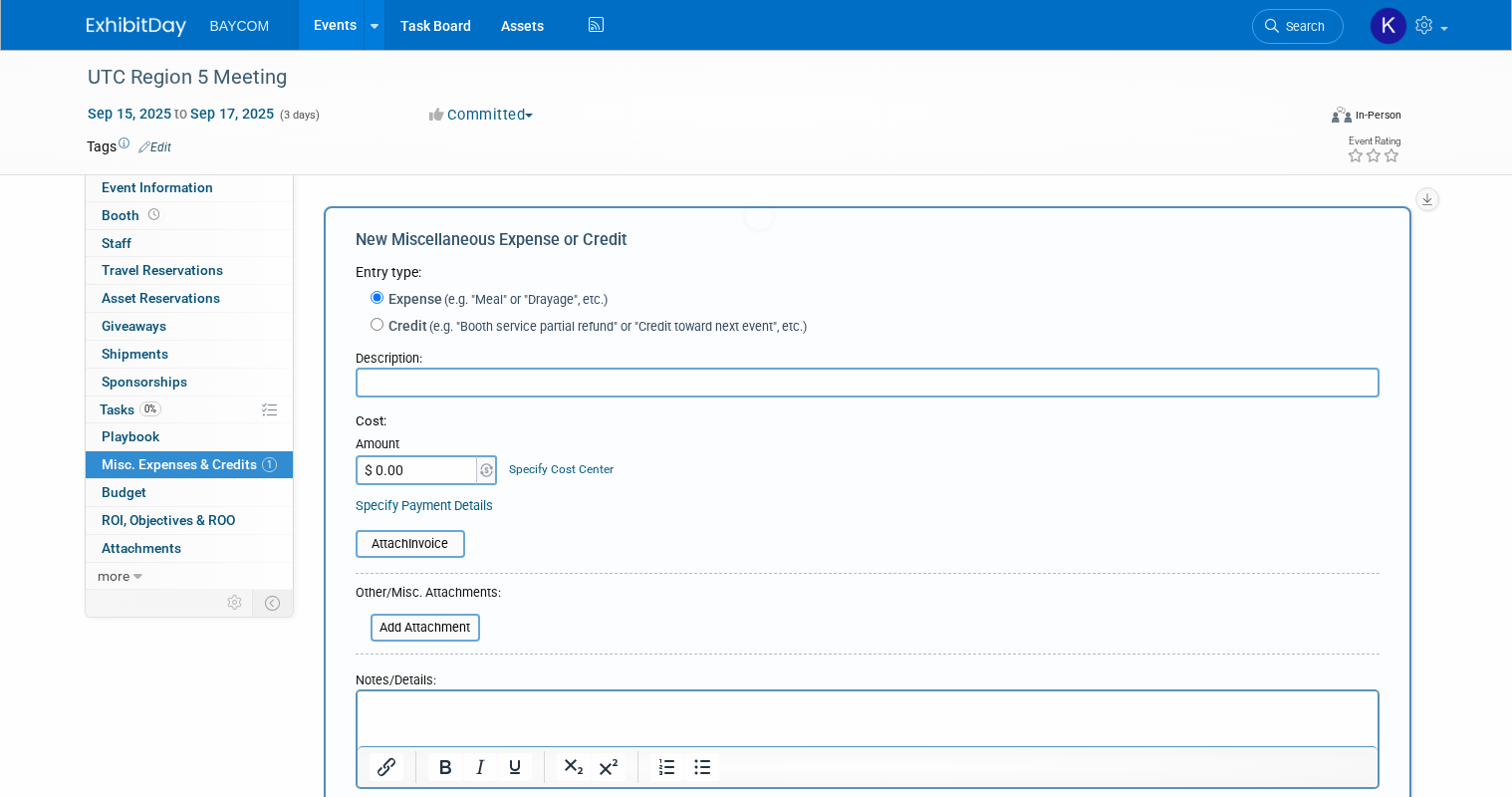 scroll, scrollTop: 0, scrollLeft: 0, axis: both 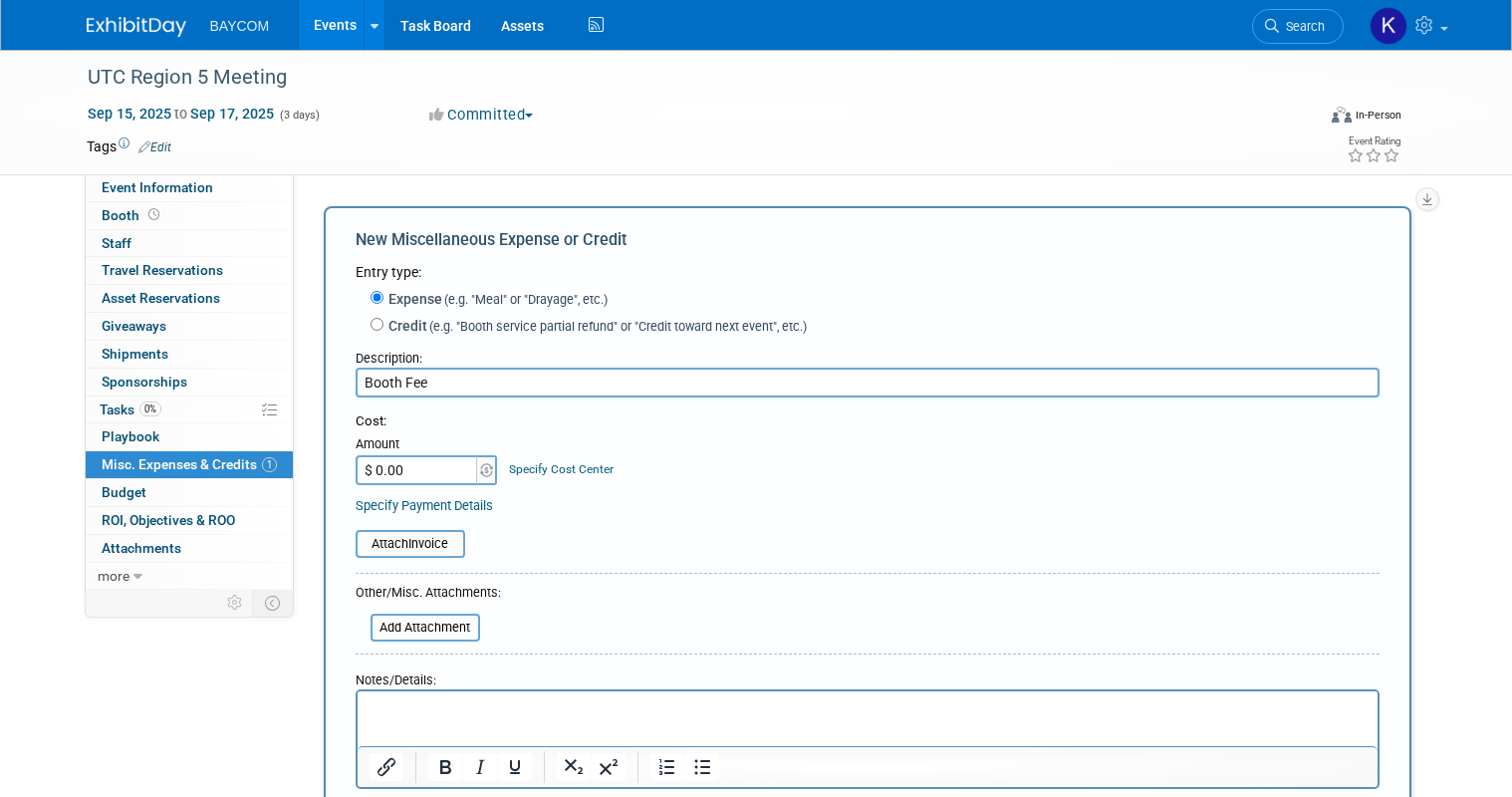 type on "Booth Fee" 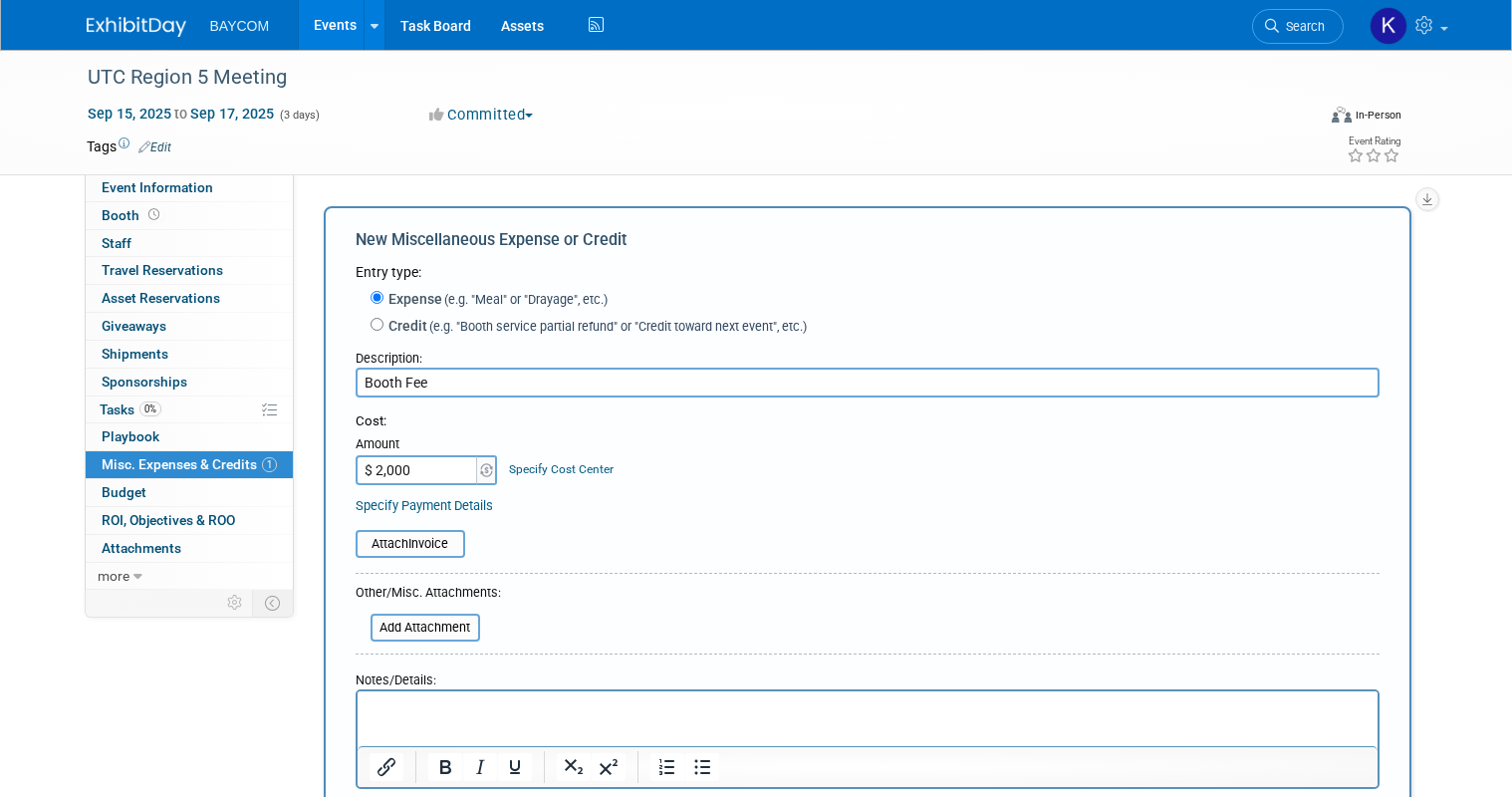 type on "$ 2,000.00" 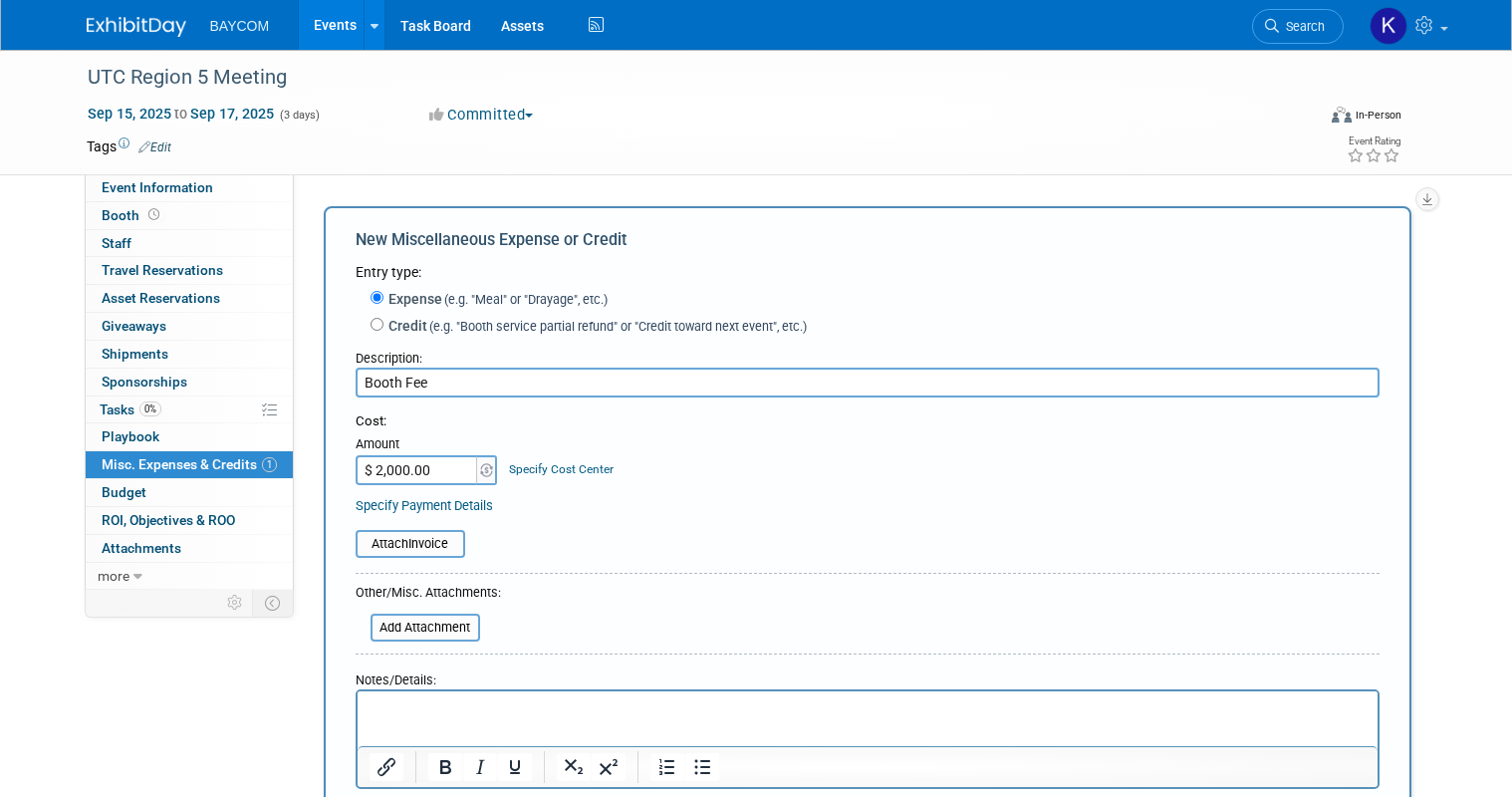 click on "Attach  Invoice" at bounding box center (868, 533) 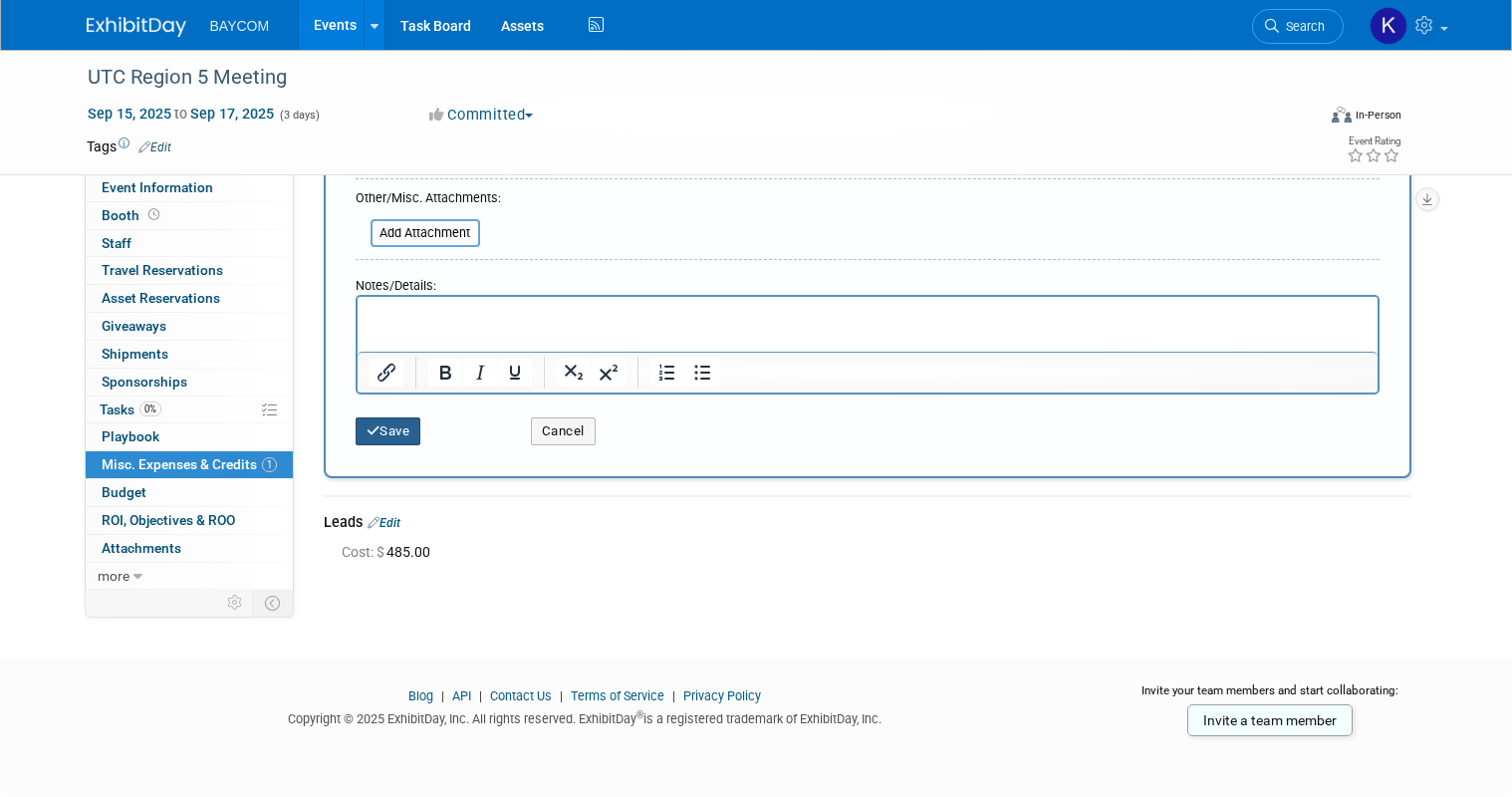 click on "Save" at bounding box center (388, 431) 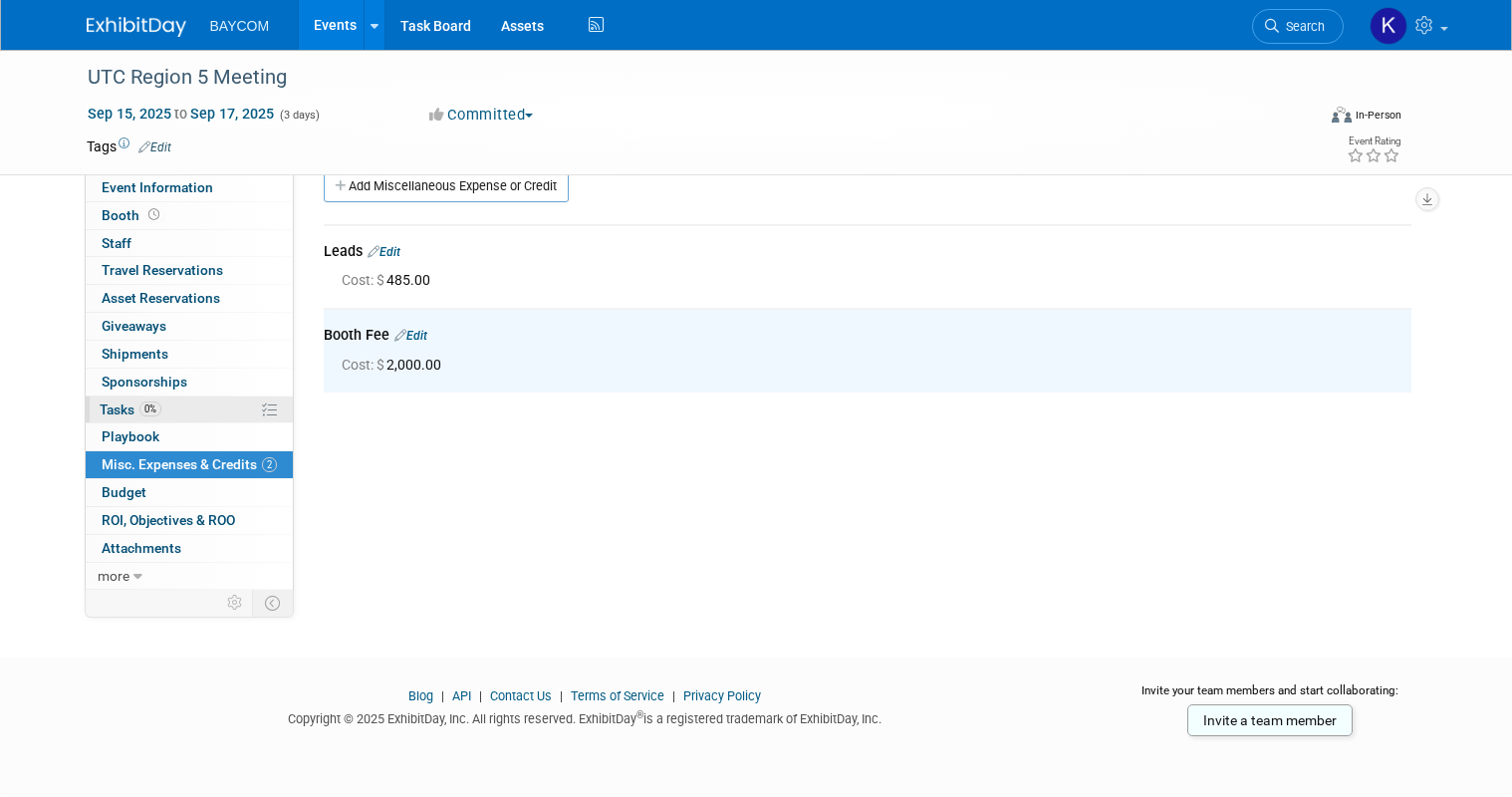 scroll, scrollTop: 0, scrollLeft: 0, axis: both 